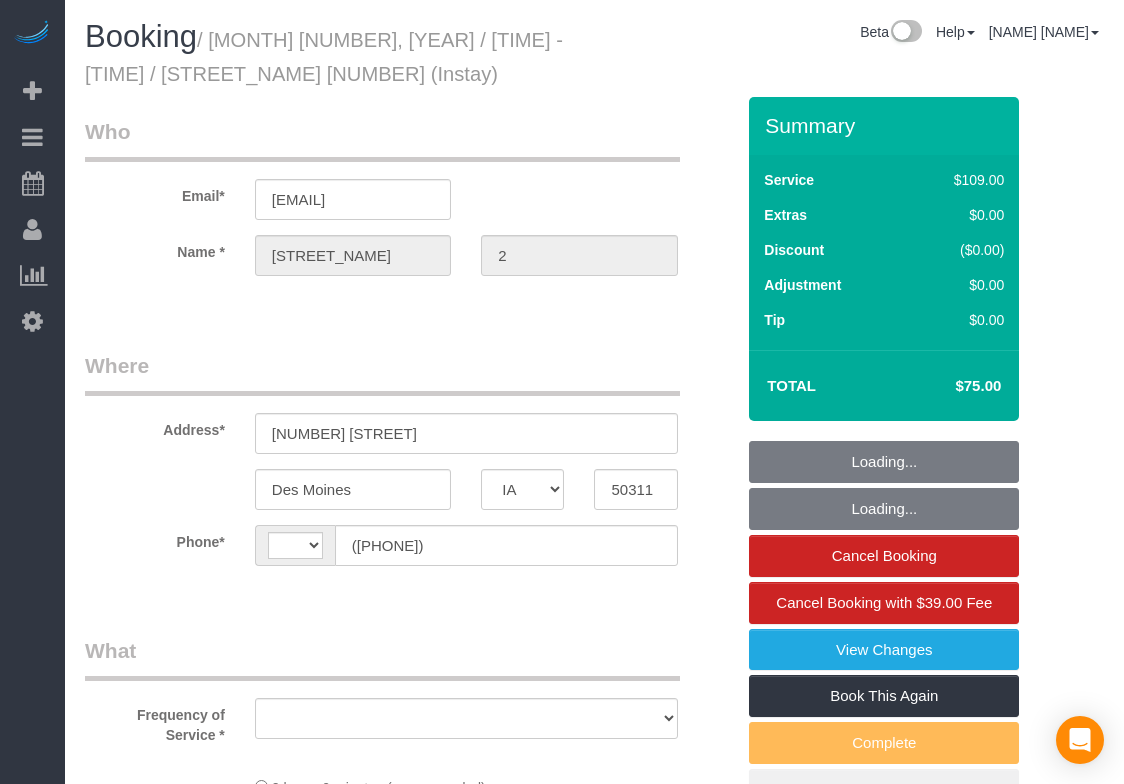 select on "IA" 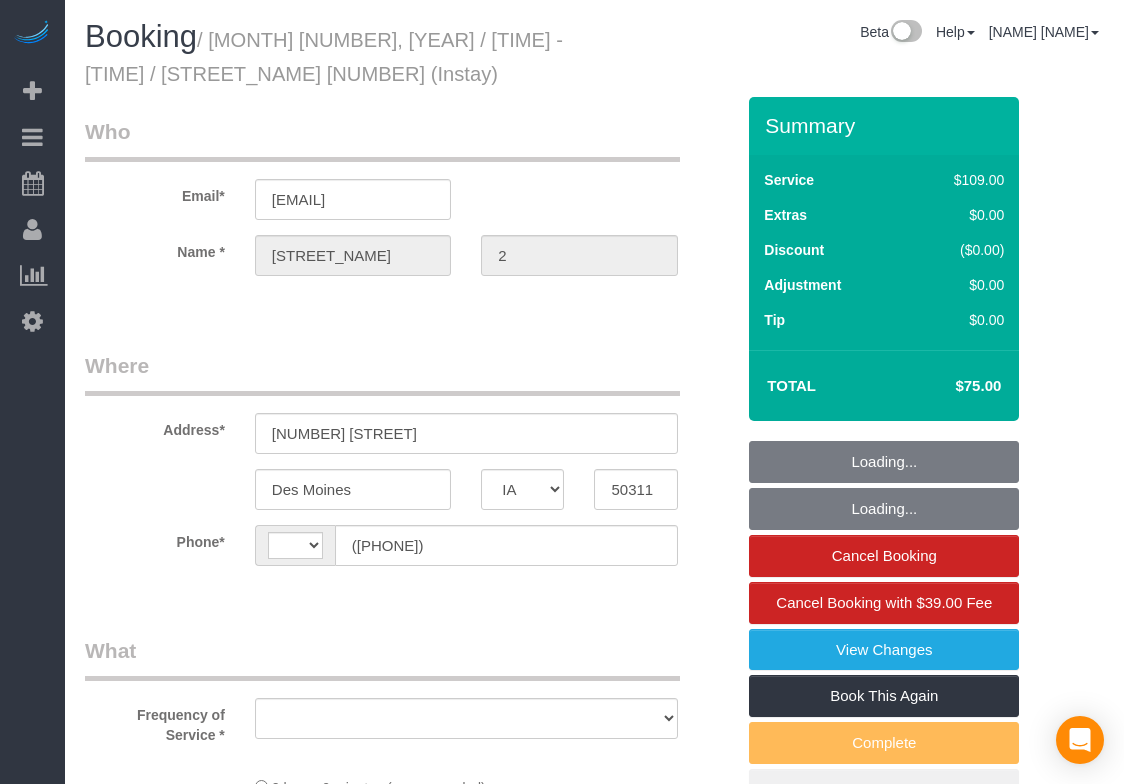 scroll, scrollTop: 0, scrollLeft: 0, axis: both 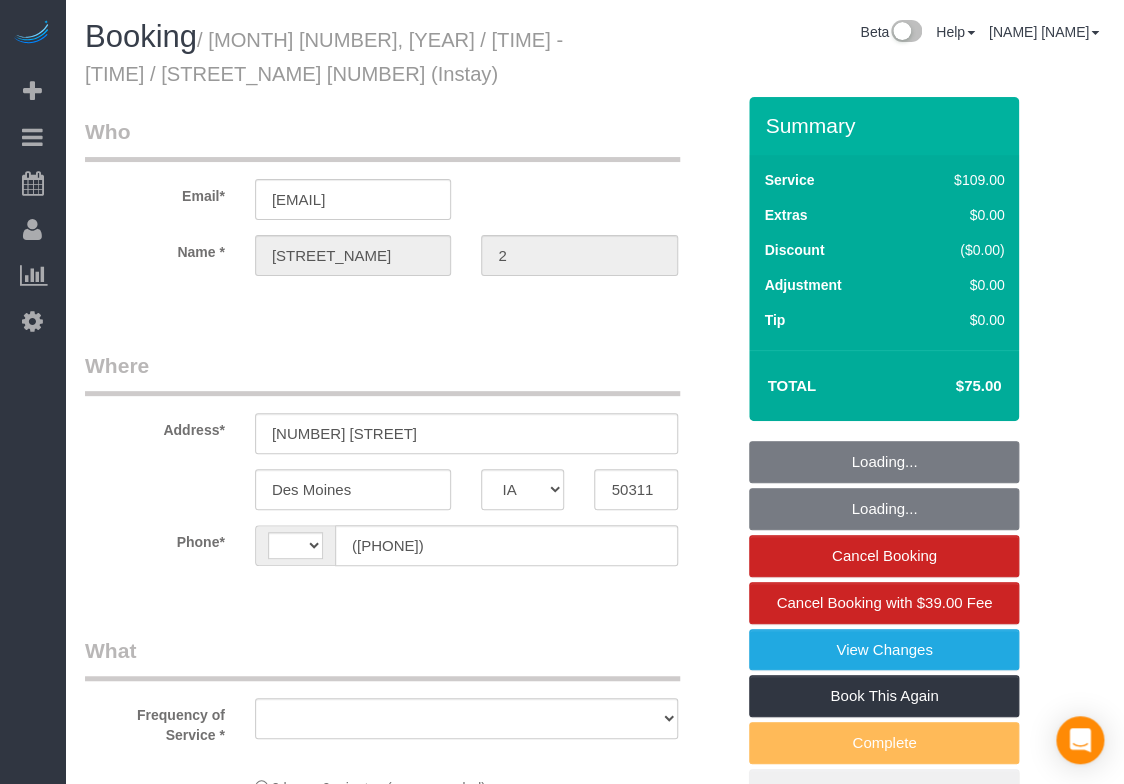 select on "string:US" 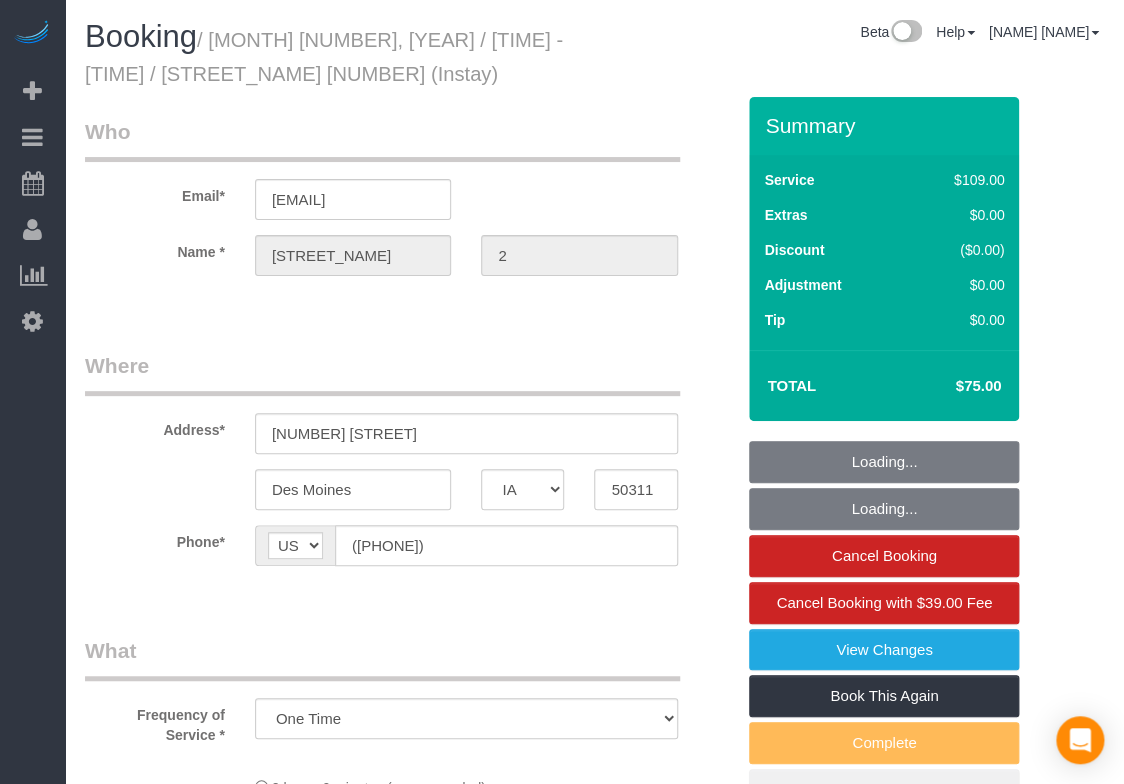 select on "object:729" 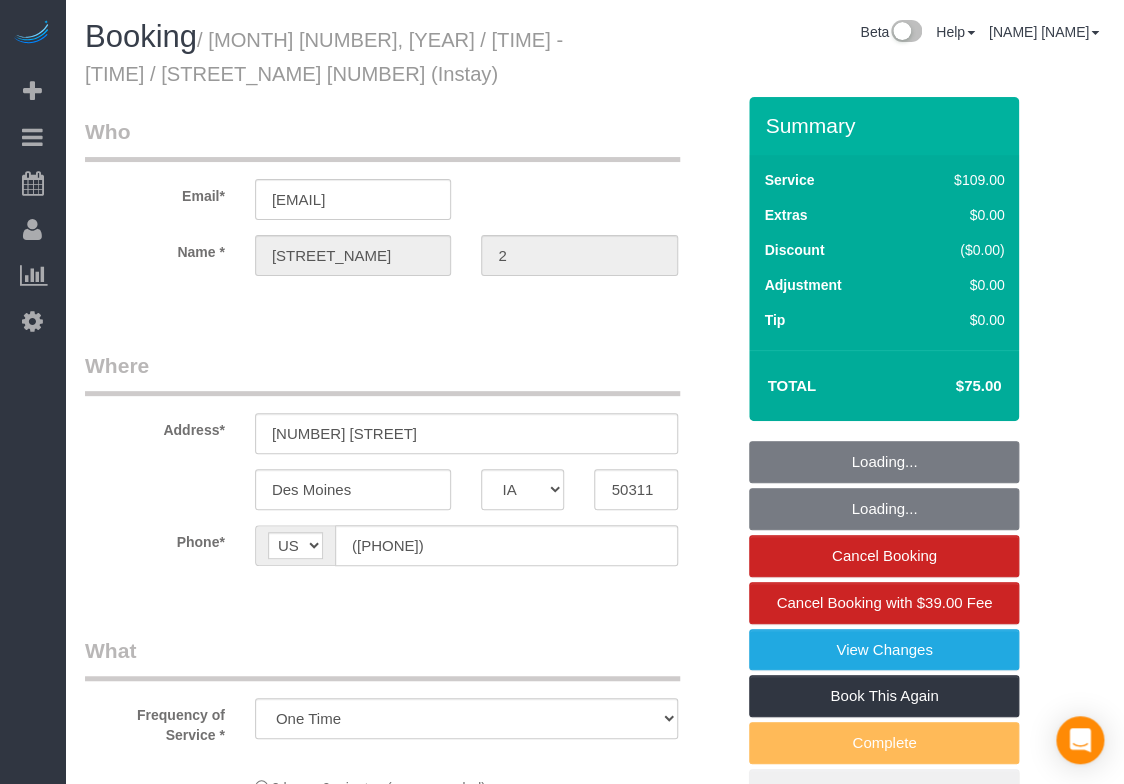 select on "spot1" 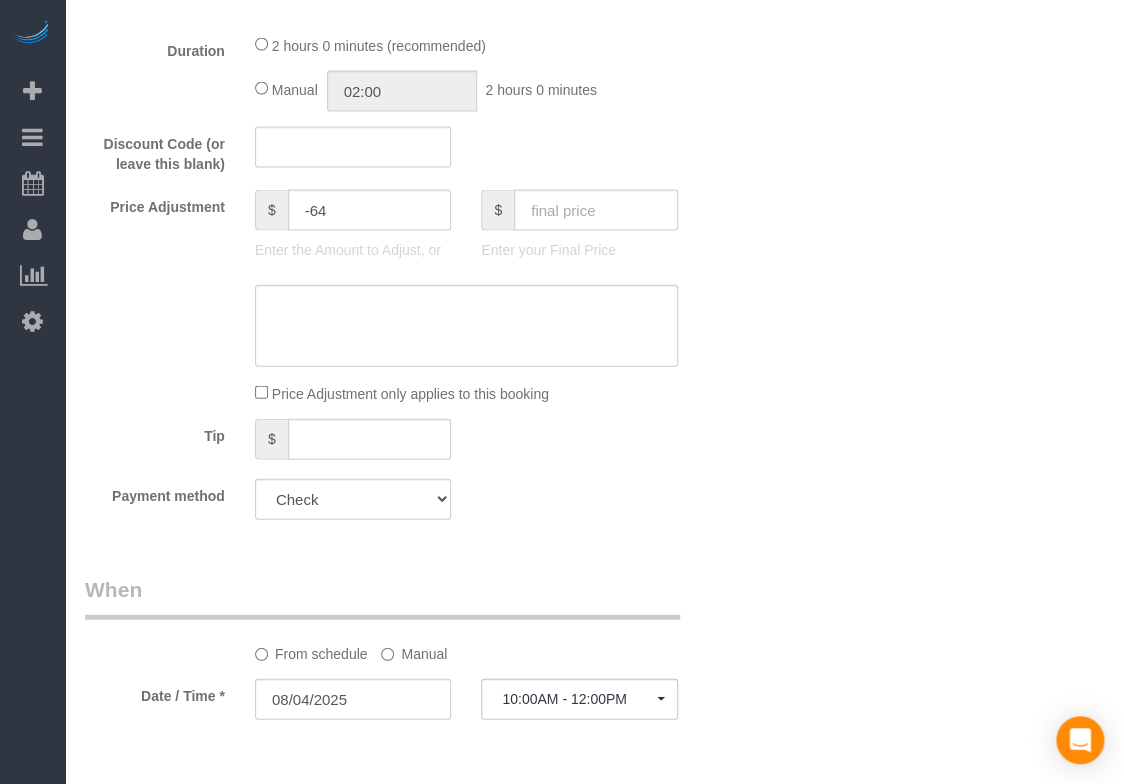 scroll, scrollTop: 1666, scrollLeft: 0, axis: vertical 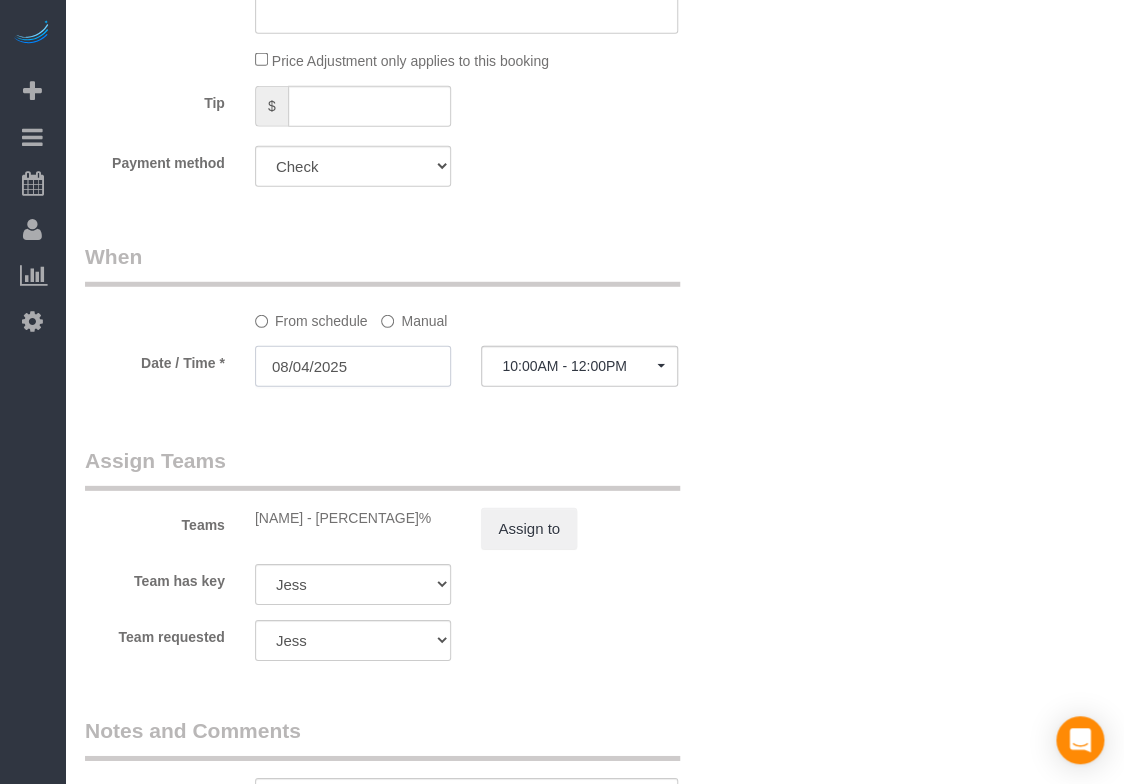 click on "08/04/2025" at bounding box center [353, 366] 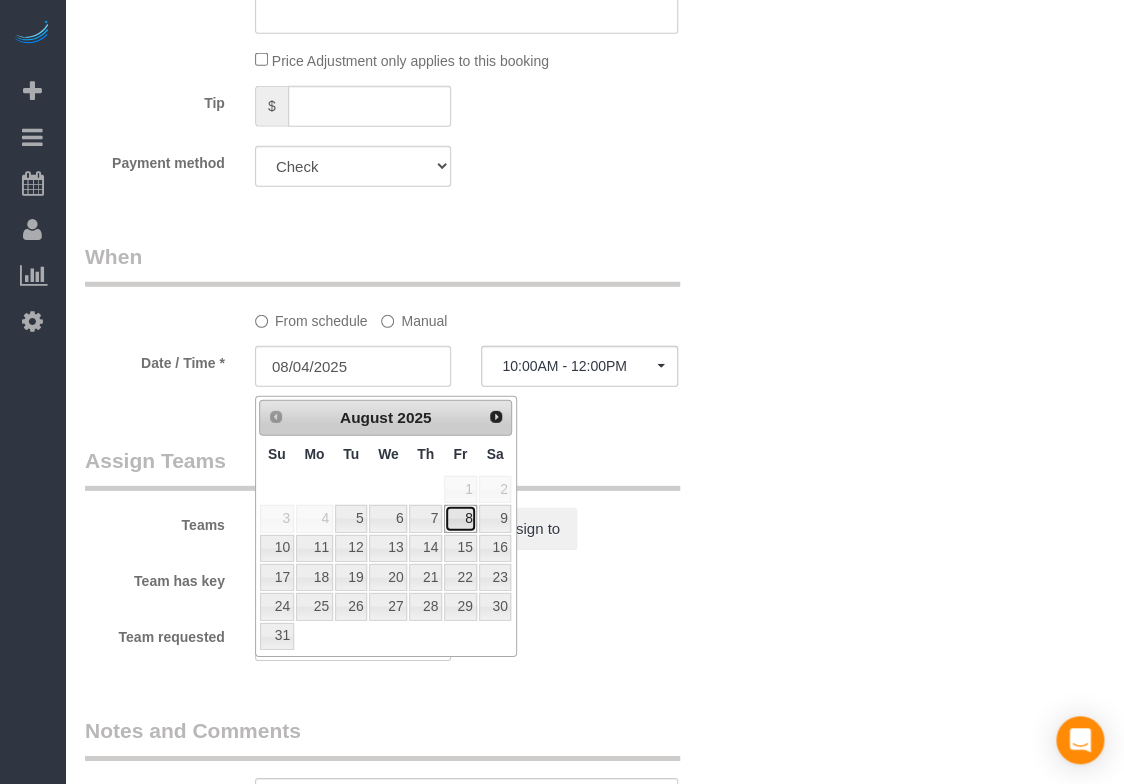 click on "8" at bounding box center (460, 518) 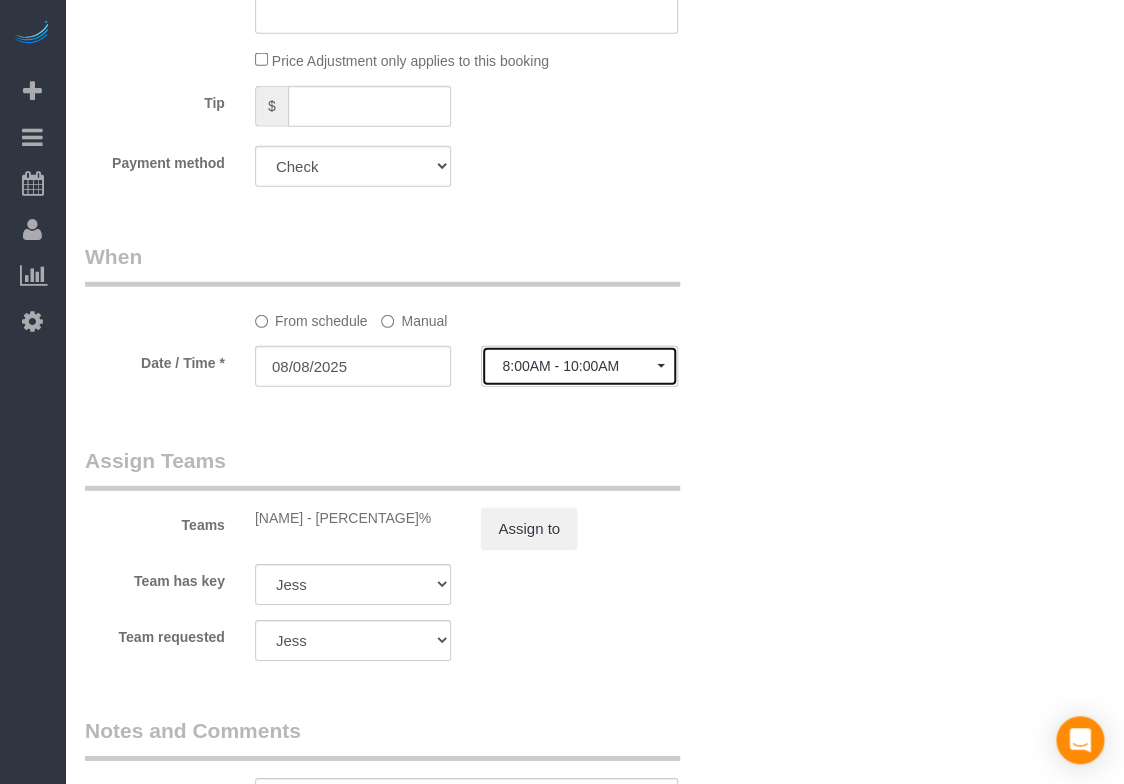 click on "8:00AM - 10:00AM" 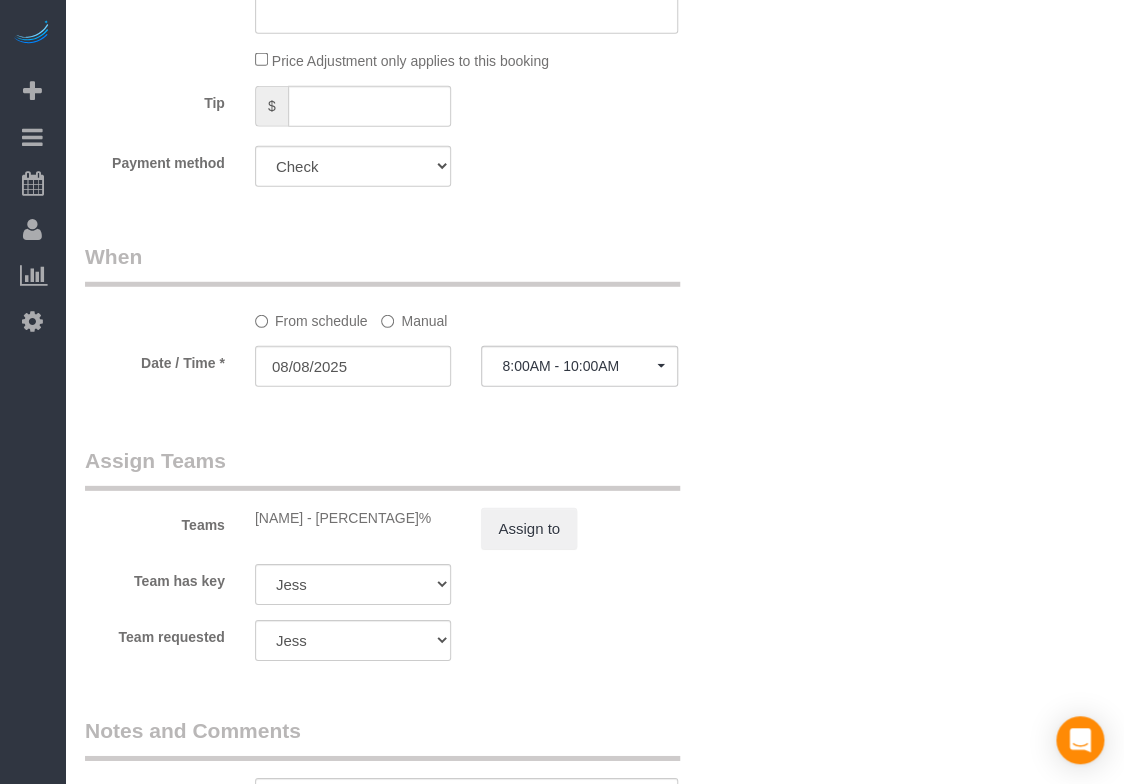 scroll, scrollTop: 454, scrollLeft: 0, axis: vertical 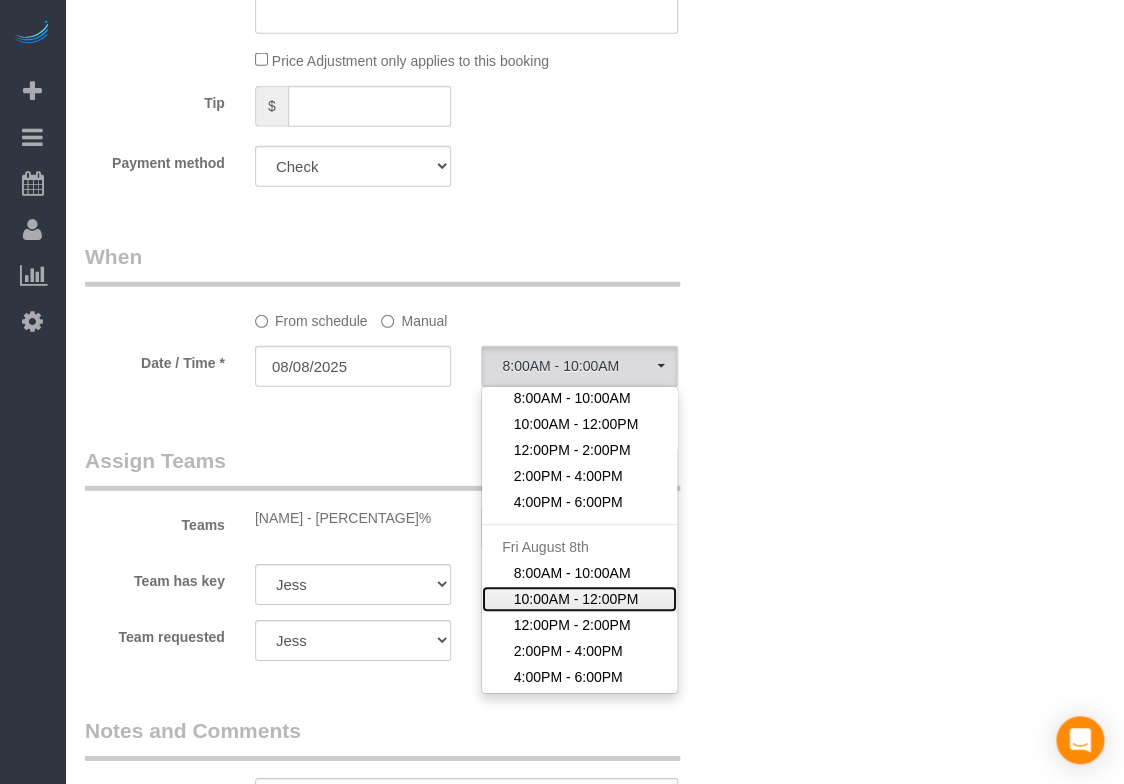 click on "10:00AM - 12:00PM" 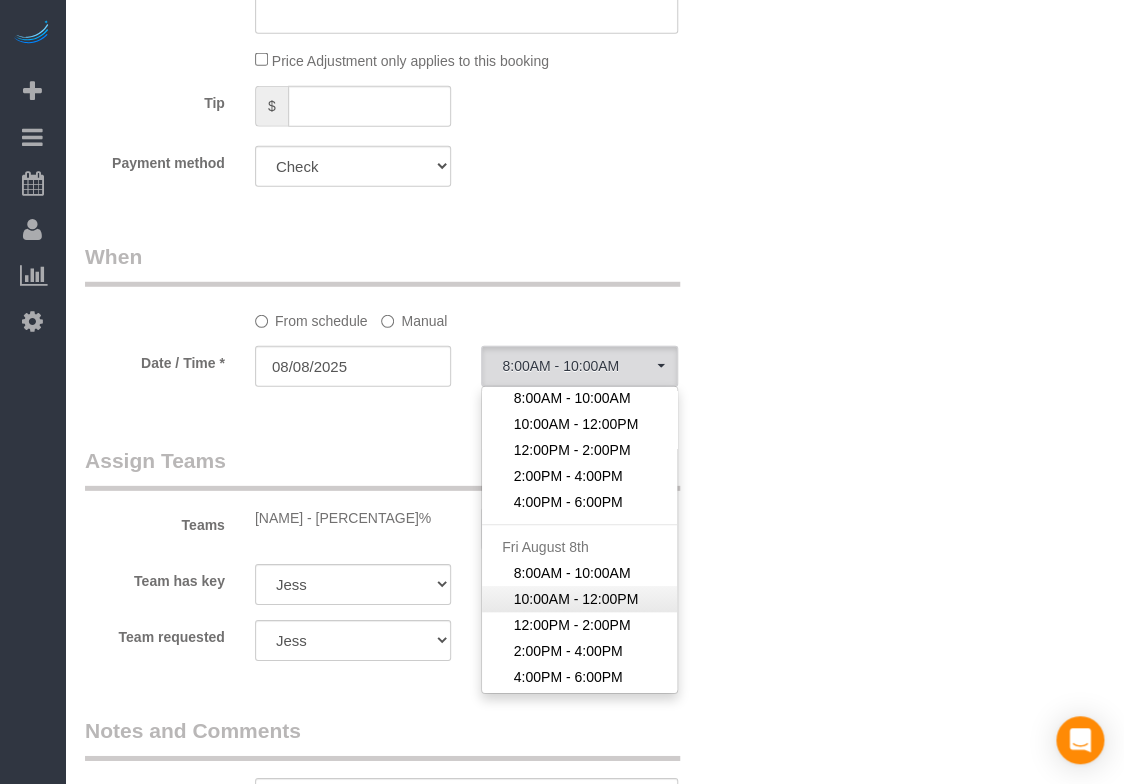 select on "spot18" 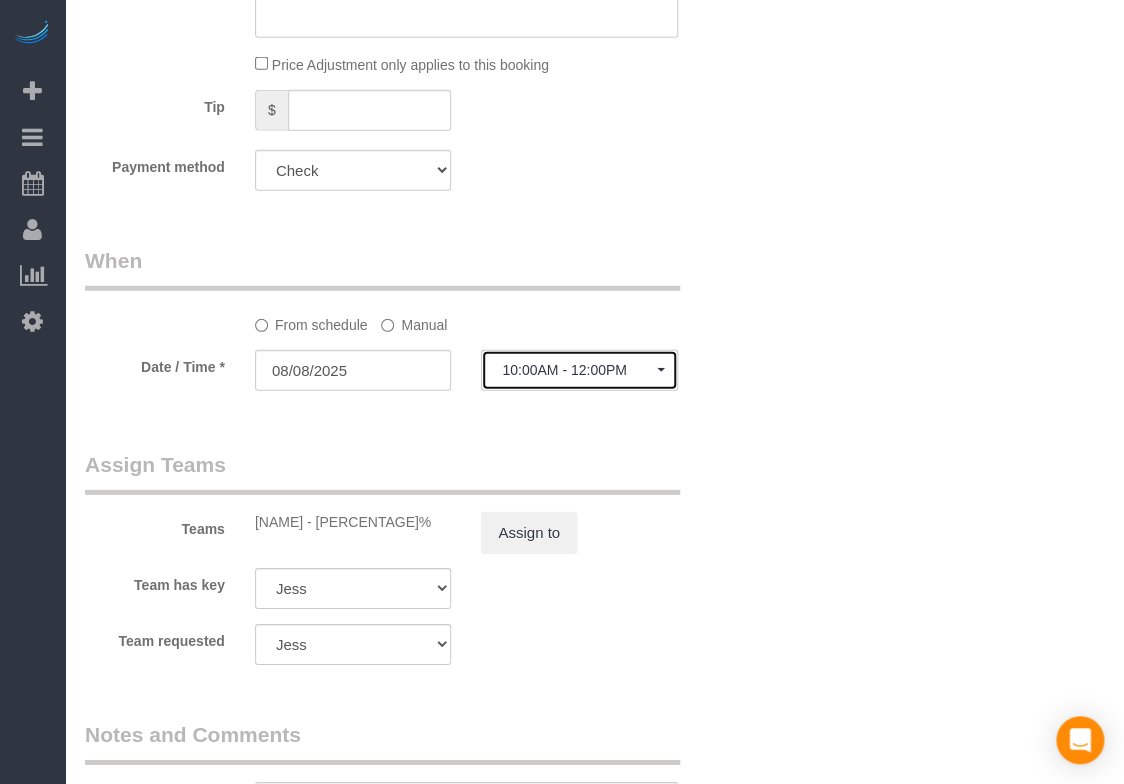scroll, scrollTop: 1657, scrollLeft: 0, axis: vertical 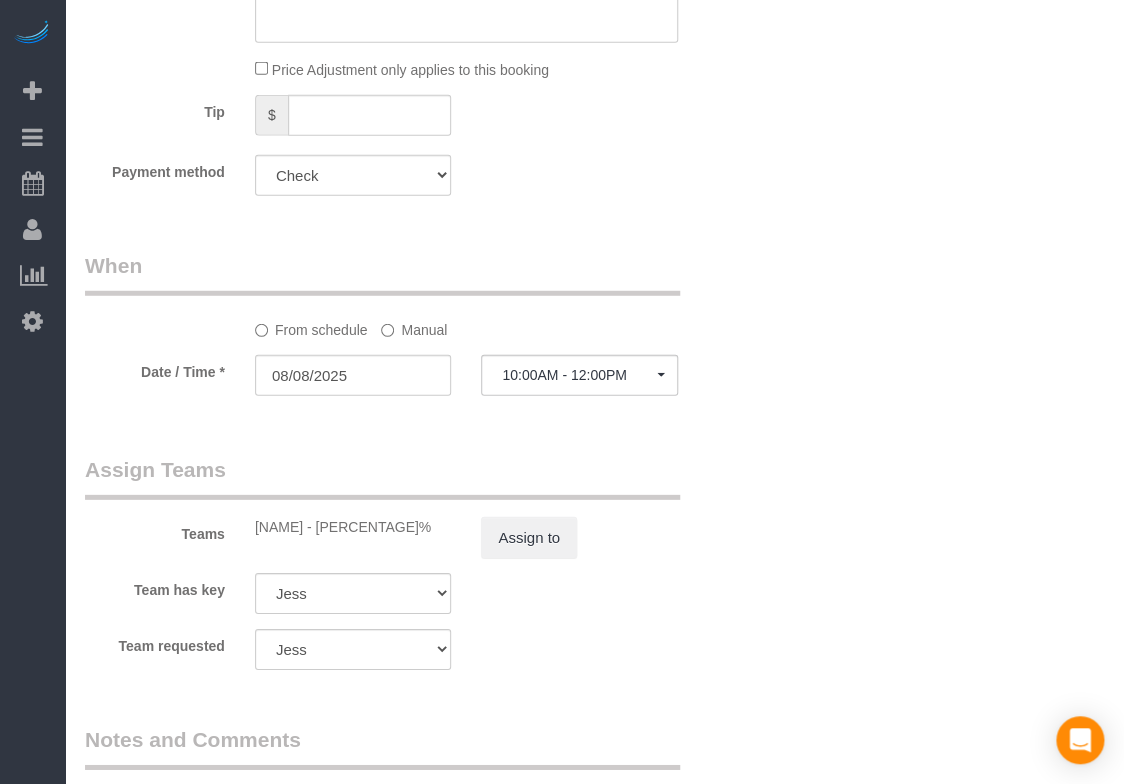 click on "Manual" 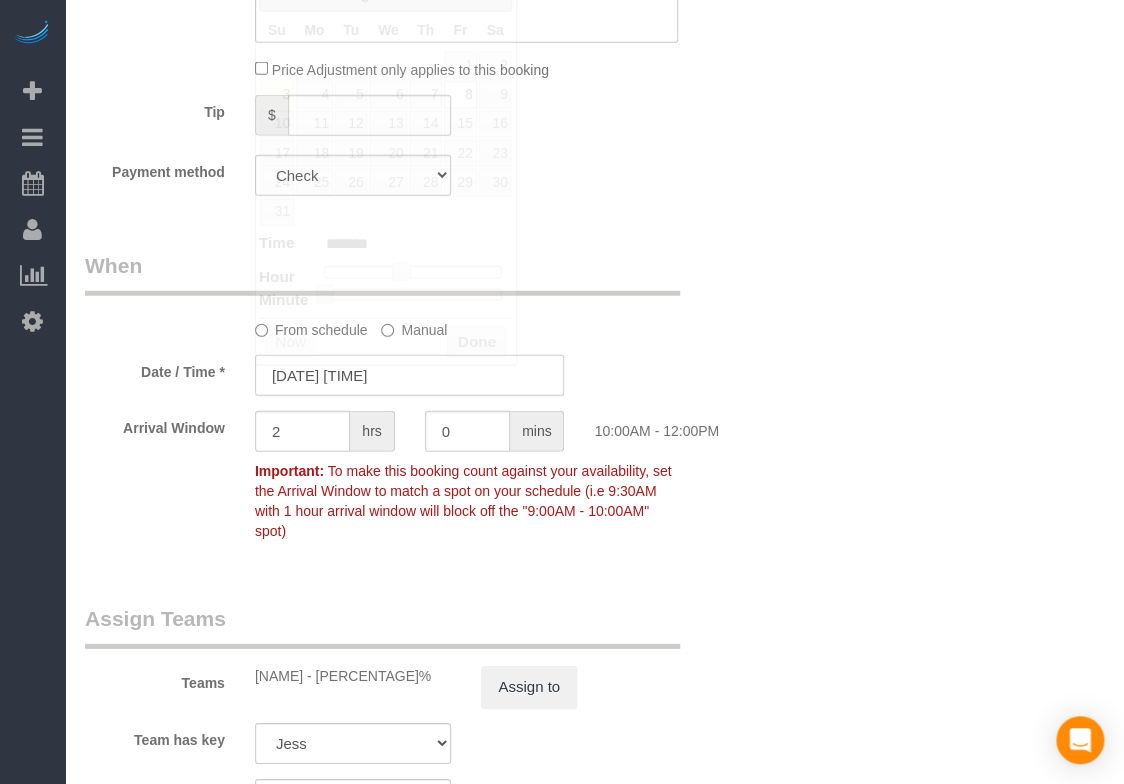 click on "[DATE] [TIME]" at bounding box center [410, 375] 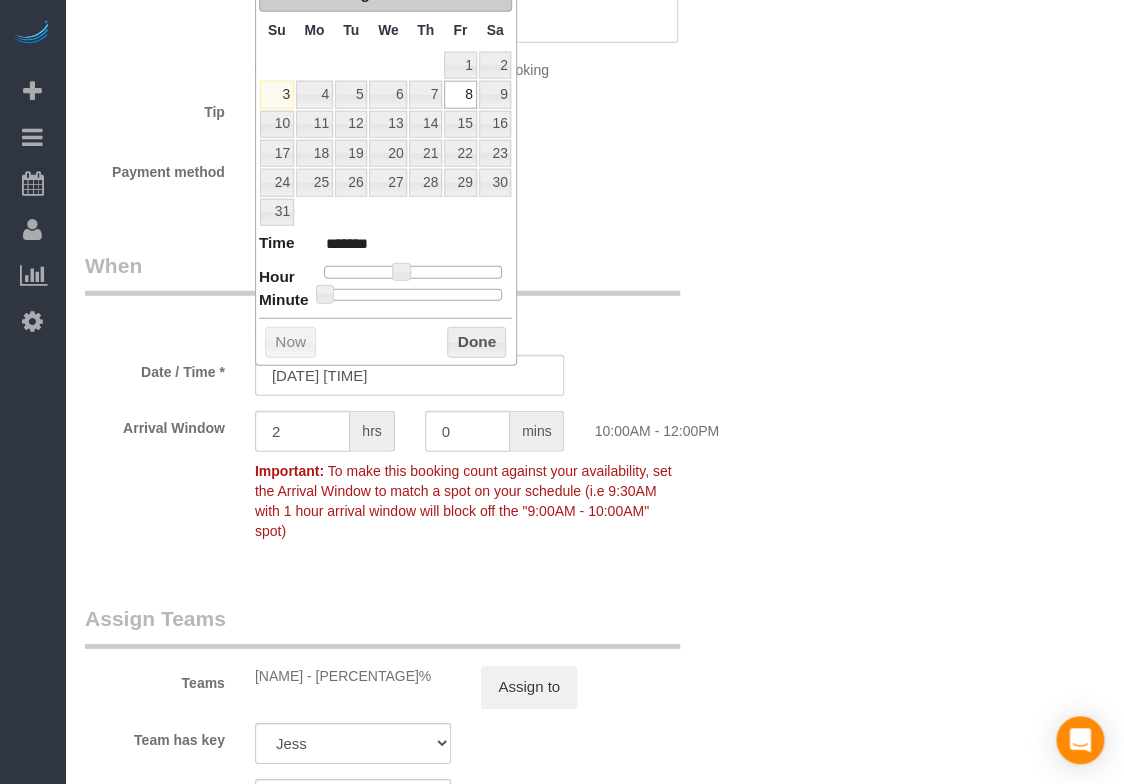 type on "[DATE] [TIME]" 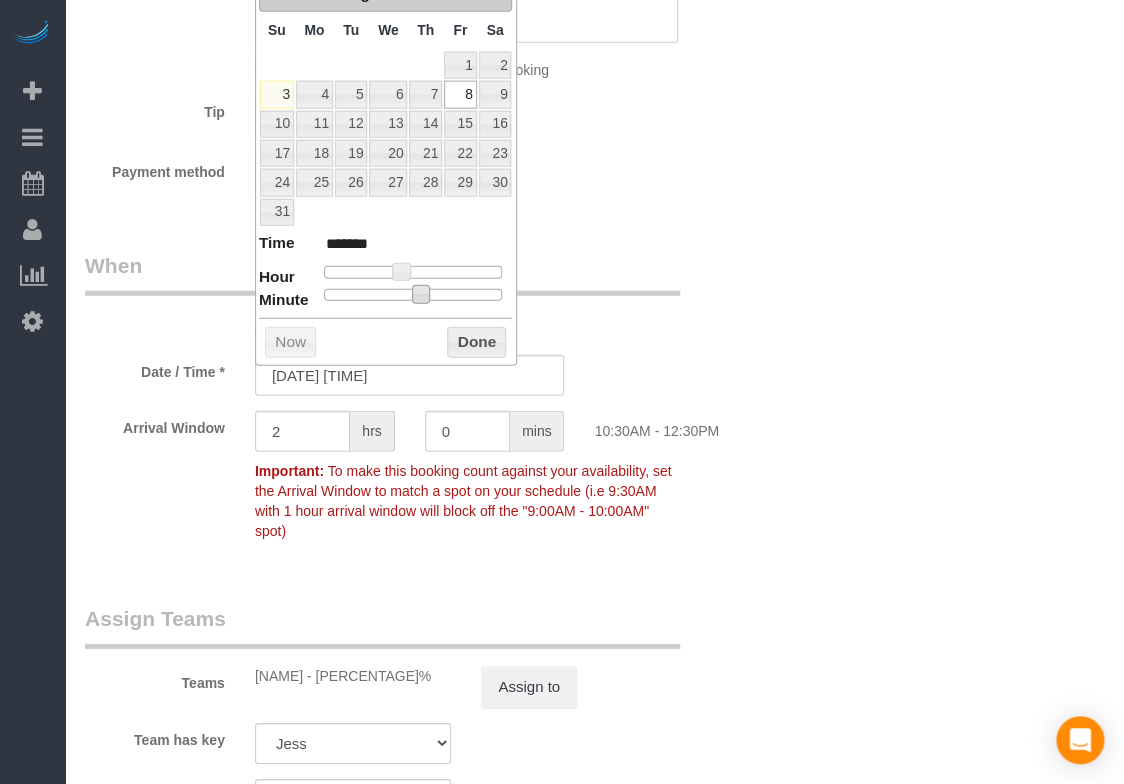 click on "Done" at bounding box center (476, 343) 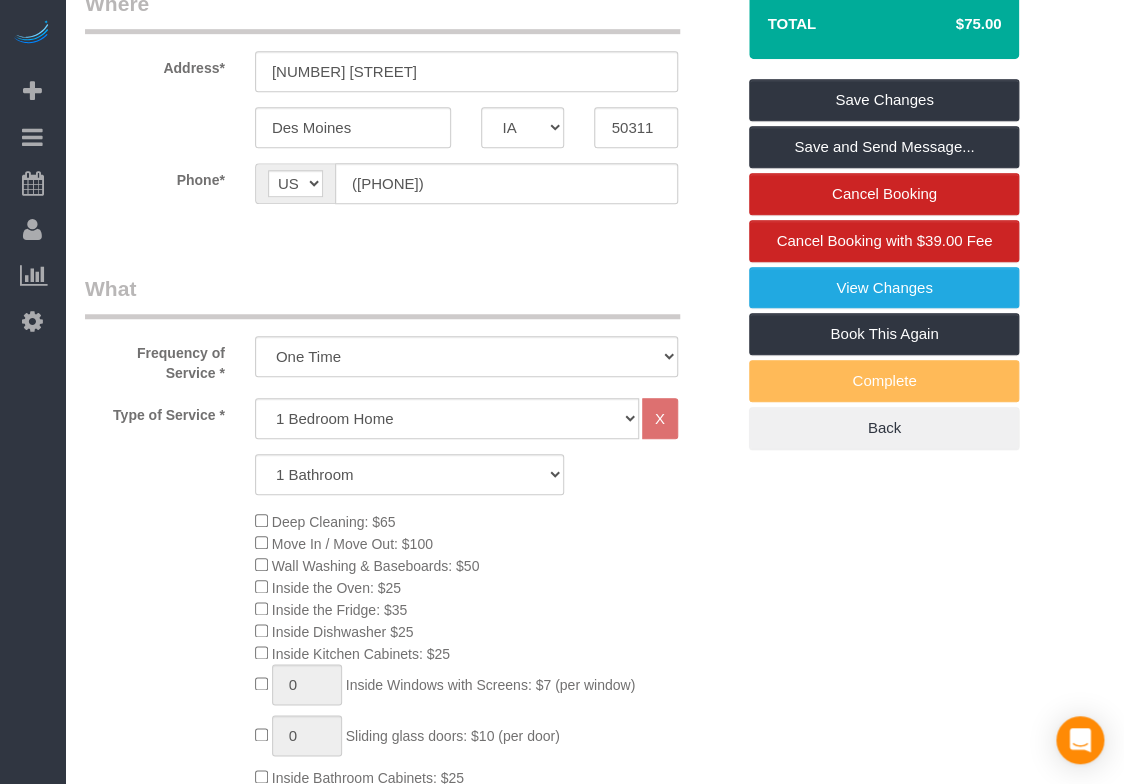 scroll, scrollTop: 324, scrollLeft: 0, axis: vertical 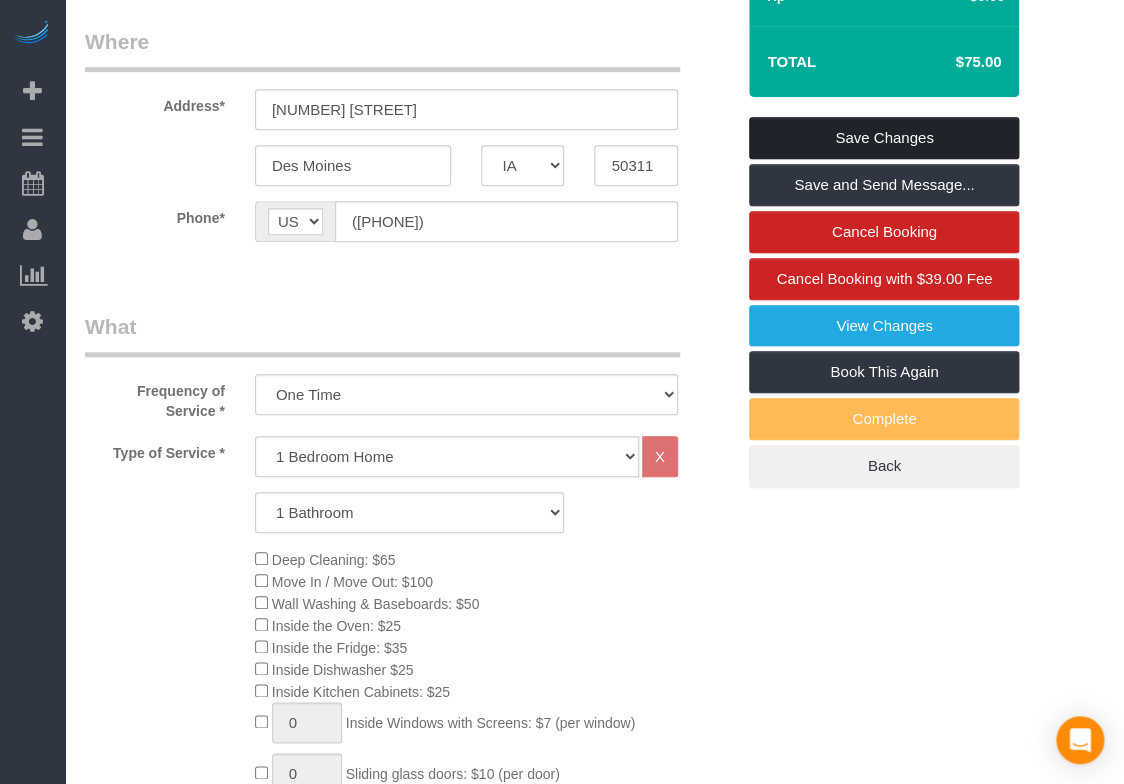 click on "Save Changes" at bounding box center (884, 138) 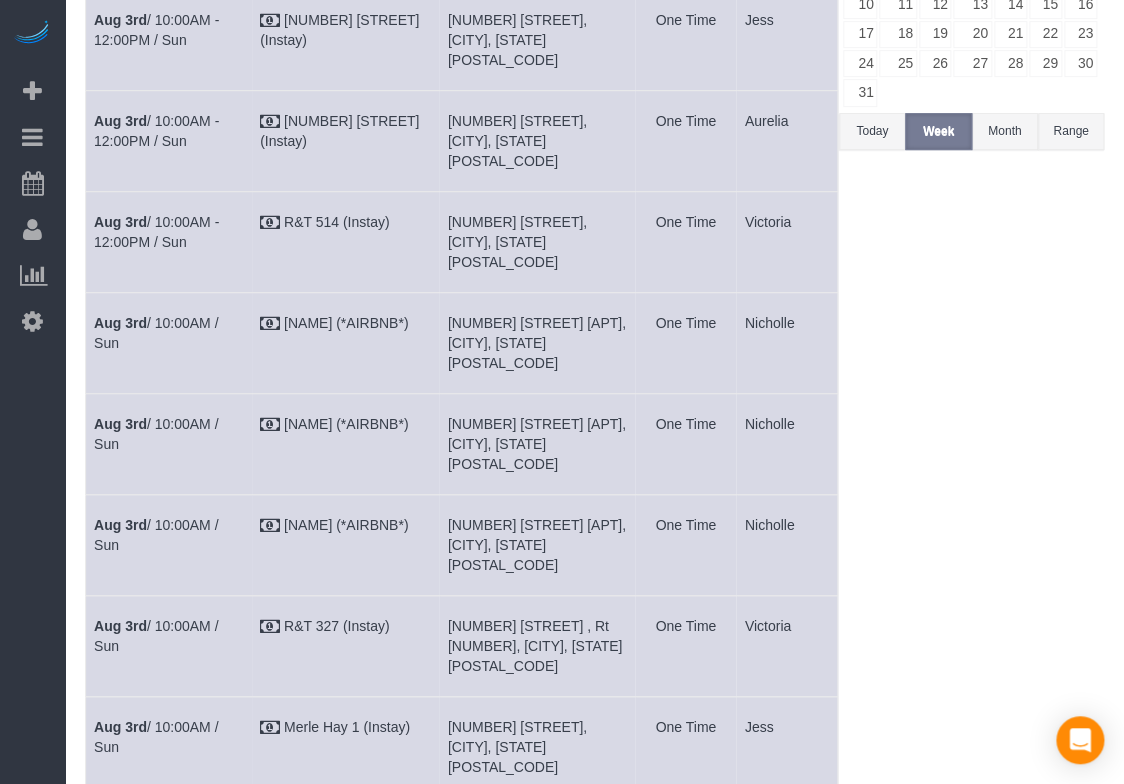 scroll, scrollTop: 0, scrollLeft: 0, axis: both 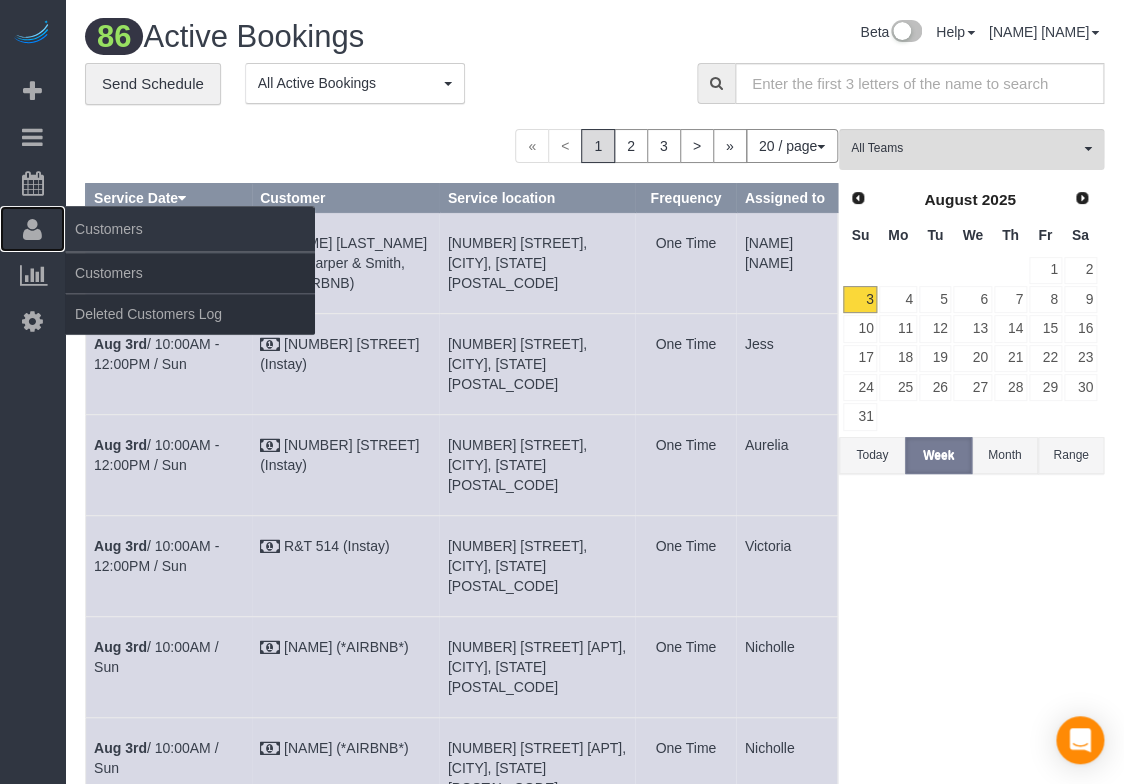 click on "Customers" at bounding box center [32, 229] 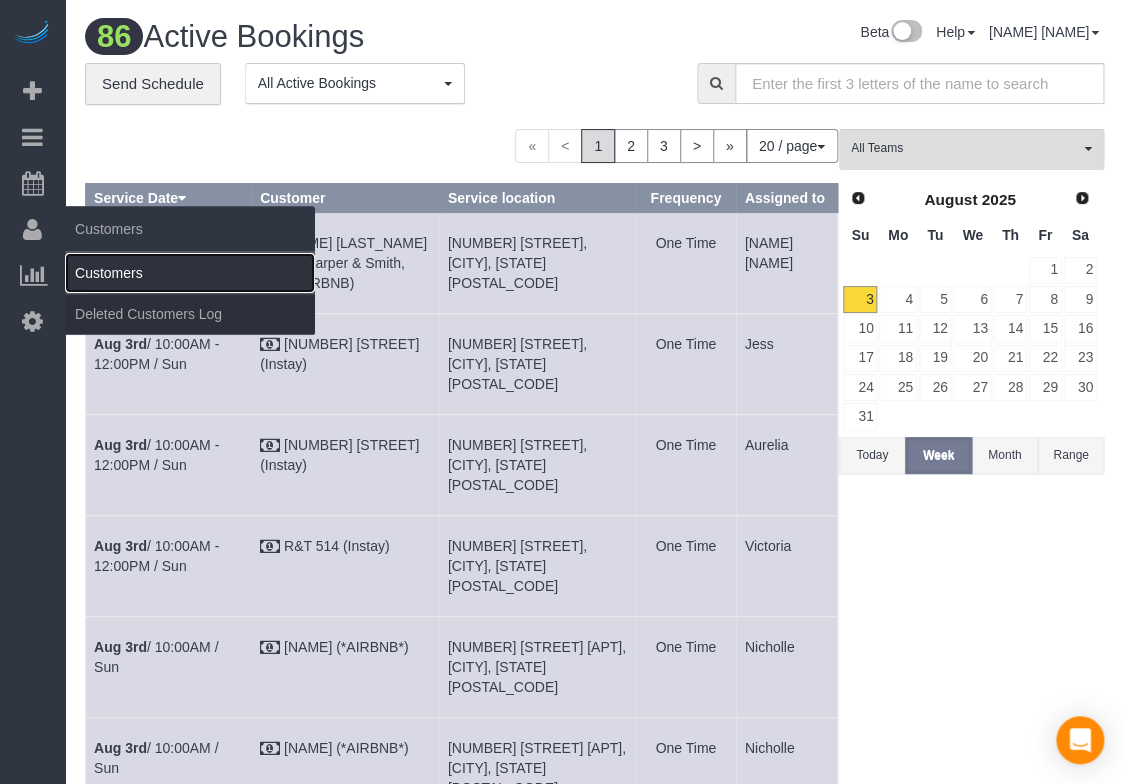 click on "Customers" at bounding box center [190, 273] 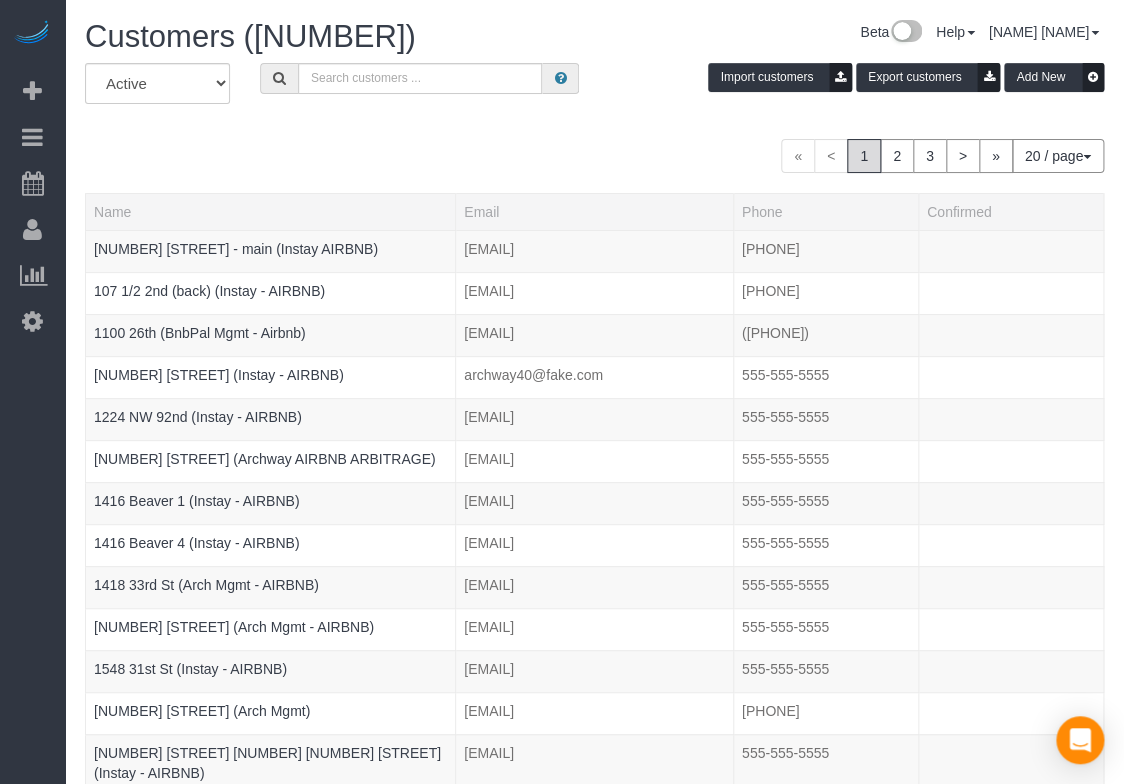 click on "Customers ([NUMBER])" at bounding box center (332, 41) 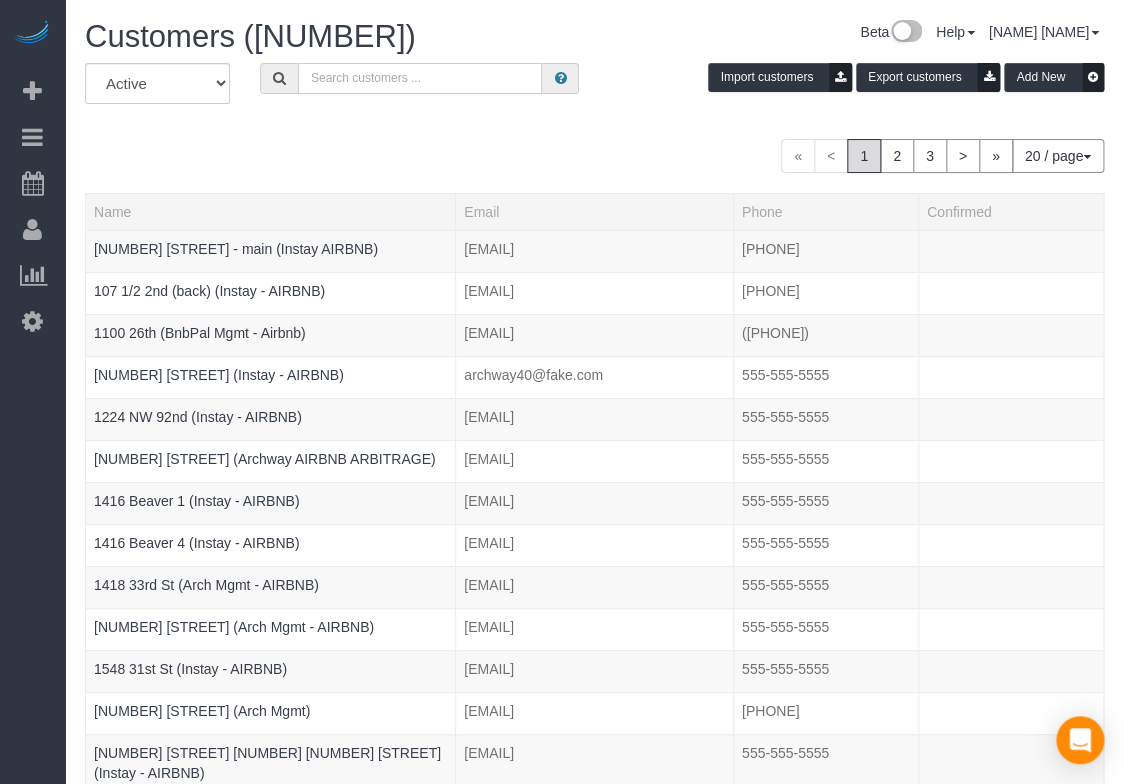 click at bounding box center [420, 78] 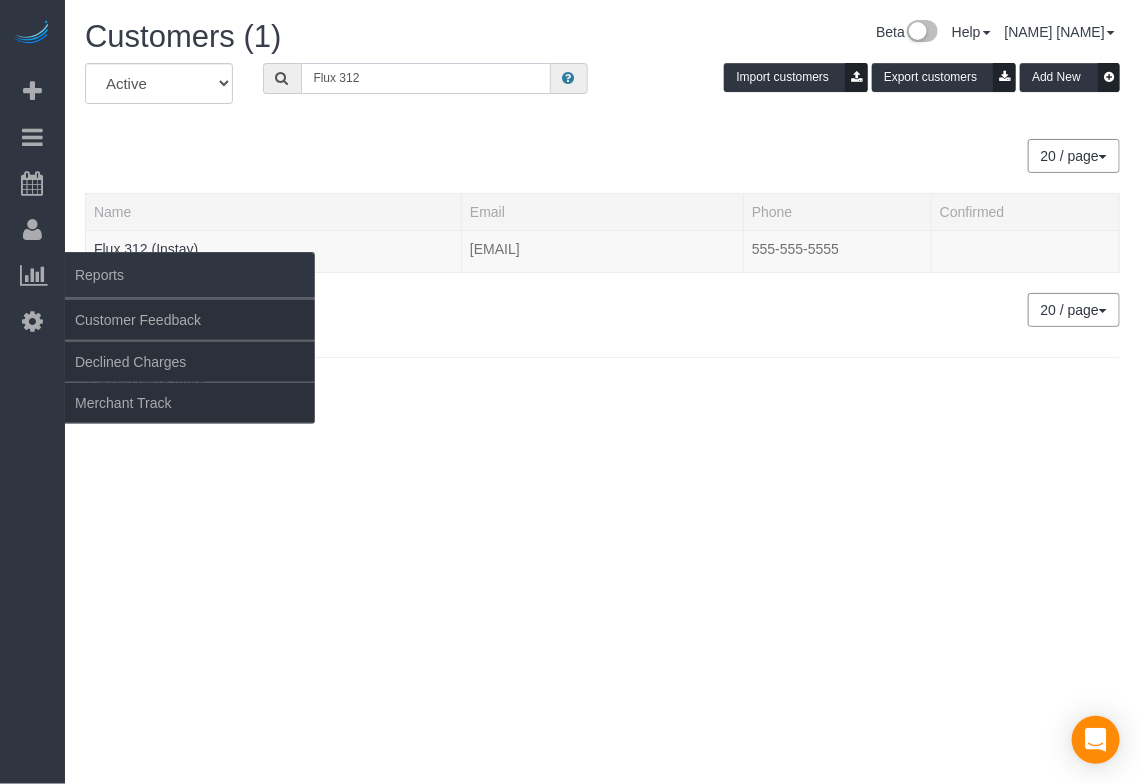 type on "Flux 312" 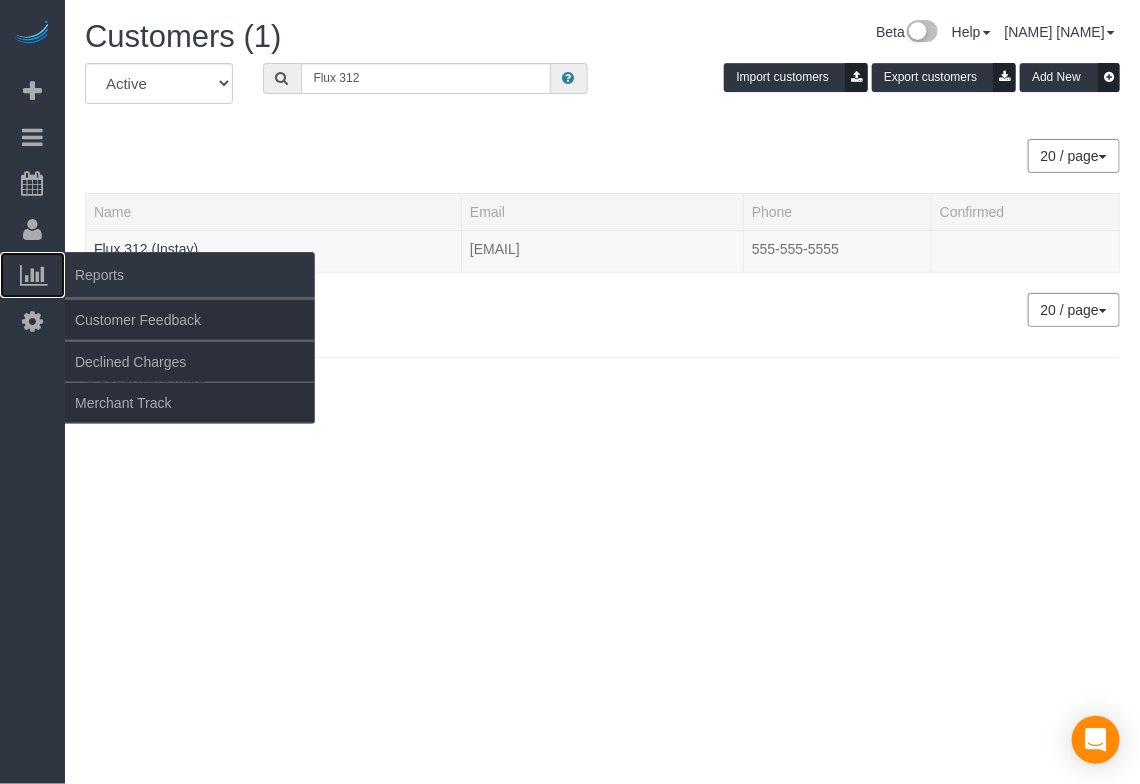 click on "Reports" at bounding box center (32, 275) 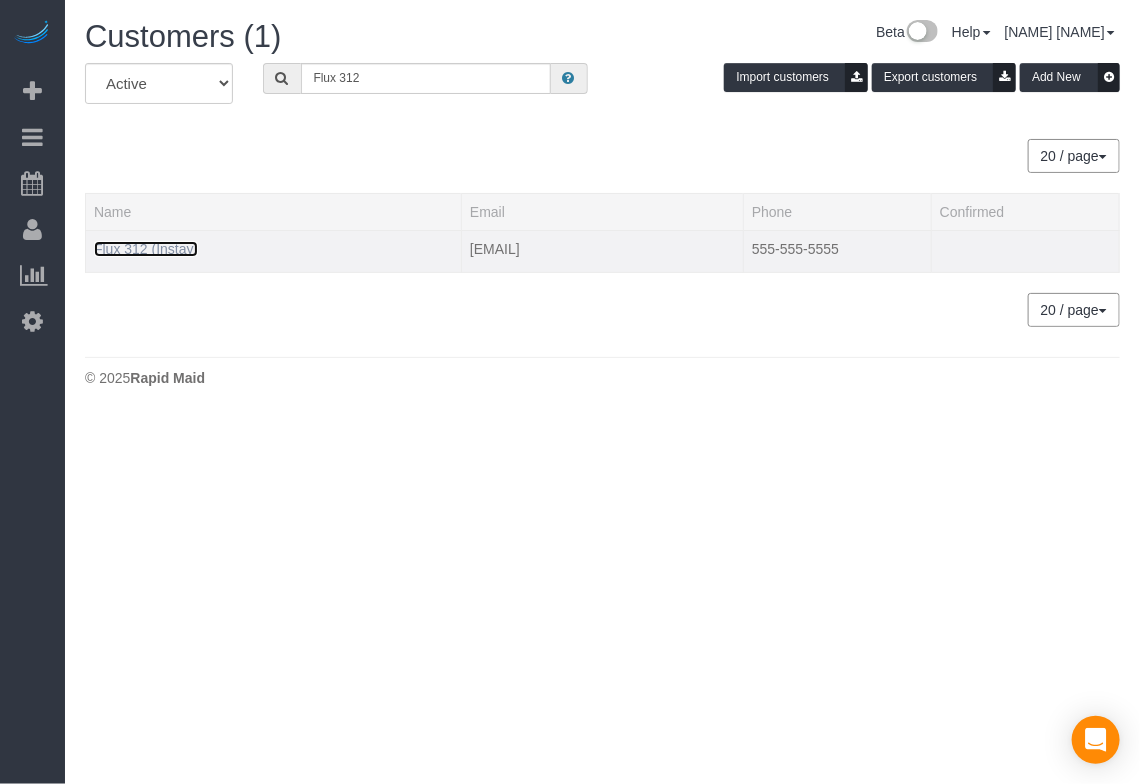 click on "Flux 312 (Instay)" at bounding box center [146, 249] 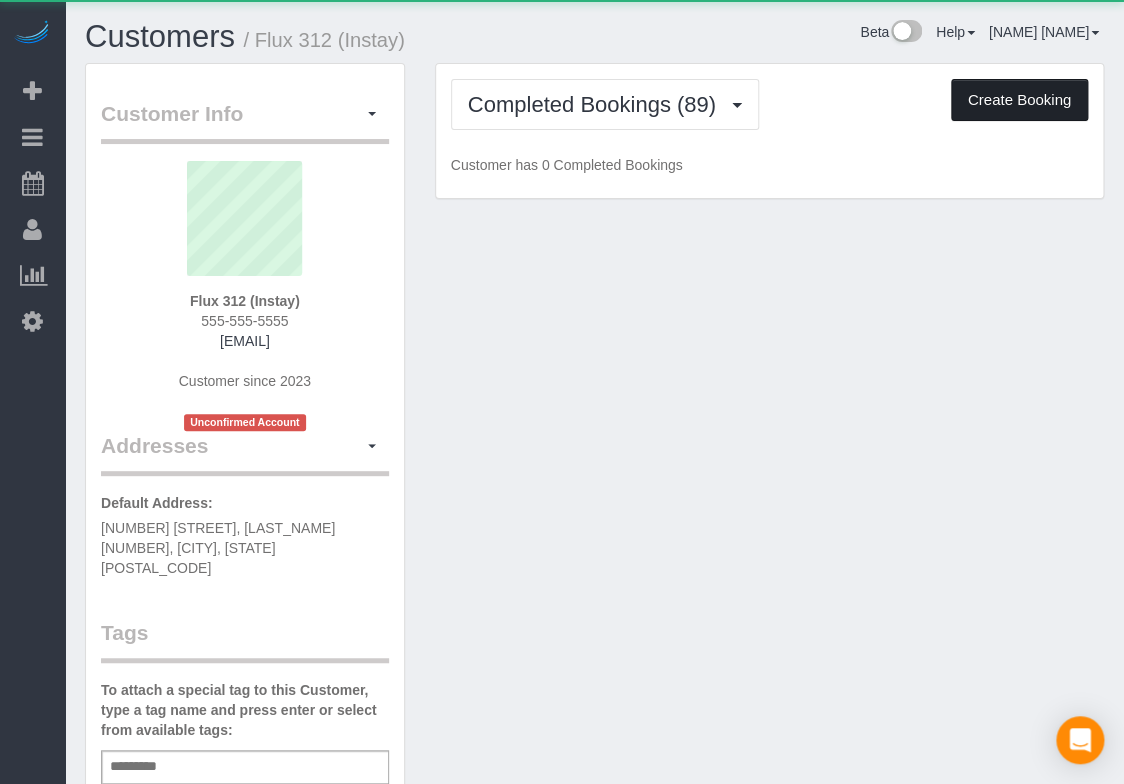 click on "Create Booking" at bounding box center (1019, 100) 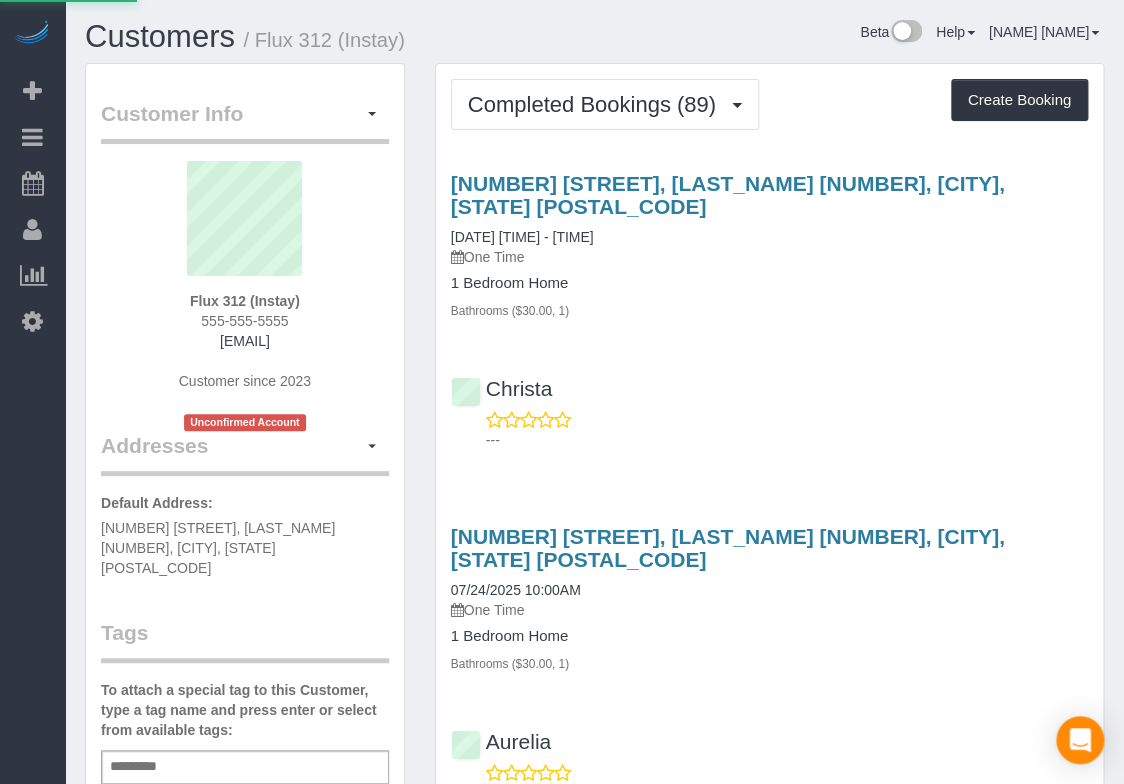 select on "IA" 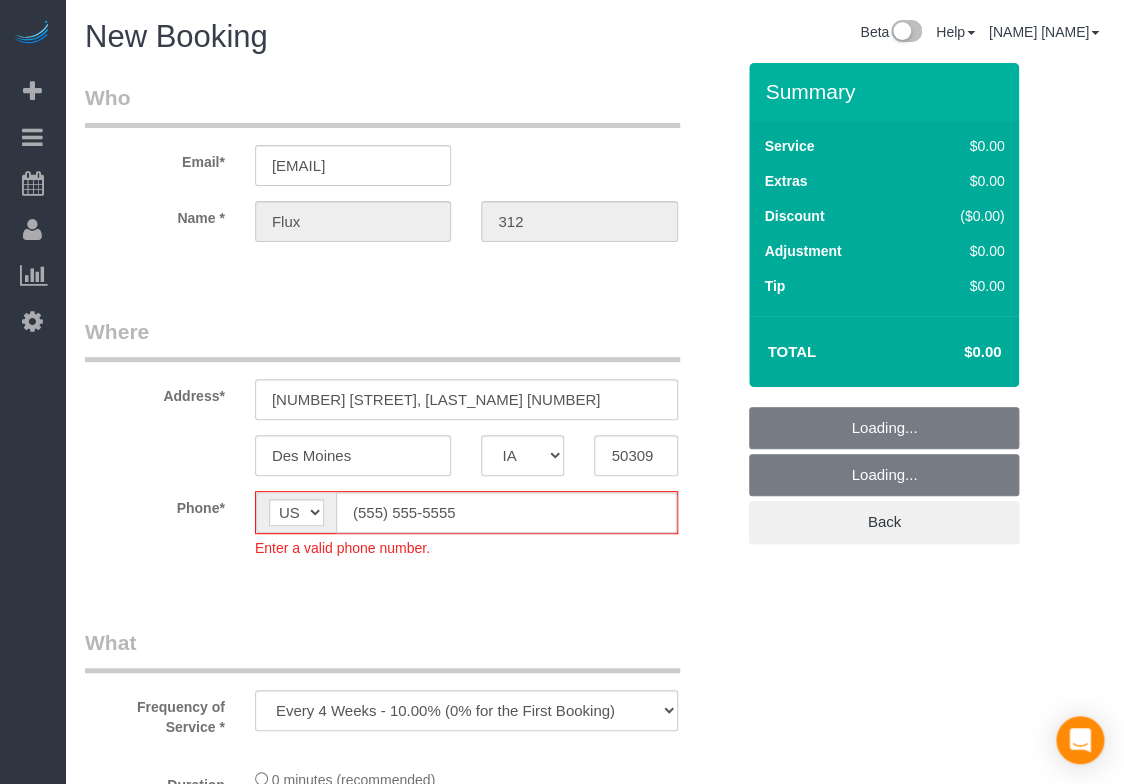 select on "object:[NUMBER]" 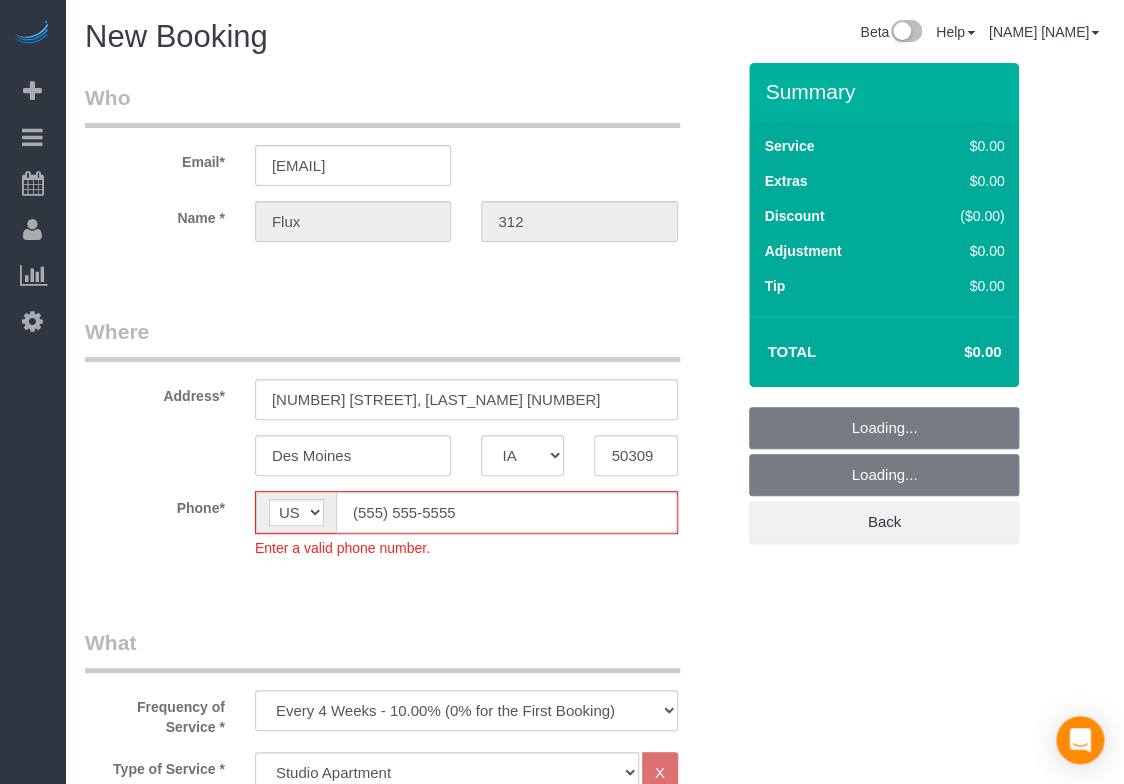 click on "(555) 555-5555" 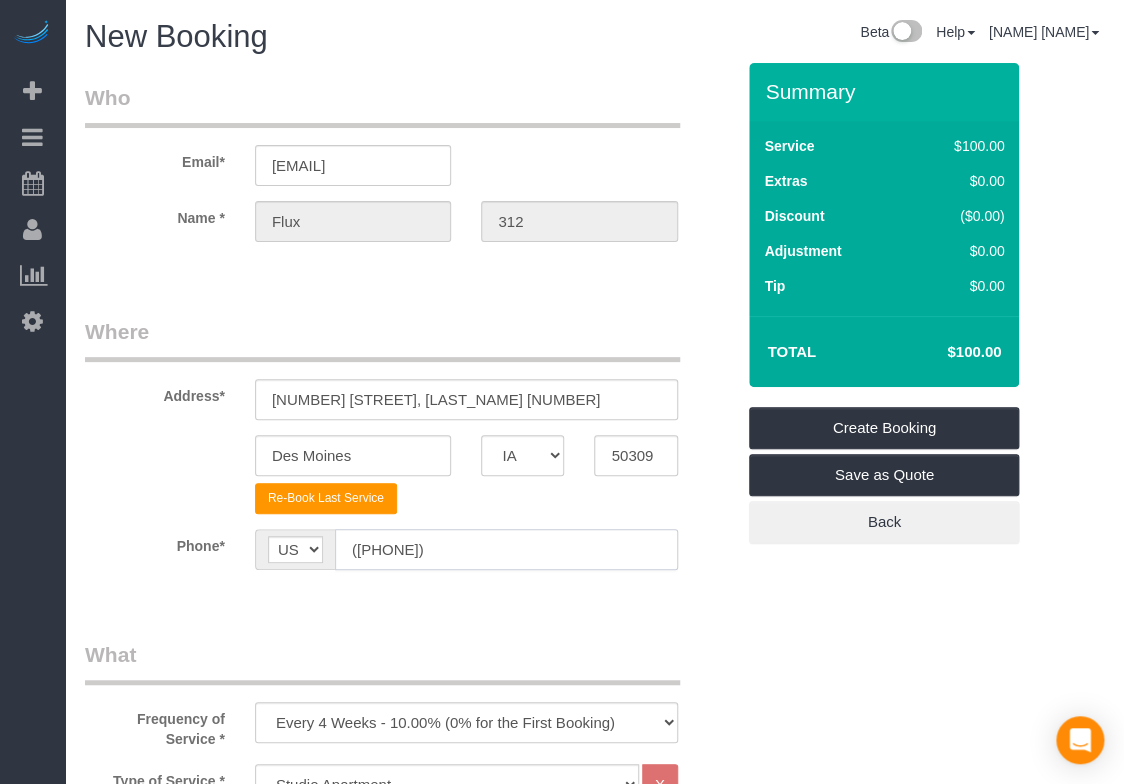 type on "([PHONE])" 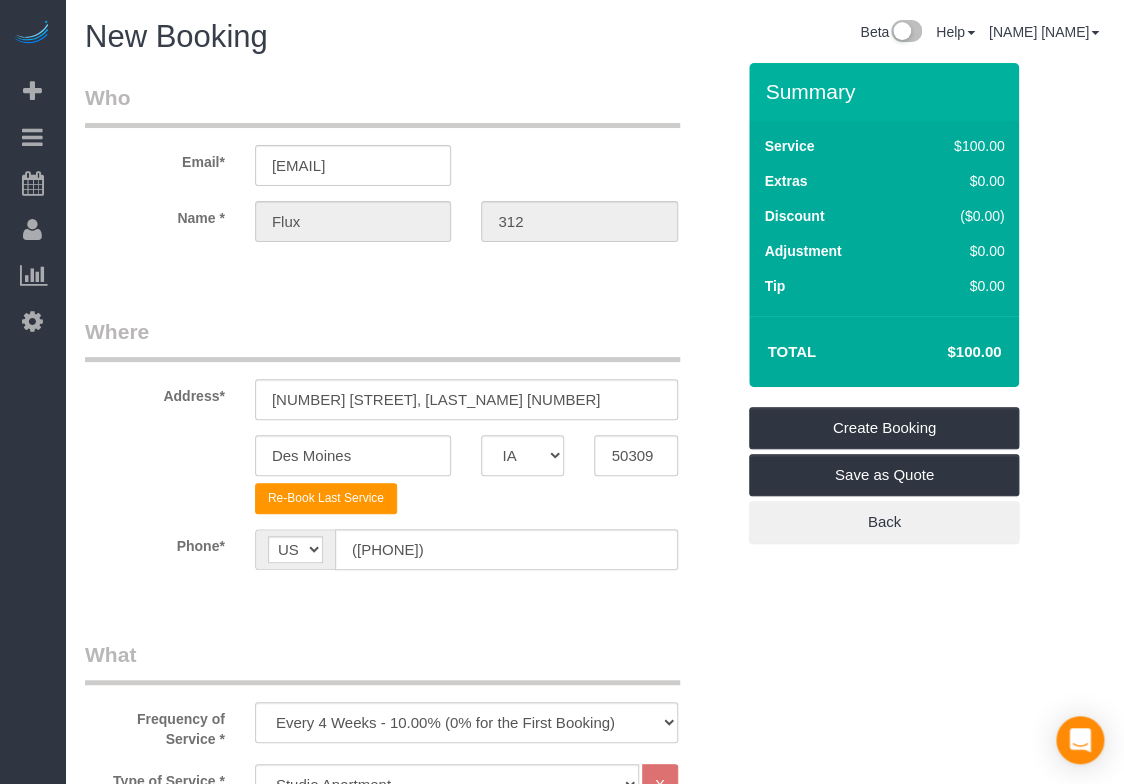 click on "Who
Email*
[EMAIL]
Name *
[LAST_NAME]
[NUMBER]
Where
Address*
[NUMBER] [STREET], [LAST_NAME] [NUMBER]
[CITY]
AK
AL
AR
AZ
CA
CO
CT
DC
DE
FL
GA
HI
IA
ID
IL
IN
KS
KY
LA
MA
MD
ME
MI
MN
MO
MS
MT
NC
ND
NE
NH" at bounding box center [409, 1439] 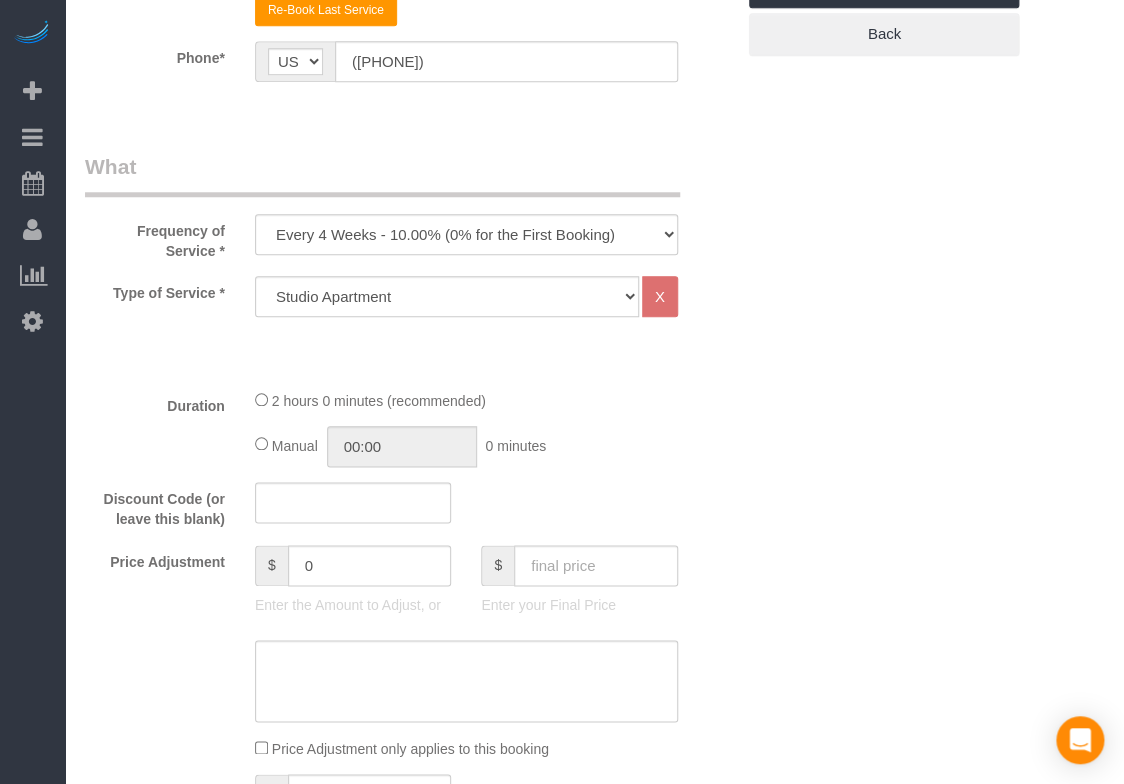 scroll, scrollTop: 555, scrollLeft: 0, axis: vertical 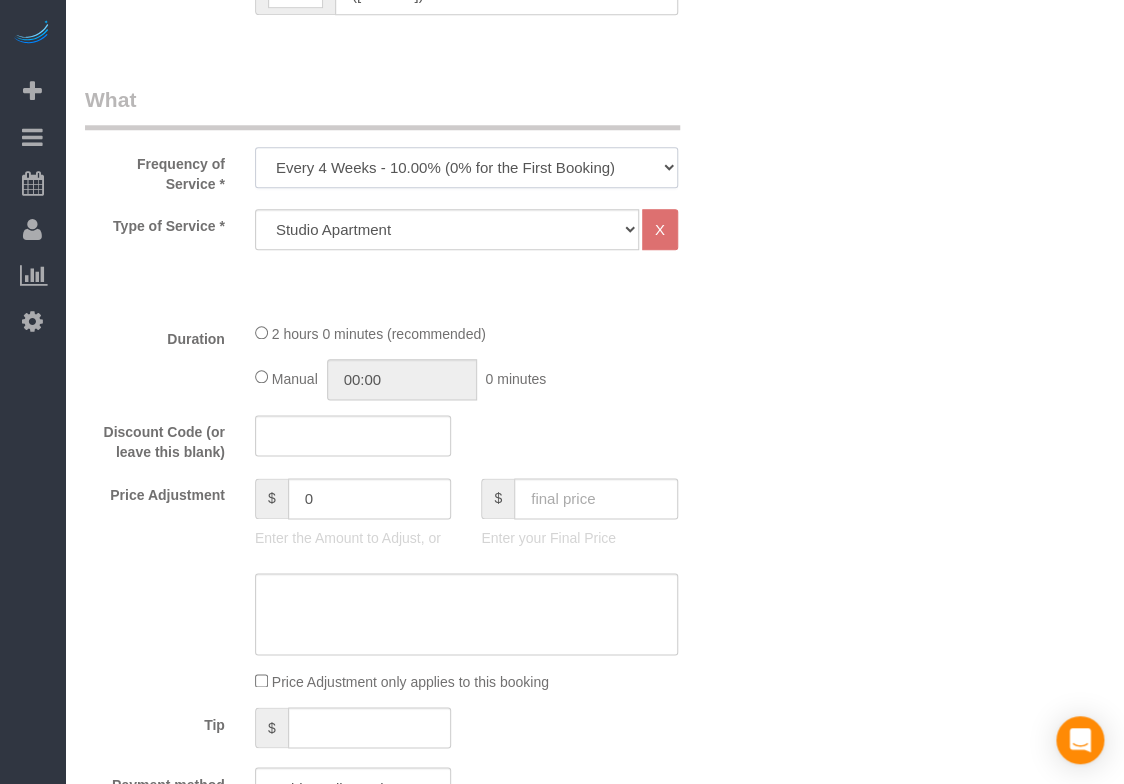 click on "Every 6 Weeks (0% for the First Booking) One Time Every 8 Weeks (0% for the First Booking) Every 4 Weeks - 10.00% (0% for the First Booking) Every 3 Weeks - 12.00% (0% for the First Booking) Every 2 Weeks - 15.00% (0% for the First Booking) Weekly - 20.00% (0% for the First Booking)" at bounding box center (466, 167) 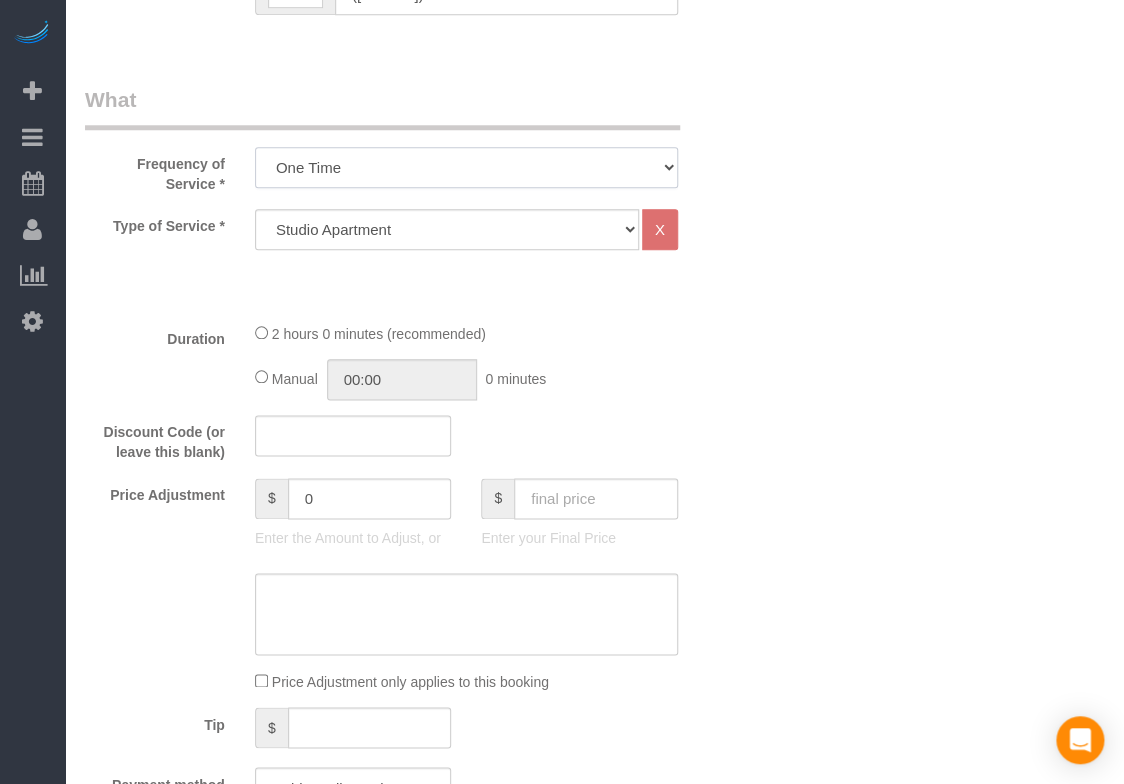 click on "Every 6 Weeks (0% for the First Booking) One Time Every 8 Weeks (0% for the First Booking) Every 4 Weeks - 10.00% (0% for the First Booking) Every 3 Weeks - 12.00% (0% for the First Booking) Every 2 Weeks - 15.00% (0% for the First Booking) Weekly - 20.00% (0% for the First Booking)" at bounding box center [466, 167] 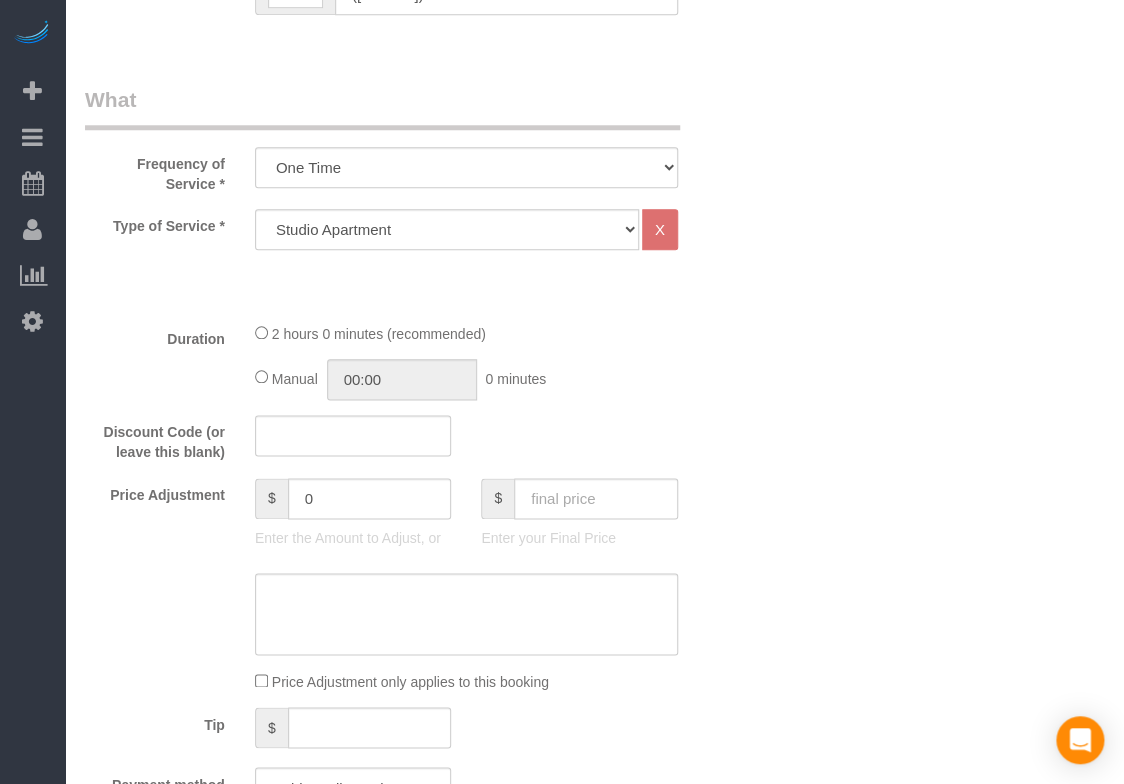 drag, startPoint x: 773, startPoint y: 330, endPoint x: 604, endPoint y: 359, distance: 171.47011 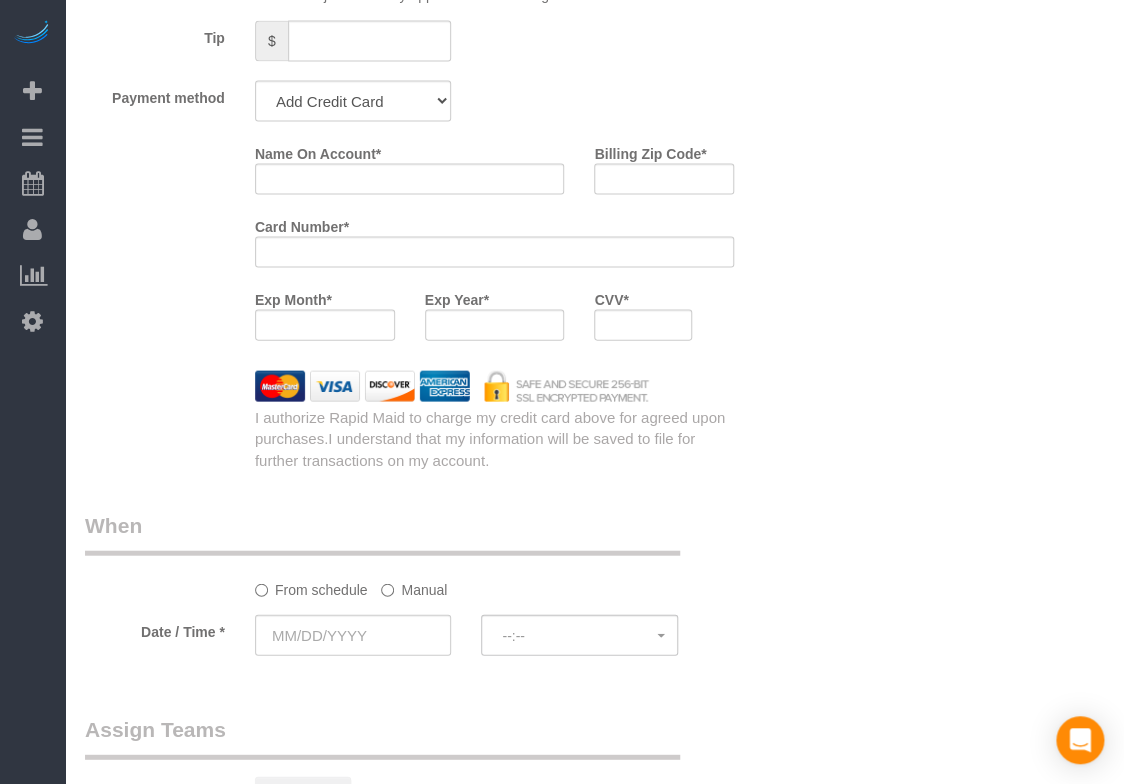 scroll, scrollTop: 1000, scrollLeft: 0, axis: vertical 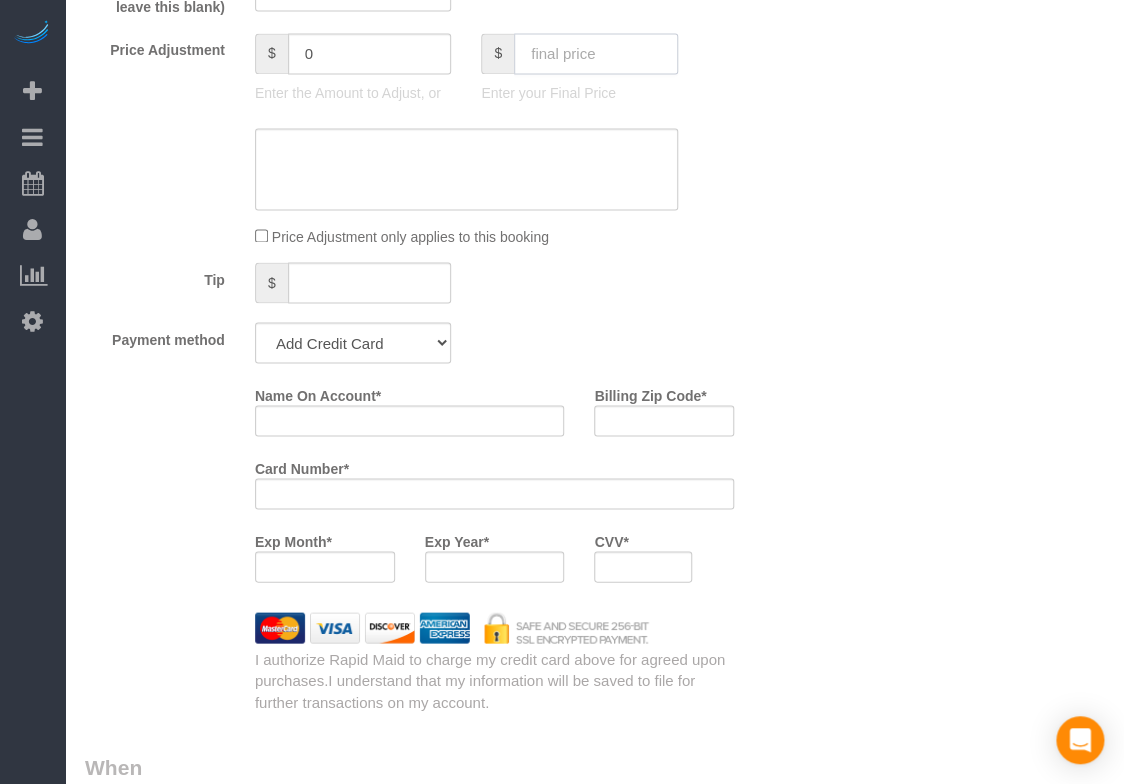 click 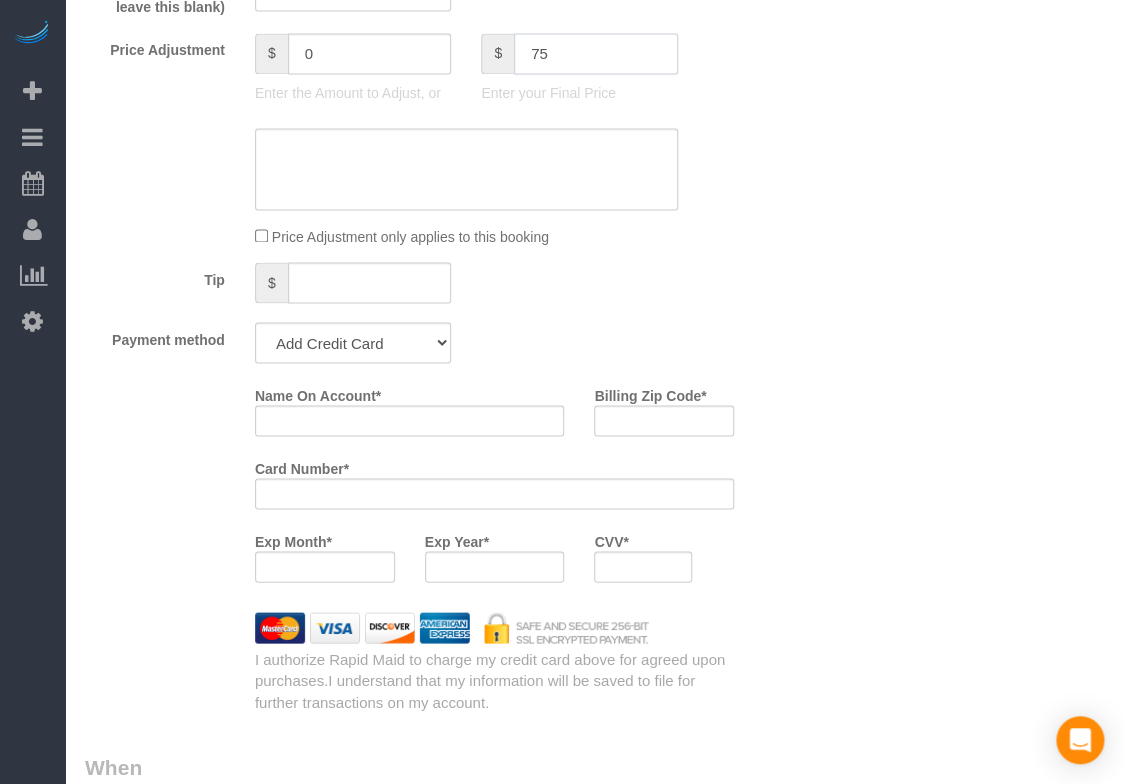 type on "75" 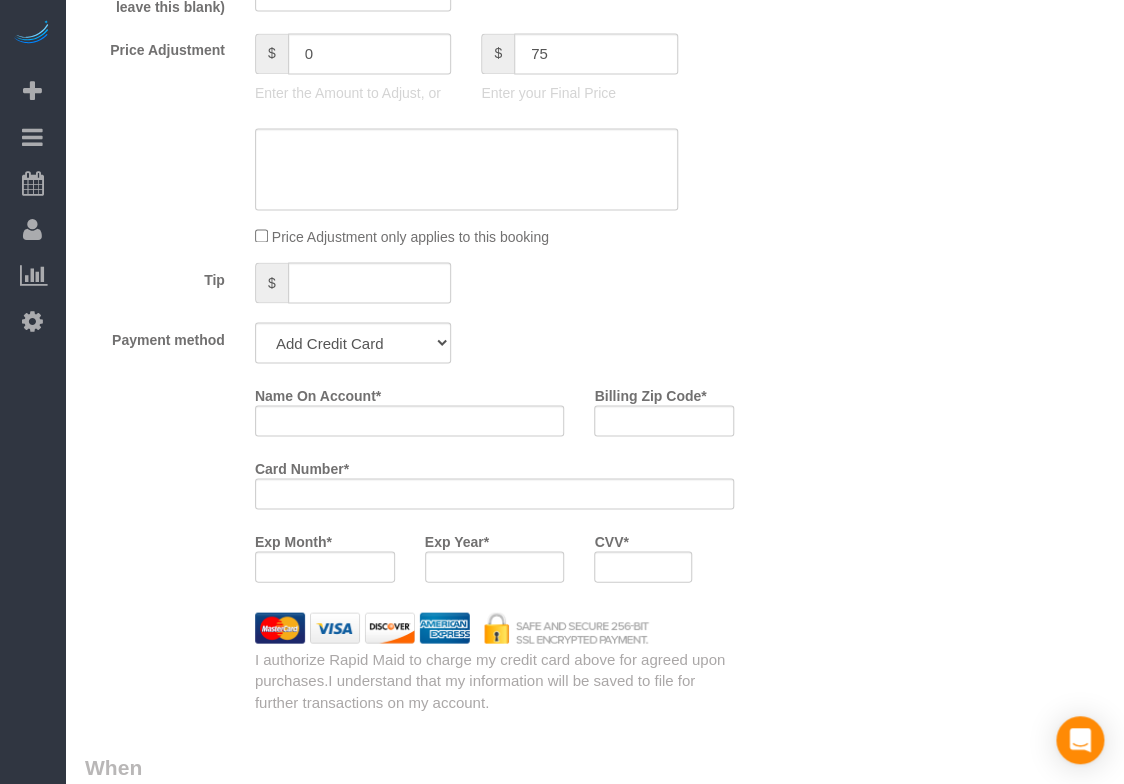 click 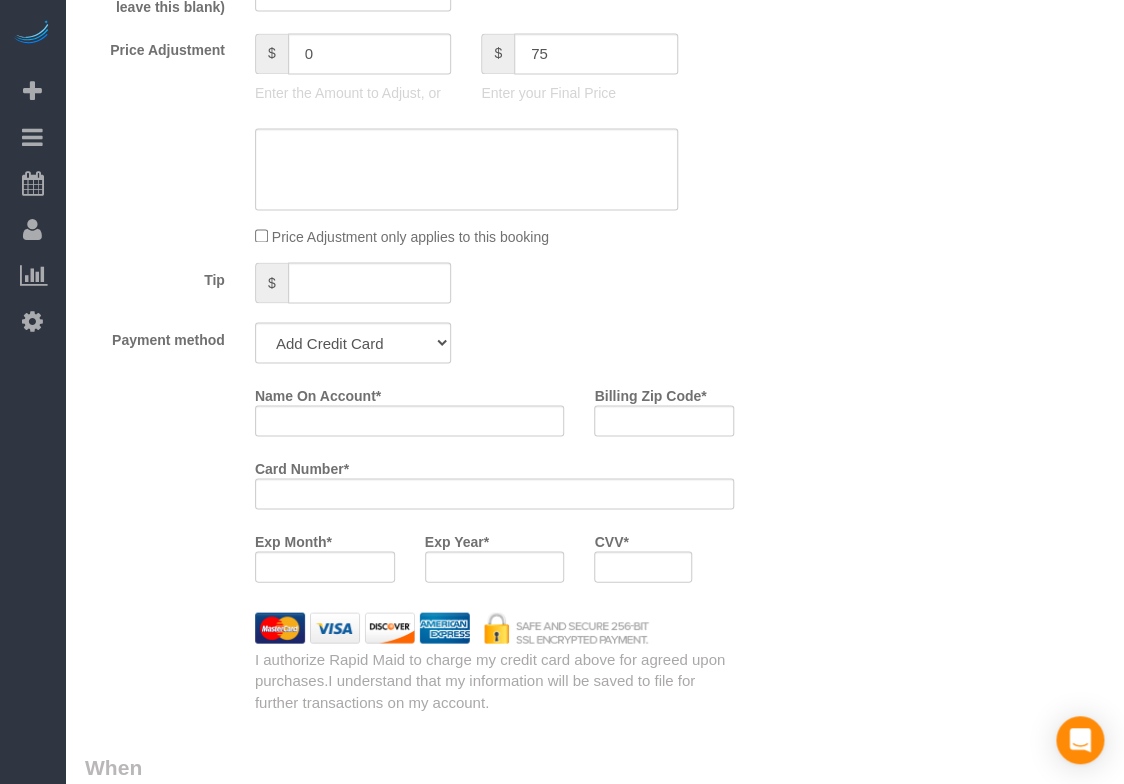 click on "What
Frequency of Service *
Every 6 Weeks (0% for the First Booking) One Time Every 8 Weeks (0% for the First Booking) Every 4 Weeks - 10.00% (0% for the First Booking) Every 3 Weeks - 12.00% (0% for the First Booking) Every 2 Weeks - 15.00% (0% for the First Booking) Weekly - 20.00% (0% for the First Booking)
Type of Service *
Studio Apartment 1 Bedroom Home 2 Bedroom Home 3 Bedroom Home 4 Bedroom Home 5 Bedroom Home 6 Bedroom Home 7 Bedroom Home Hourly Cleaning Hazard/Emergency Cleaning General Maintenance
X" at bounding box center (409, 176) 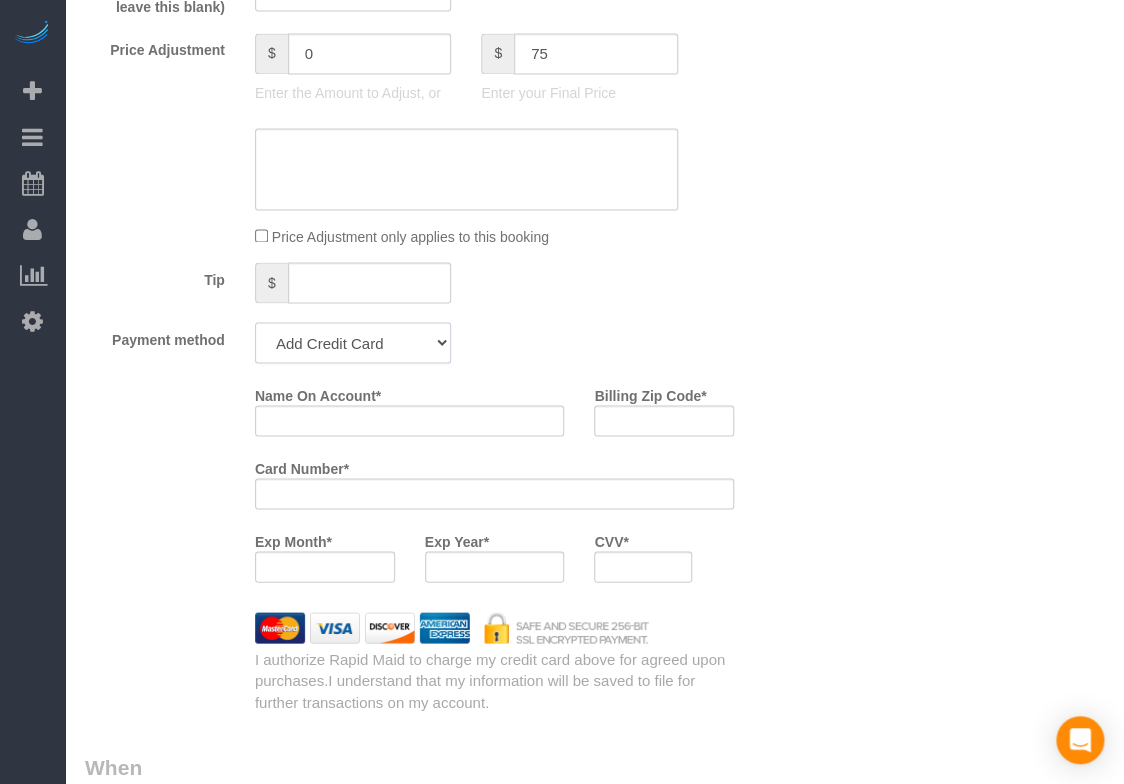 click on "Add Credit Card Cash Check Paypal" 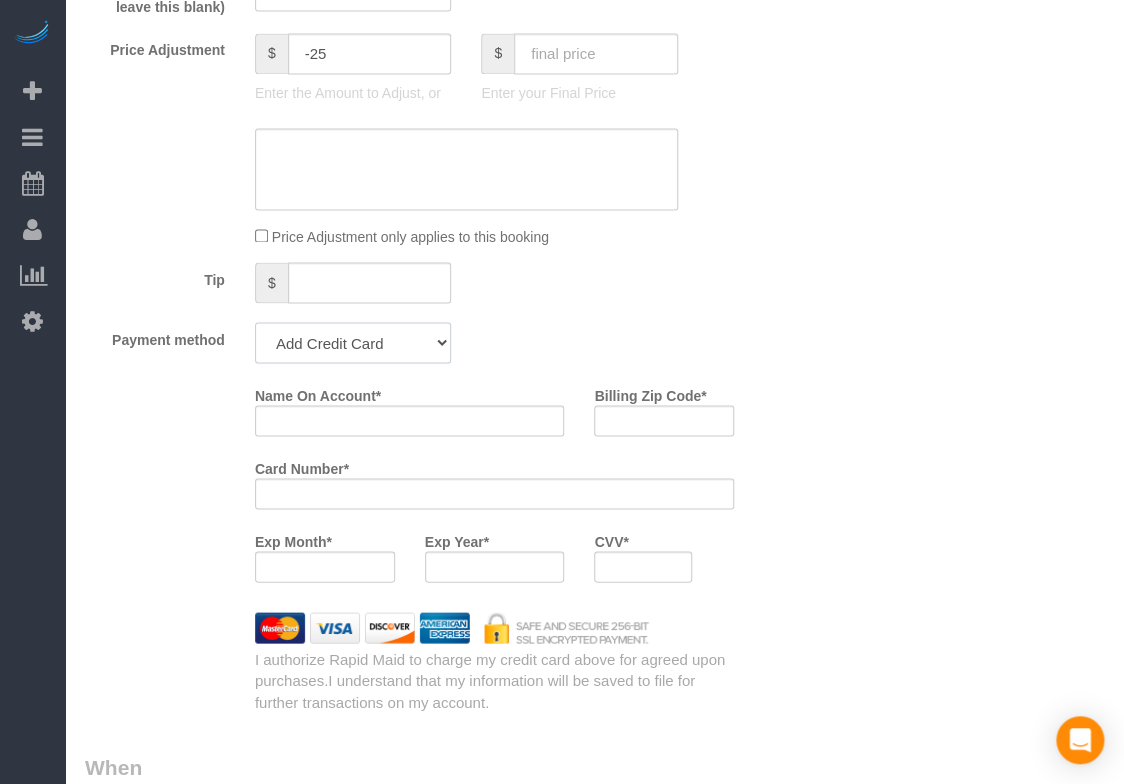select on "string:check" 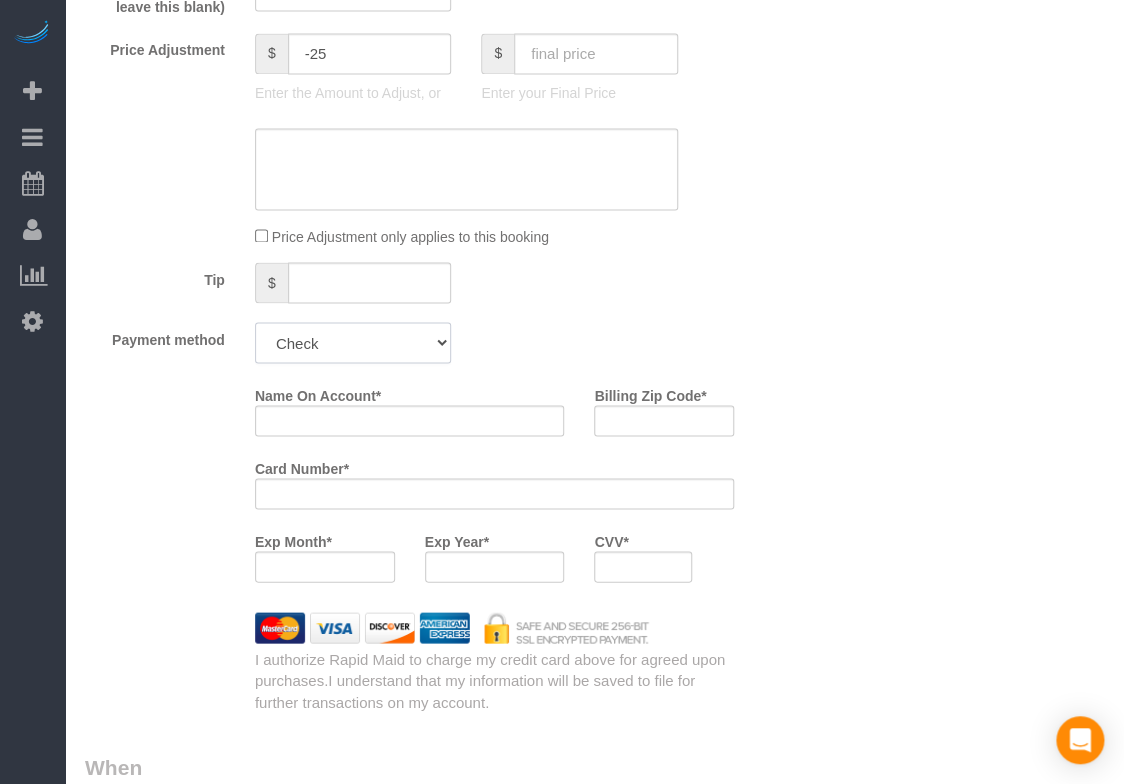 click on "Add Credit Card Cash Check Paypal" 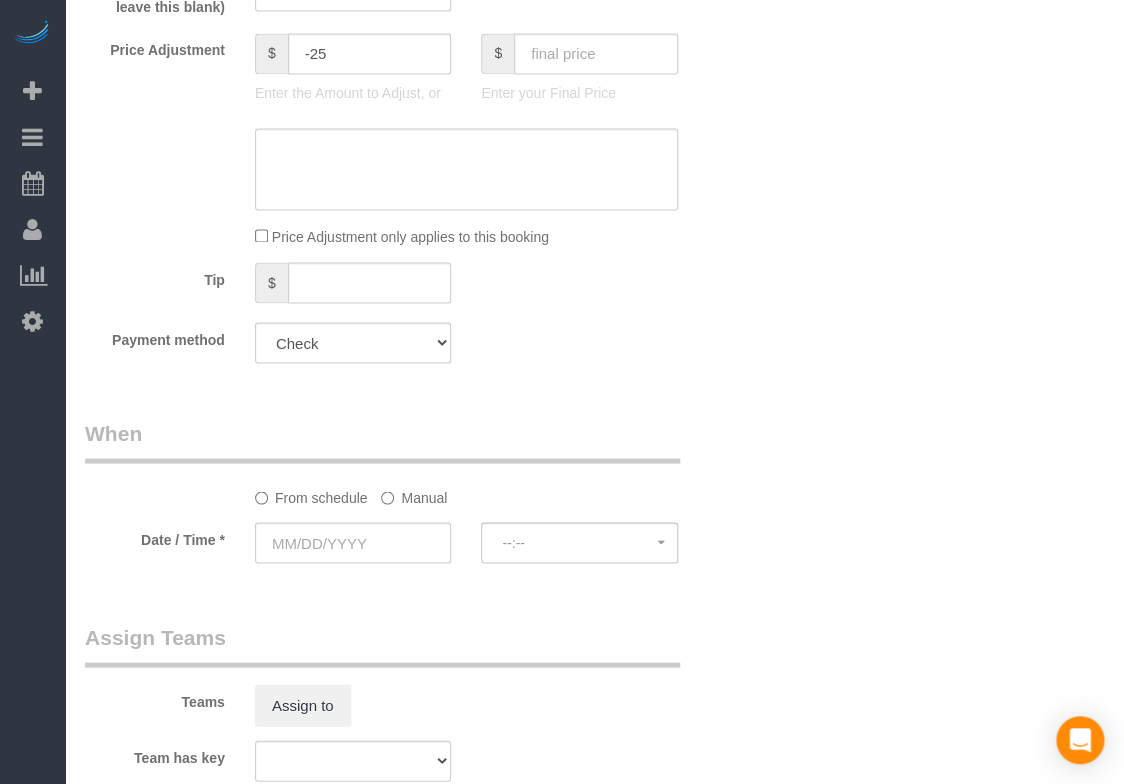 click on "Payment method
Add Credit Card Cash Check Paypal" 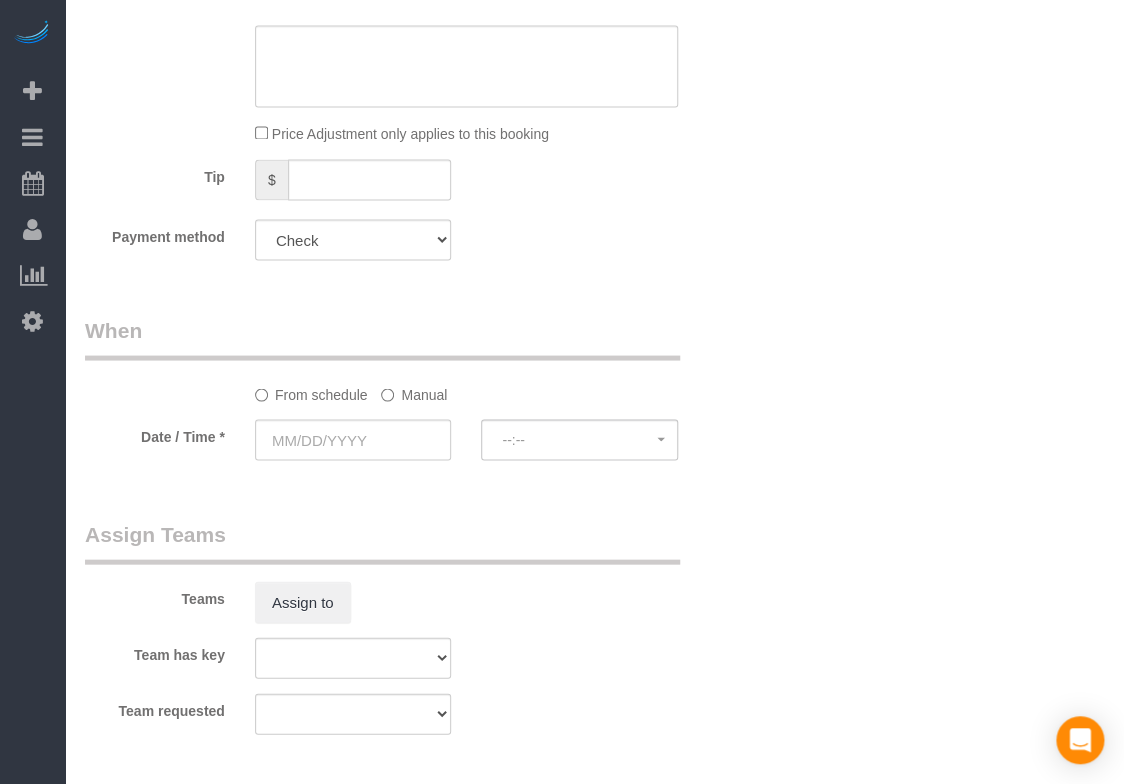 scroll, scrollTop: 1222, scrollLeft: 0, axis: vertical 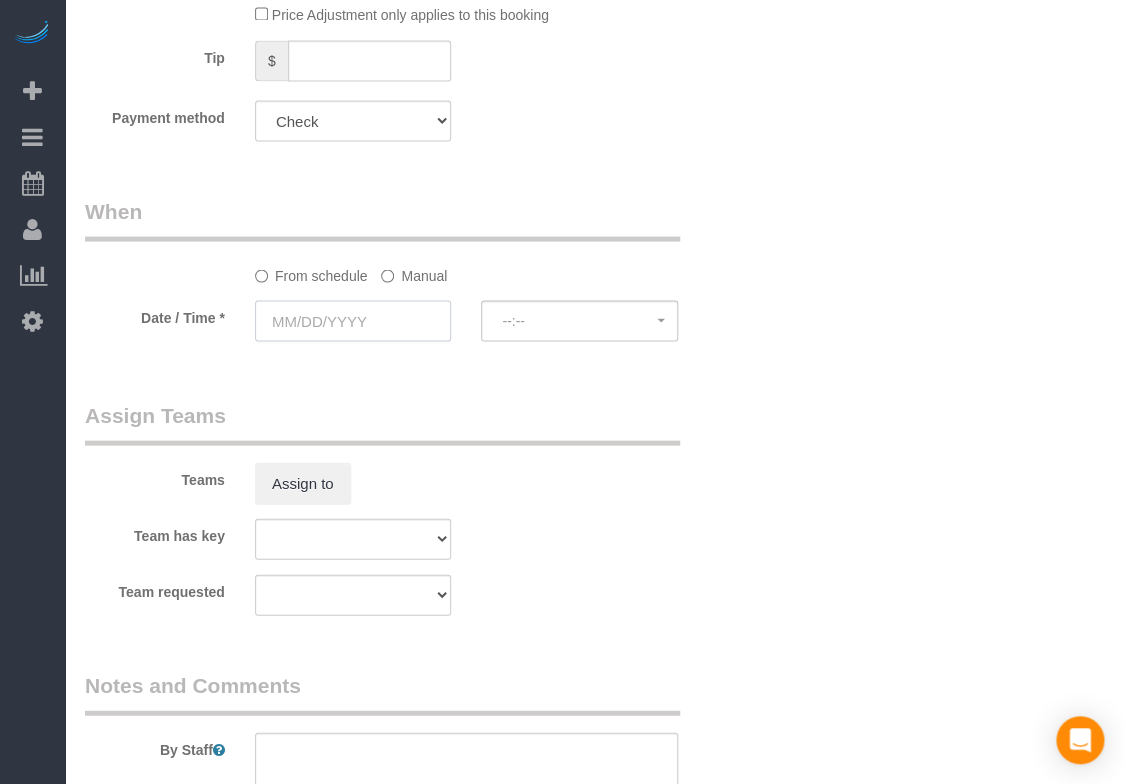 click at bounding box center (353, 320) 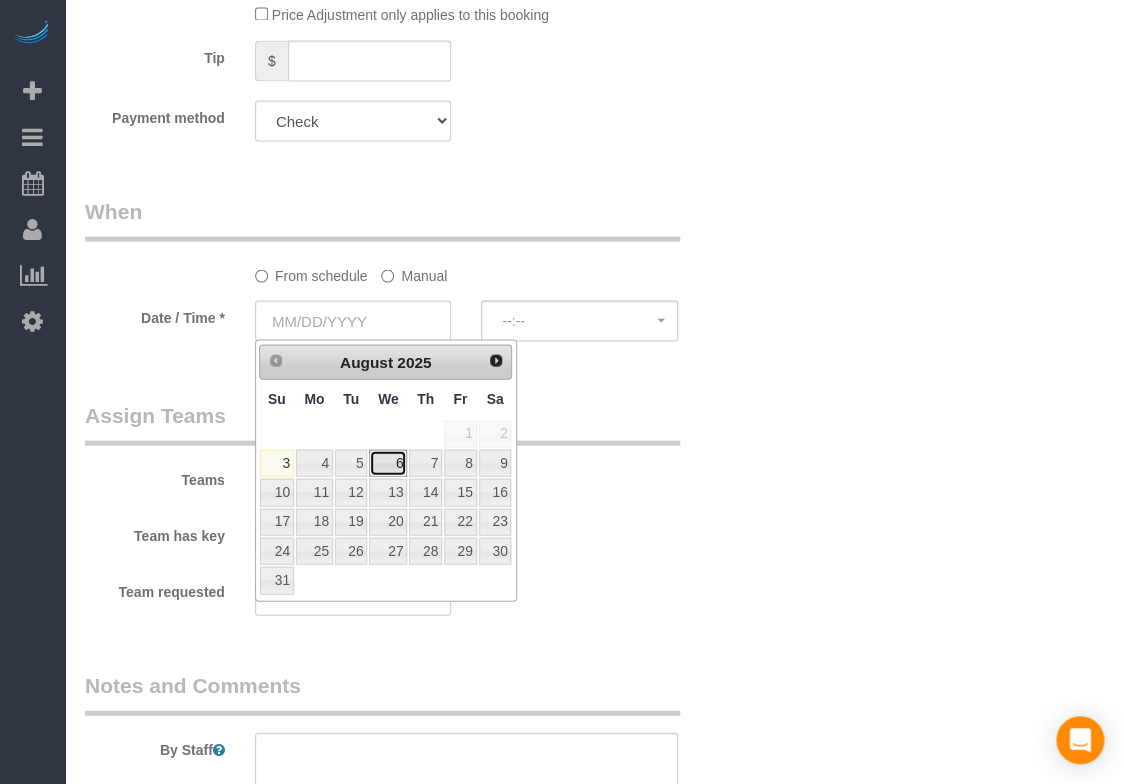 click on "6" at bounding box center [388, 462] 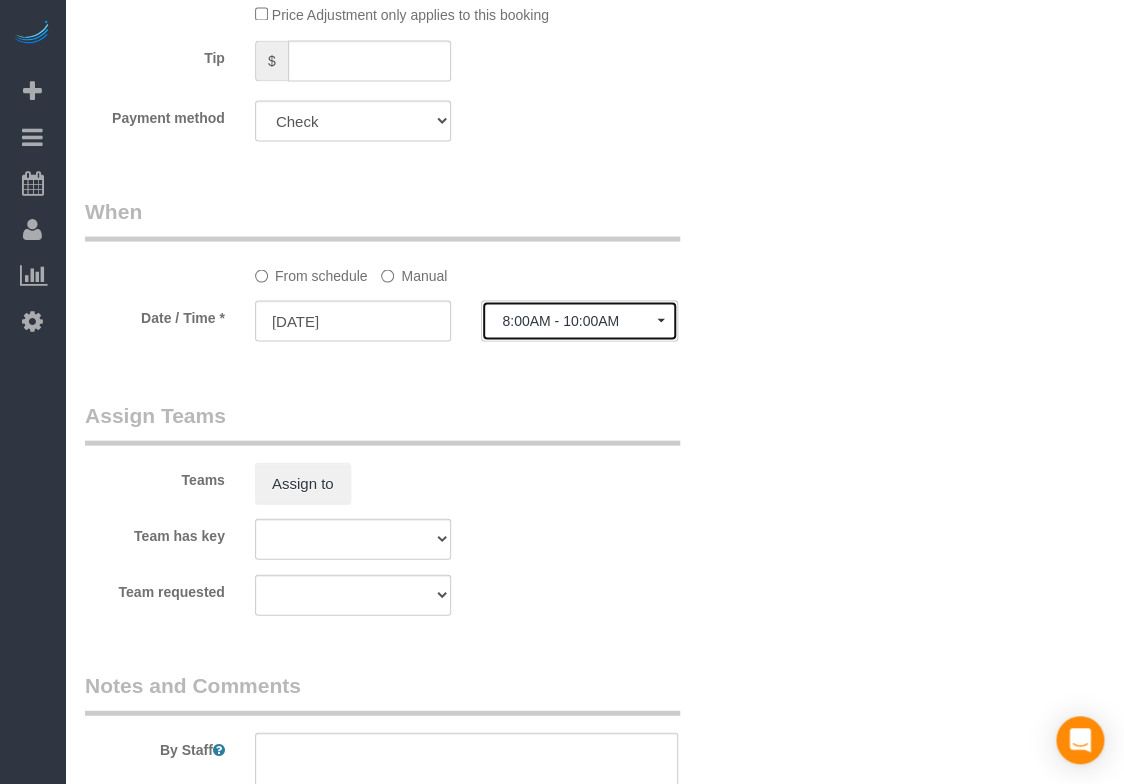 click on "8:00AM - 10:00AM" 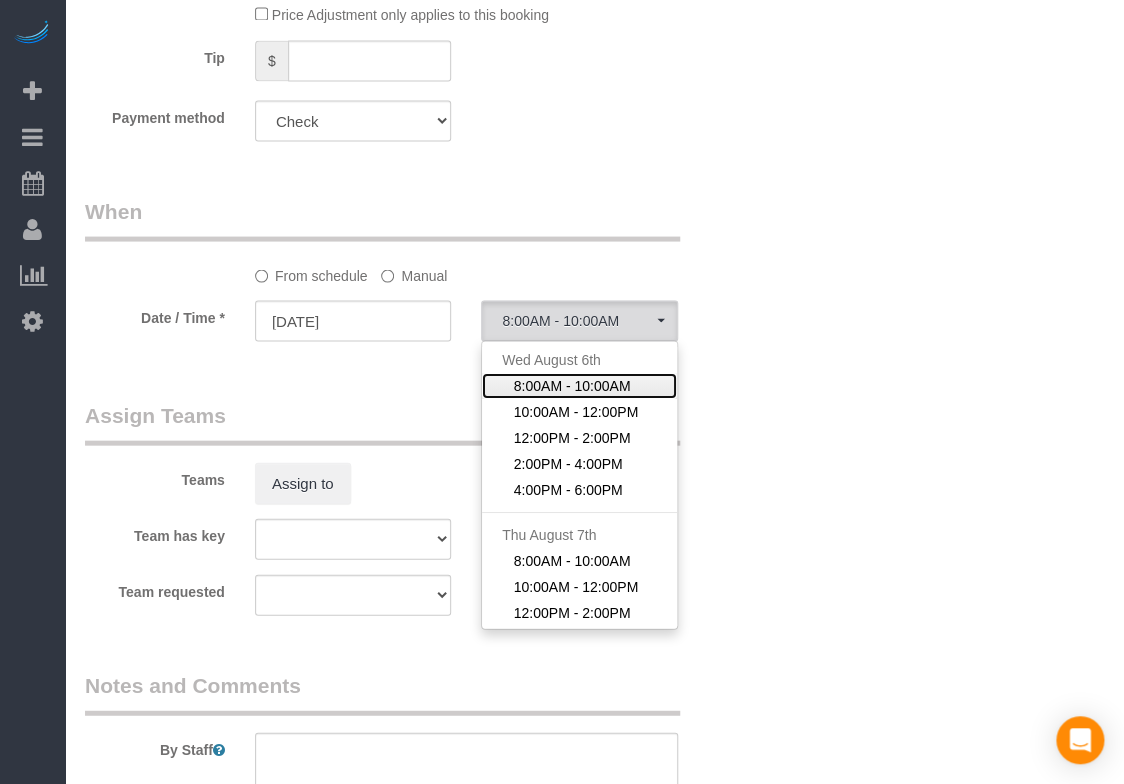 click on "8:00AM - 10:00AM" 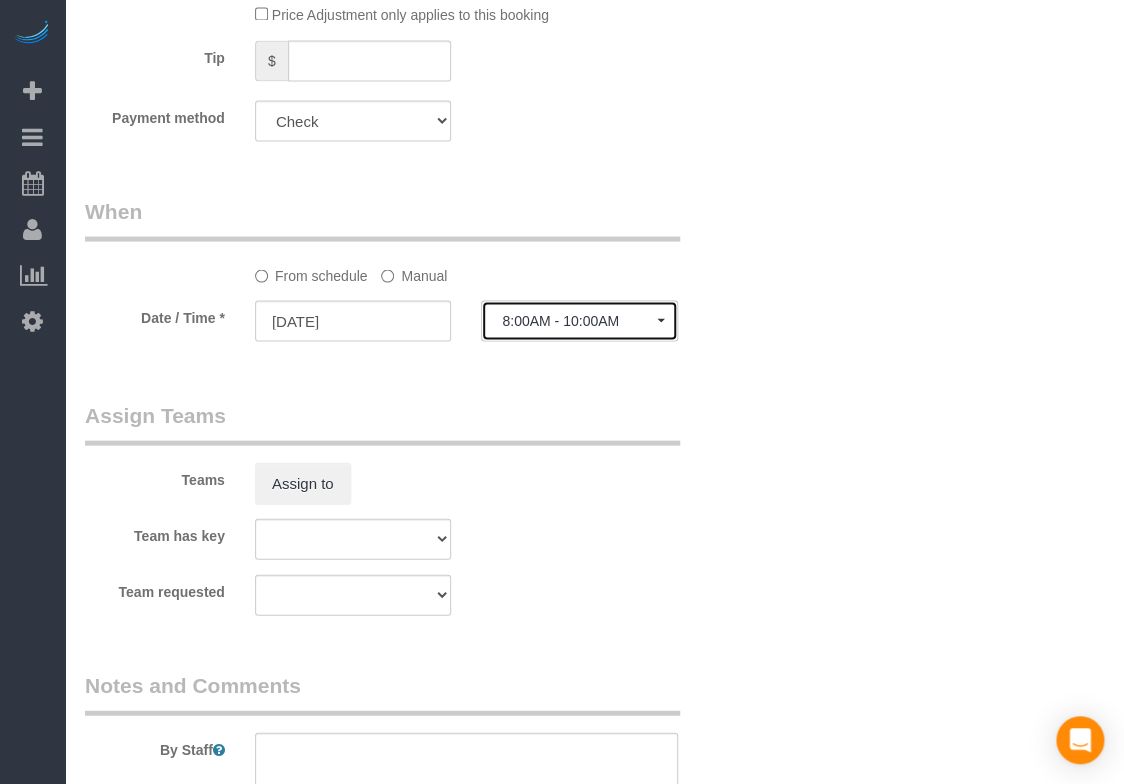 click on "8:00AM - 10:00AM" 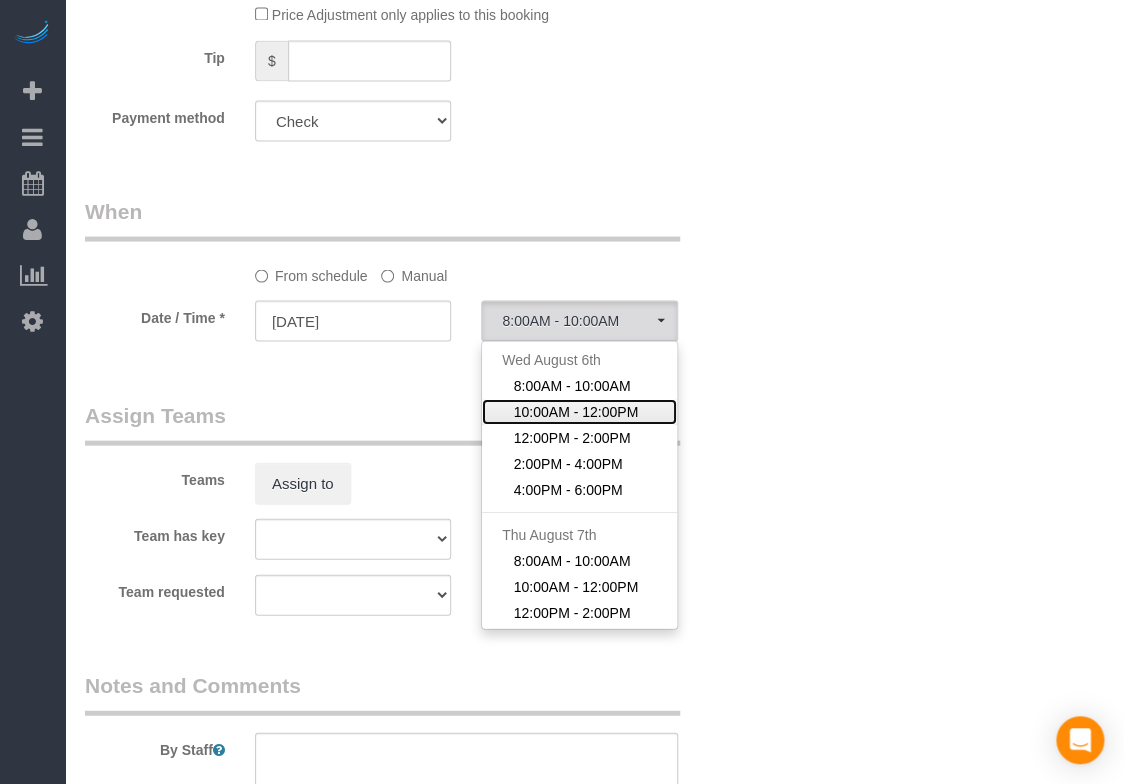 click on "10:00AM - 12:00PM" 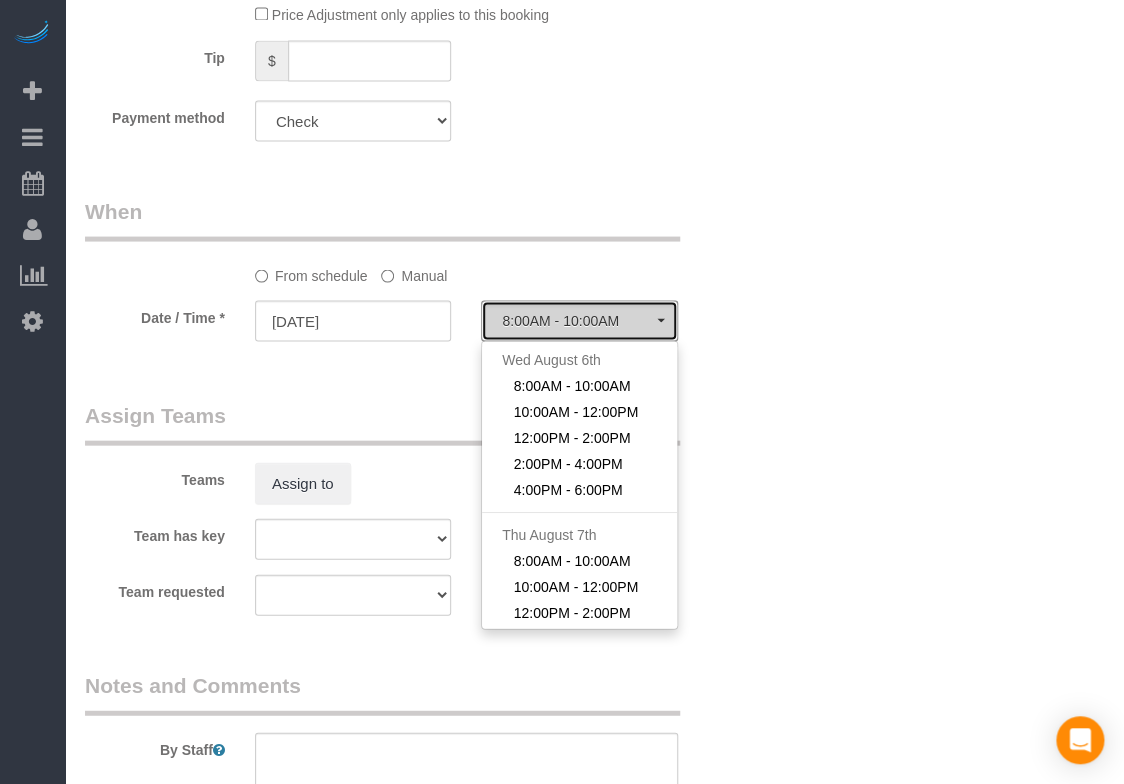 select on "spot23" 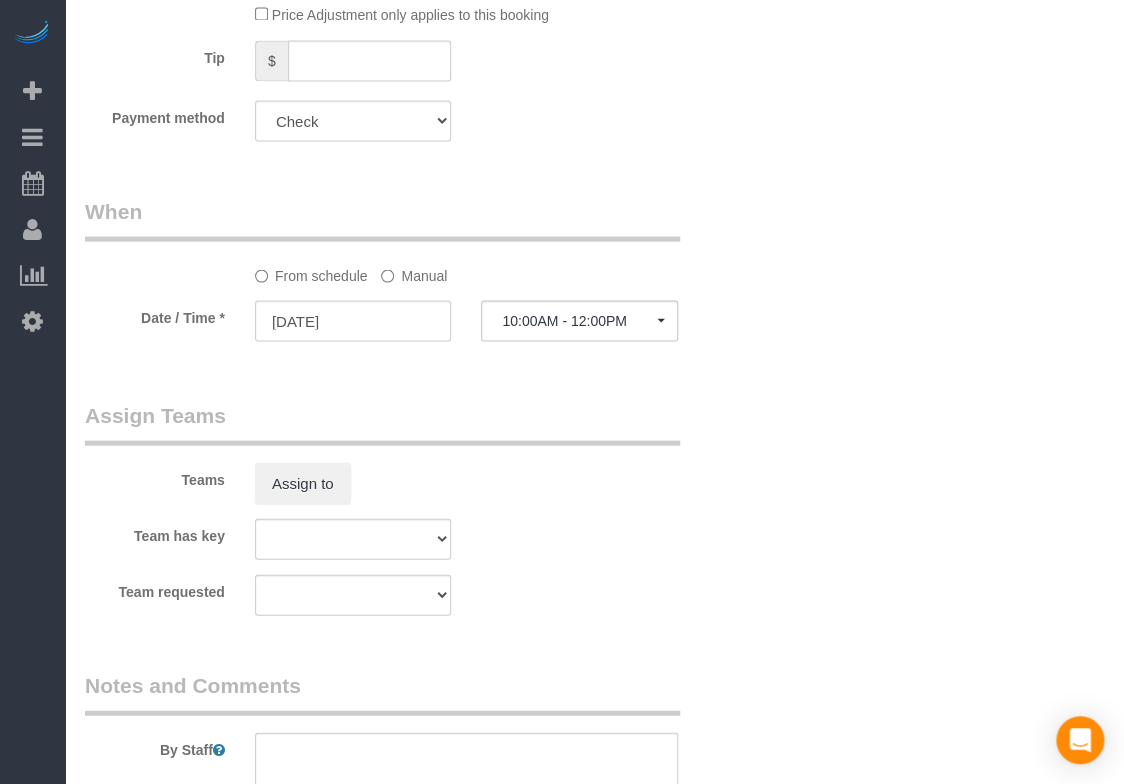 drag, startPoint x: 872, startPoint y: 460, endPoint x: 730, endPoint y: 530, distance: 158.31615 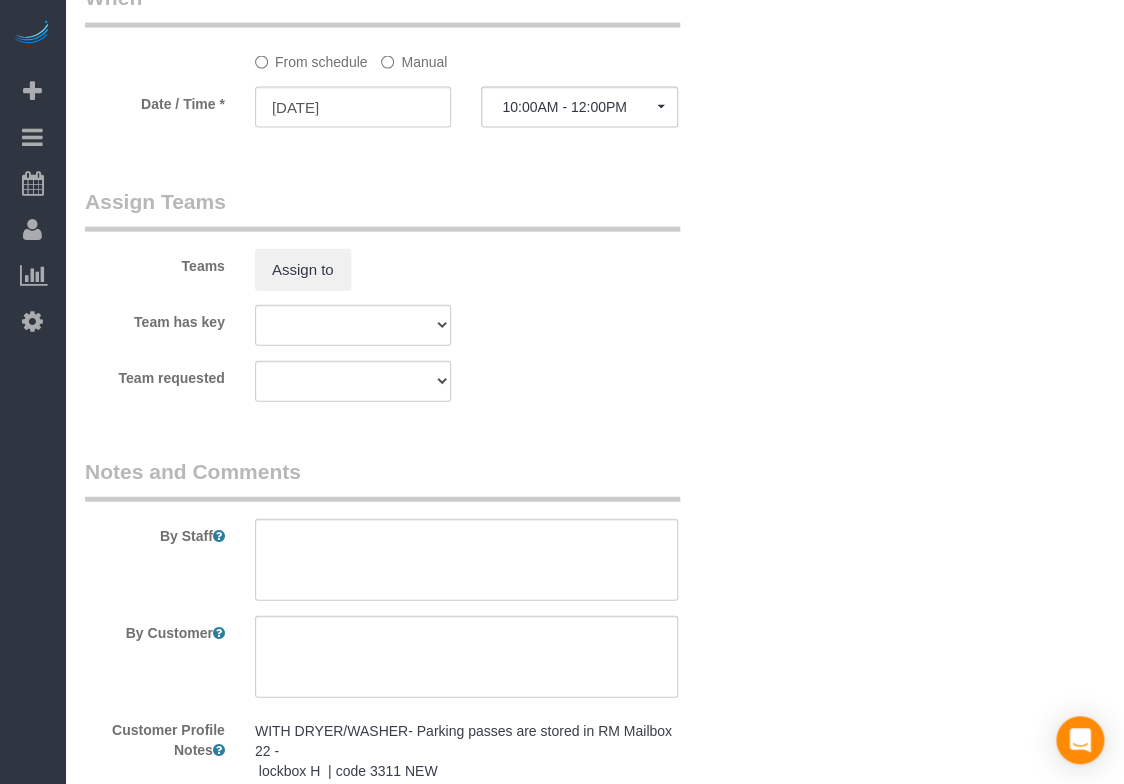 scroll, scrollTop: 1555, scrollLeft: 0, axis: vertical 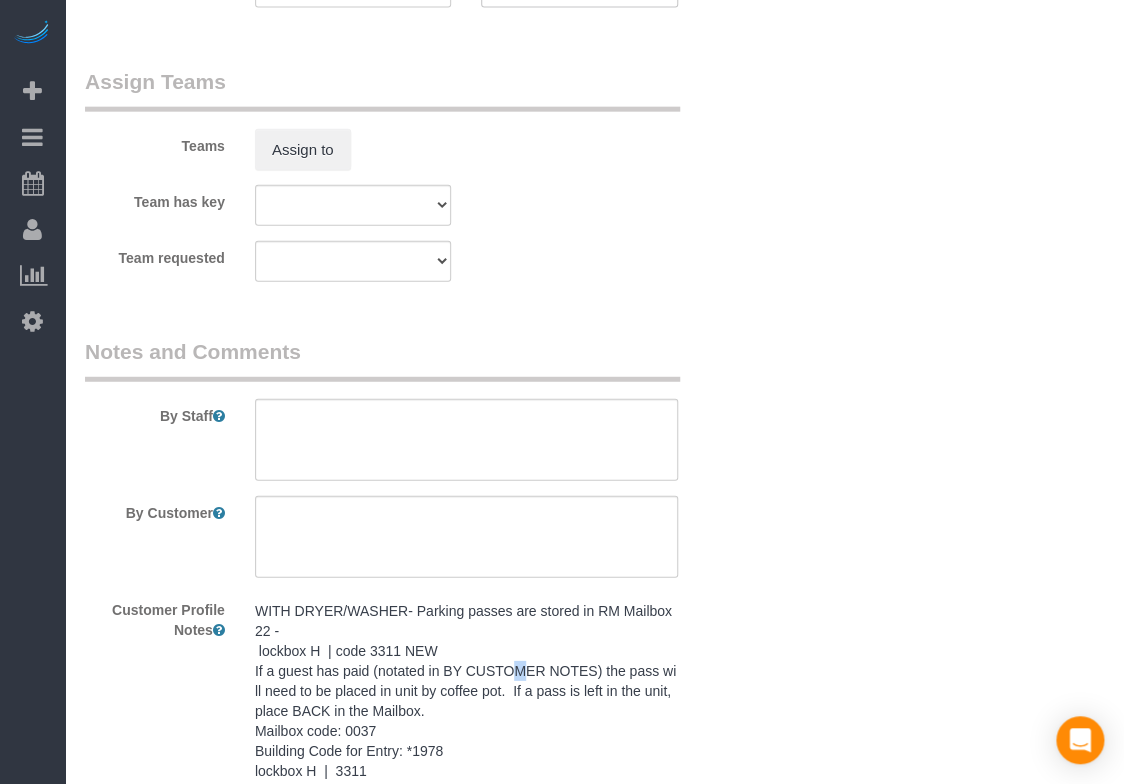 click on "WITH DRYER/WASHER- Parking passes are stored in RM Mailbox 22 -
lockbox H  | code 3311 NEW
If a guest has paid (notated in BY CUSTOMER NOTES) the pass will need to be placed in unit by coffee pot.  If a pass is left in the unit, place BACK in the Mailbox.
Mailbox code: 0037
Building Code for Entry: *1978
lockbox H  |  3311
WIFI: Network Name- InstayFlux312
Password - 123456789
Billing: 1 Bed 1 Bath $75
Flux Mailbox Lockbox: 2124" at bounding box center [466, 731] 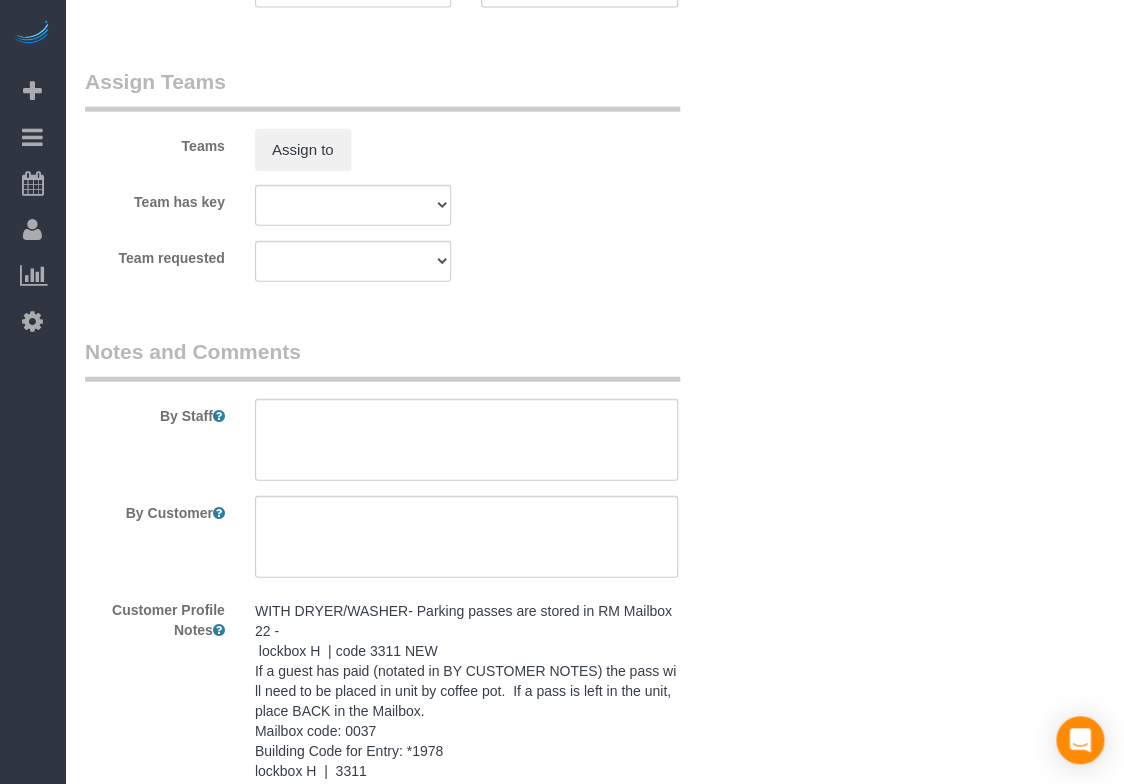 click on "WITH DRYER/WASHER- Parking passes are stored in RM Mailbox 22 -
lockbox H  | code 3311 NEW
If a guest has paid (notated in BY CUSTOMER NOTES) the pass will need to be placed in unit by coffee pot.  If a pass is left in the unit, place BACK in the Mailbox.
Mailbox code: 0037
Building Code for Entry: *1978
lockbox H  |  3311
WIFI: Network Name- InstayFlux312
Password - 123456789
Billing: 1 Bed 1 Bath $75
Flux Mailbox Lockbox: 2124" at bounding box center [0, 0] 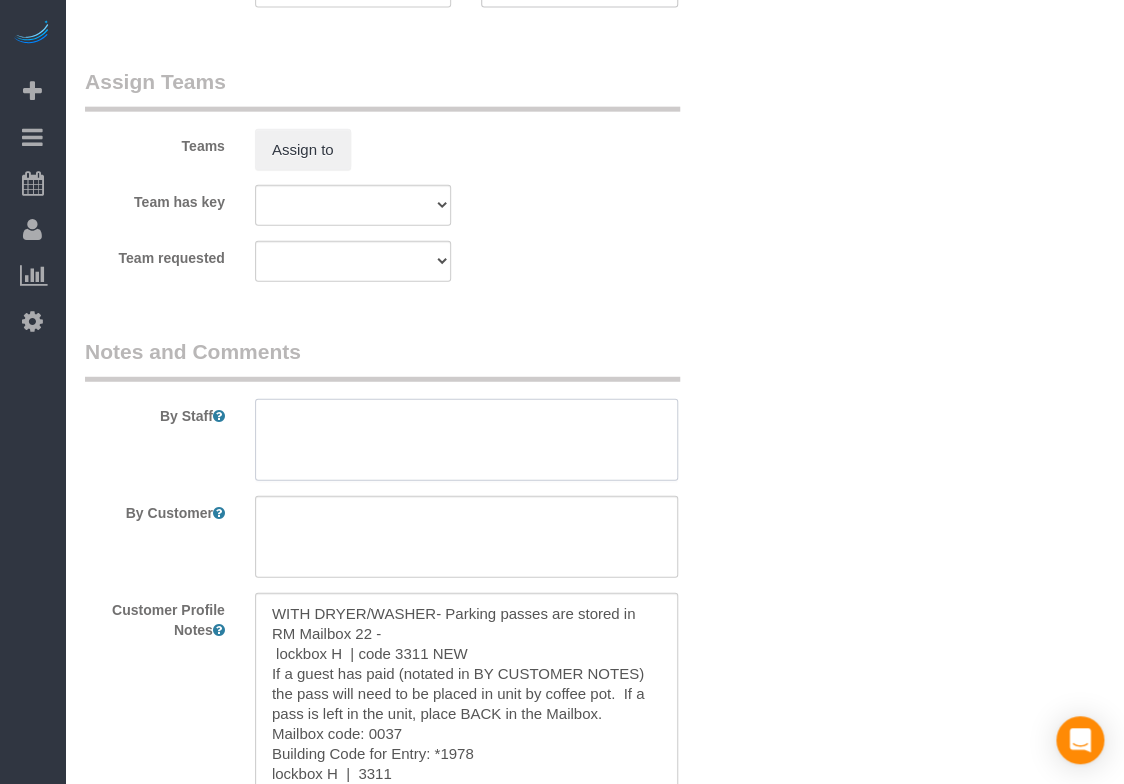 click at bounding box center (466, 440) 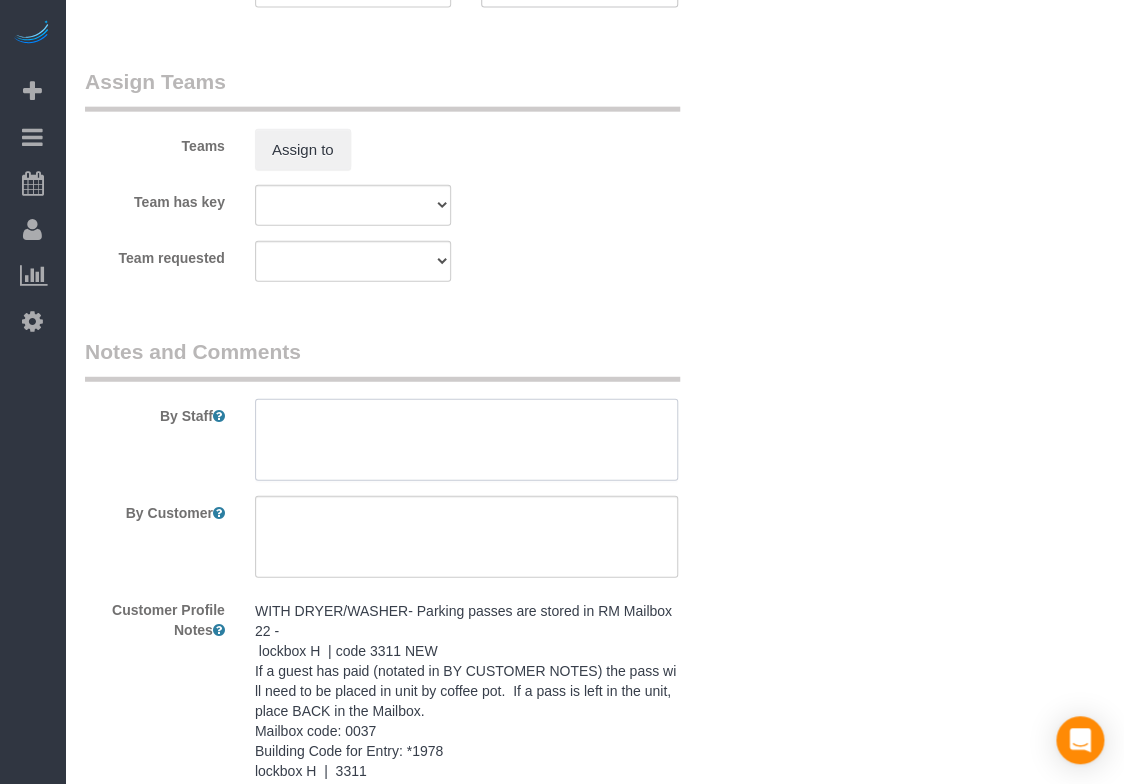 paste on "WITH DRYER/WASHER- Parking passes are stored in RM Mailbox 22 -
lockbox H  | code 3311 NEW
If a guest has paid (notated in BY CUSTOMER NOTES) the pass will need to be placed in unit by coffee pot.  If a pass is left in the unit, place BACK in the Mailbox.
Mailbox code: 0037
Building Code for Entry: *1978
lockbox H  |  3311
WIFI: Network Name- InstayFlux312
Password - 123456789
Billing: 1 Bed 1 Bath $75
Flux Mailbox Lockbox: 2124" 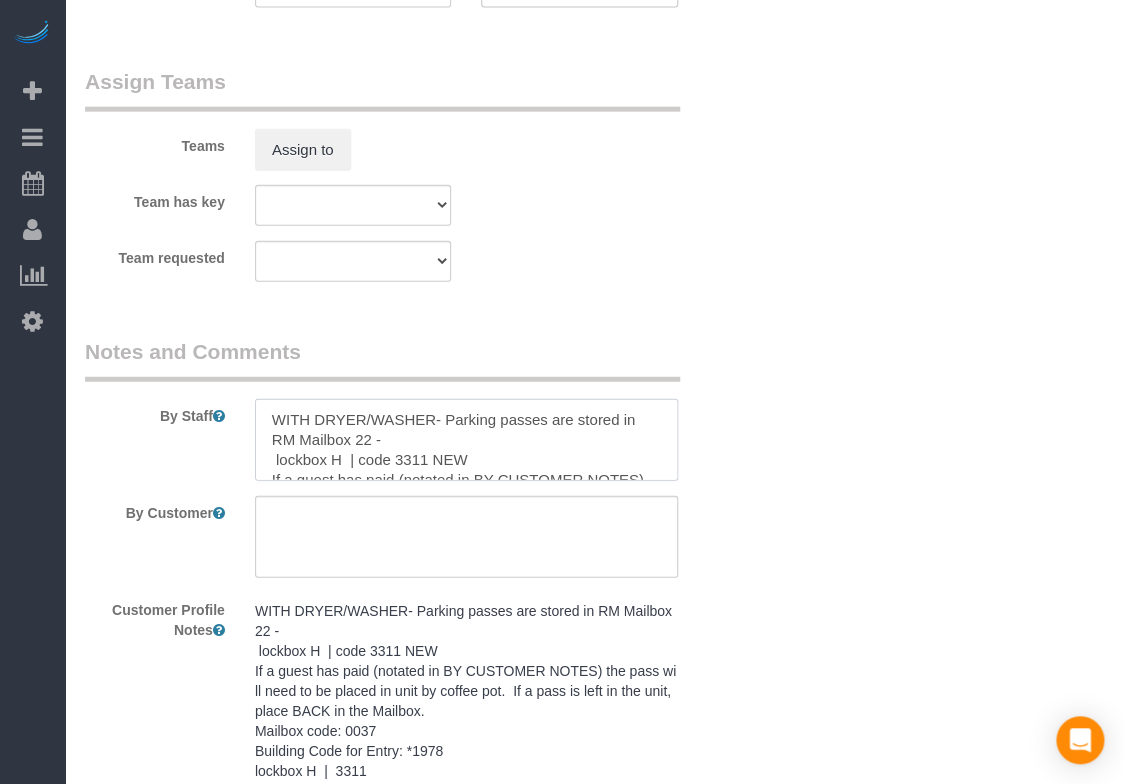 scroll, scrollTop: 187, scrollLeft: 0, axis: vertical 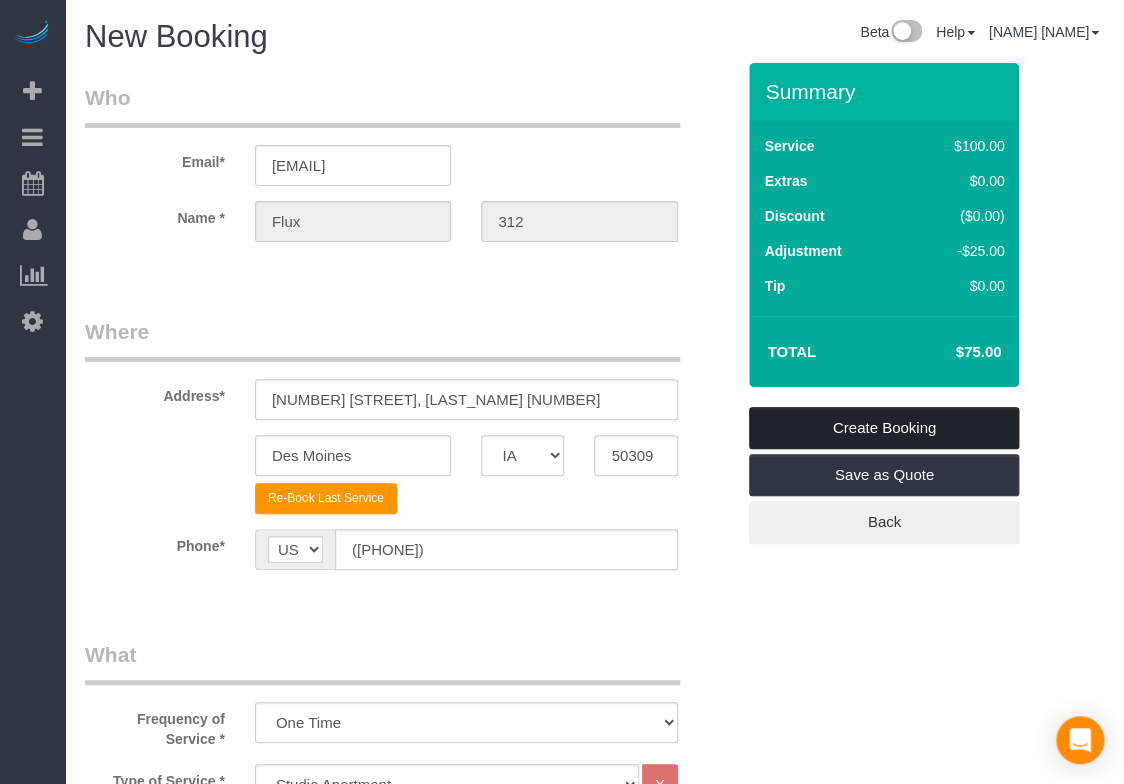 type on "WITH DRYER/WASHER- Parking passes are stored in RM Mailbox 22 -
lockbox H  | code 3311 NEW
If a guest has paid (notated in BY CUSTOMER NOTES) the pass will need to be placed in unit by coffee pot.  If a pass is left in the unit, place BACK in the Mailbox.
Mailbox code: 0037
Building Code for Entry: *1978
lockbox H  |  3311
WIFI: Network Name- InstayFlux312
Password - 123456789
Billing: 1 Bed 1 Bath $75
Flux Mailbox Lockbox: 2124" 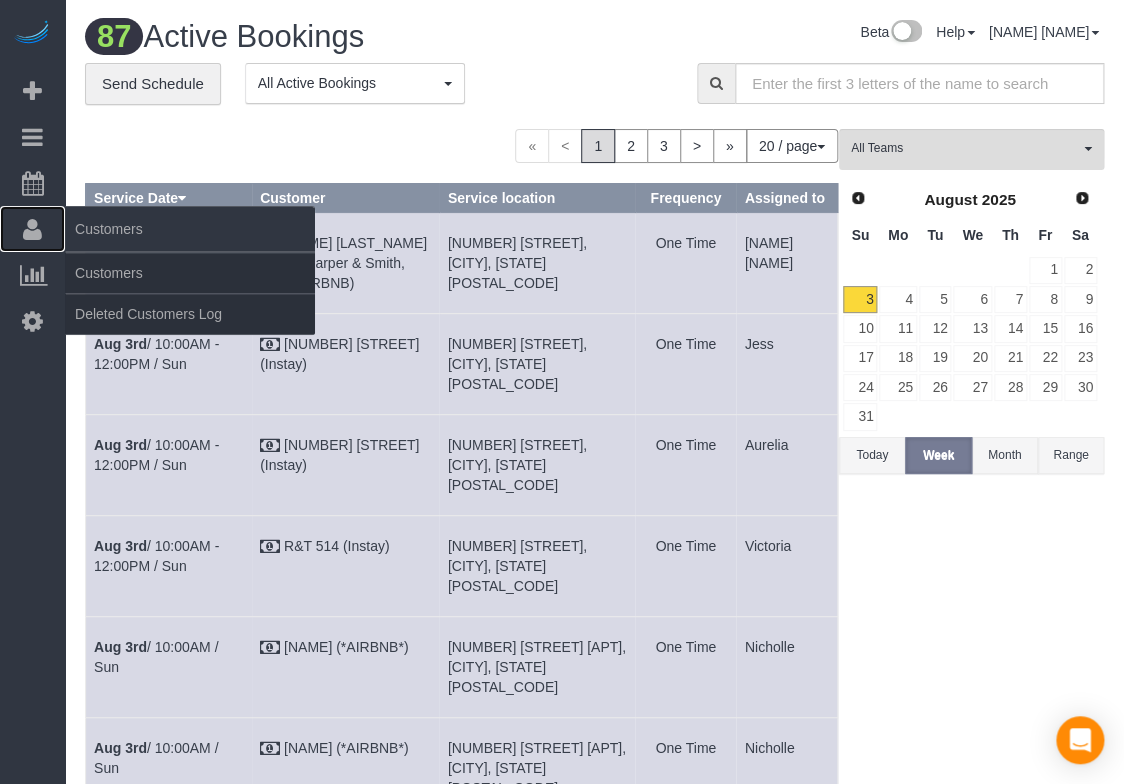 drag, startPoint x: 38, startPoint y: 229, endPoint x: 64, endPoint y: 238, distance: 27.513634 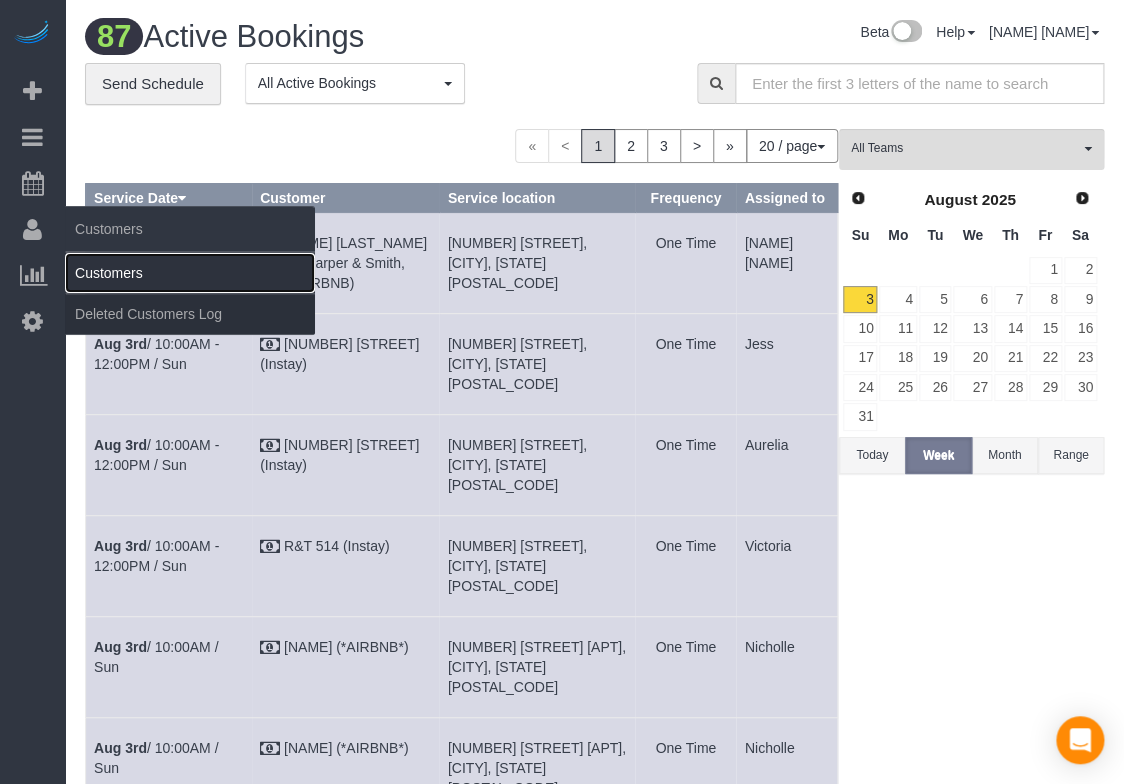 click on "Customers" at bounding box center (190, 273) 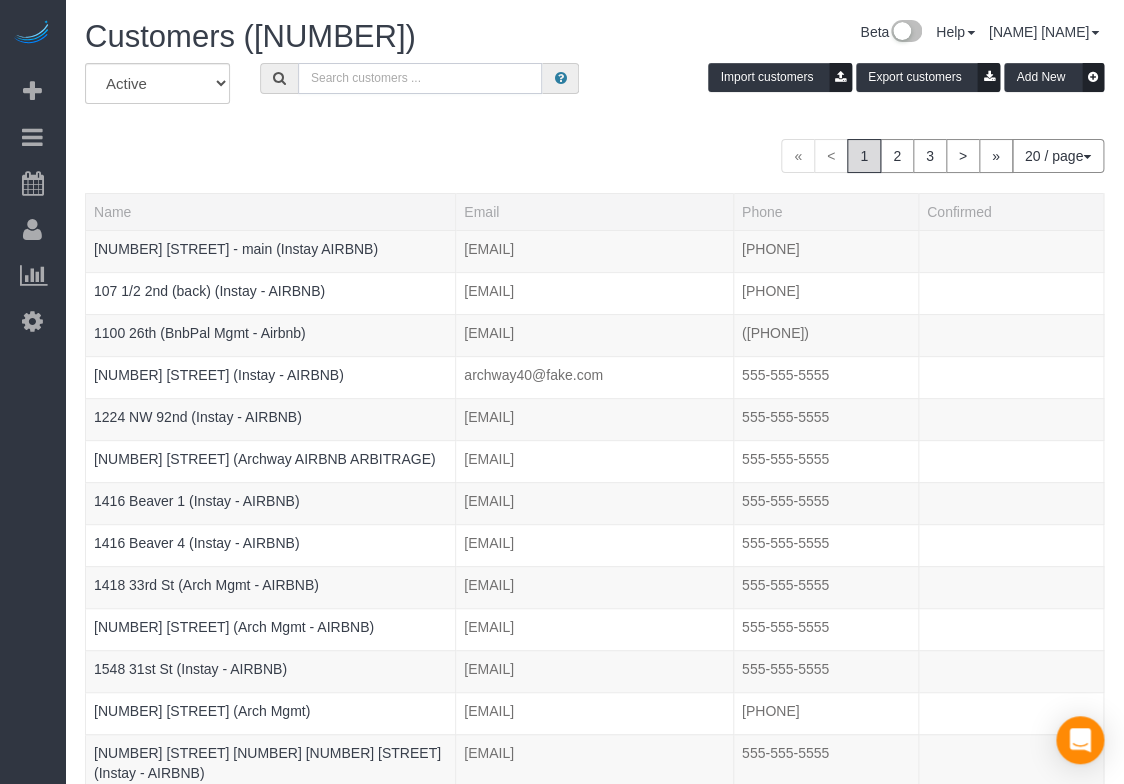 click at bounding box center [420, 78] 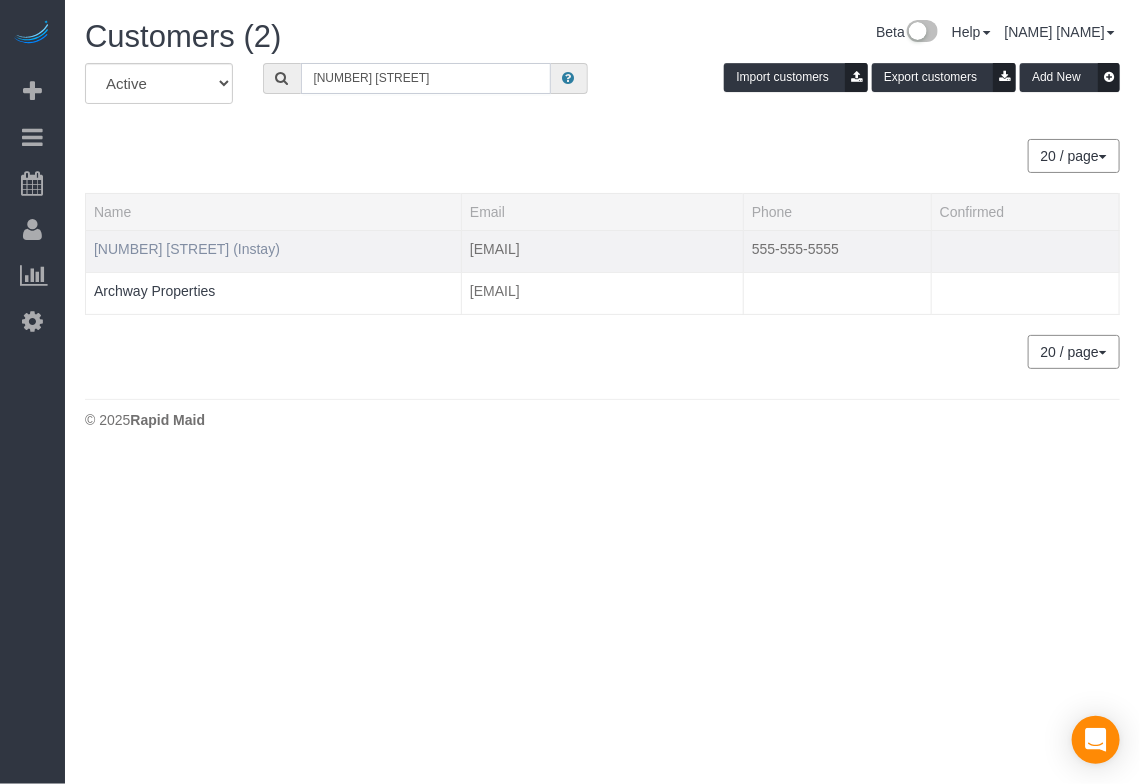 type on "[NUMBER] [STREET]" 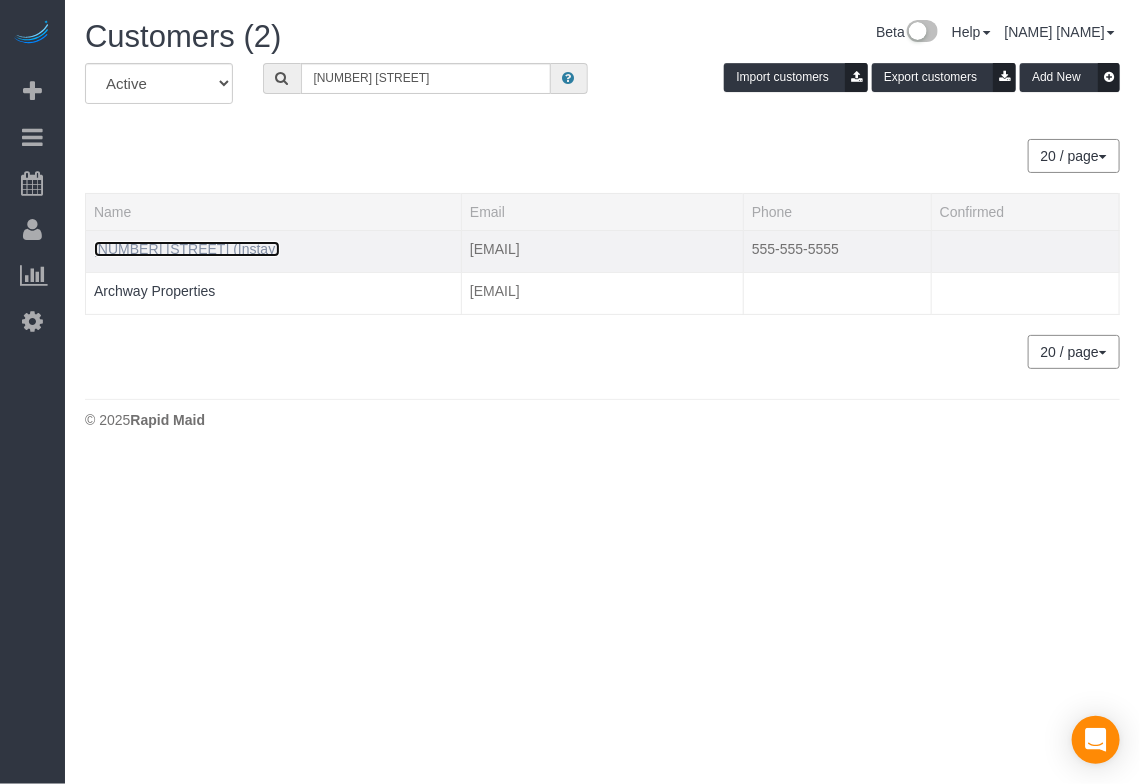 click on "[NUMBER] [STREET] (Instay)" at bounding box center [187, 249] 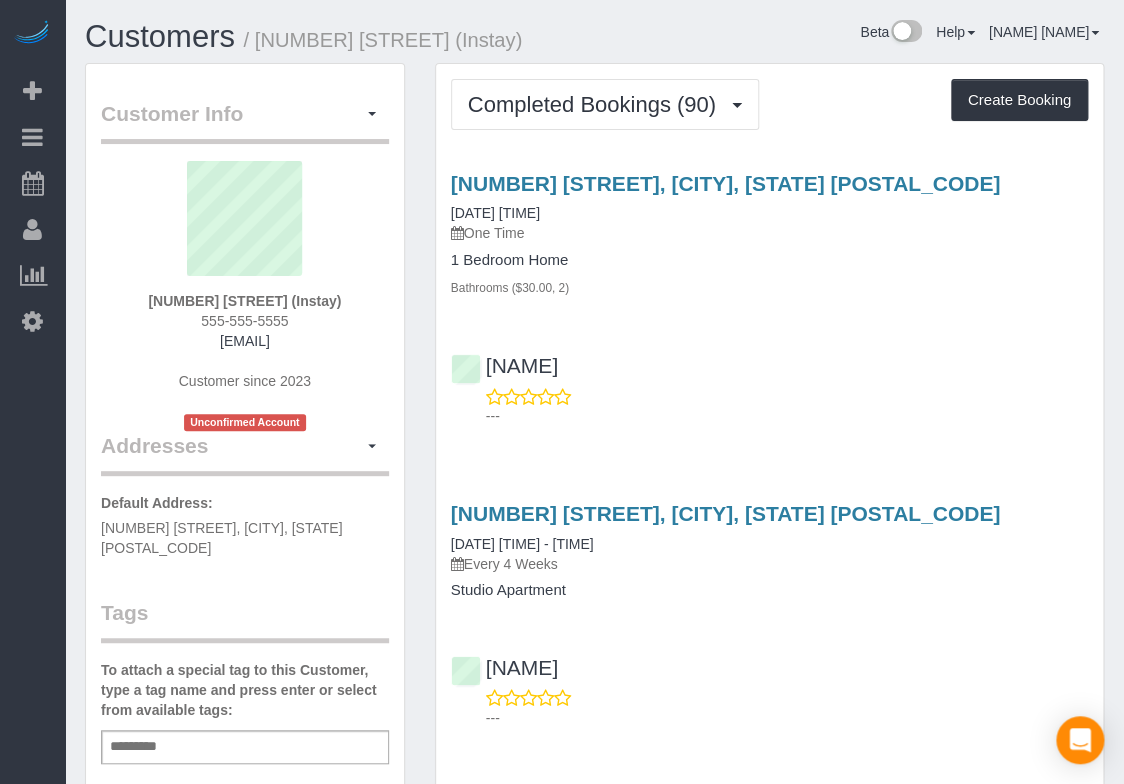 drag, startPoint x: 838, startPoint y: 69, endPoint x: 827, endPoint y: 58, distance: 15.556349 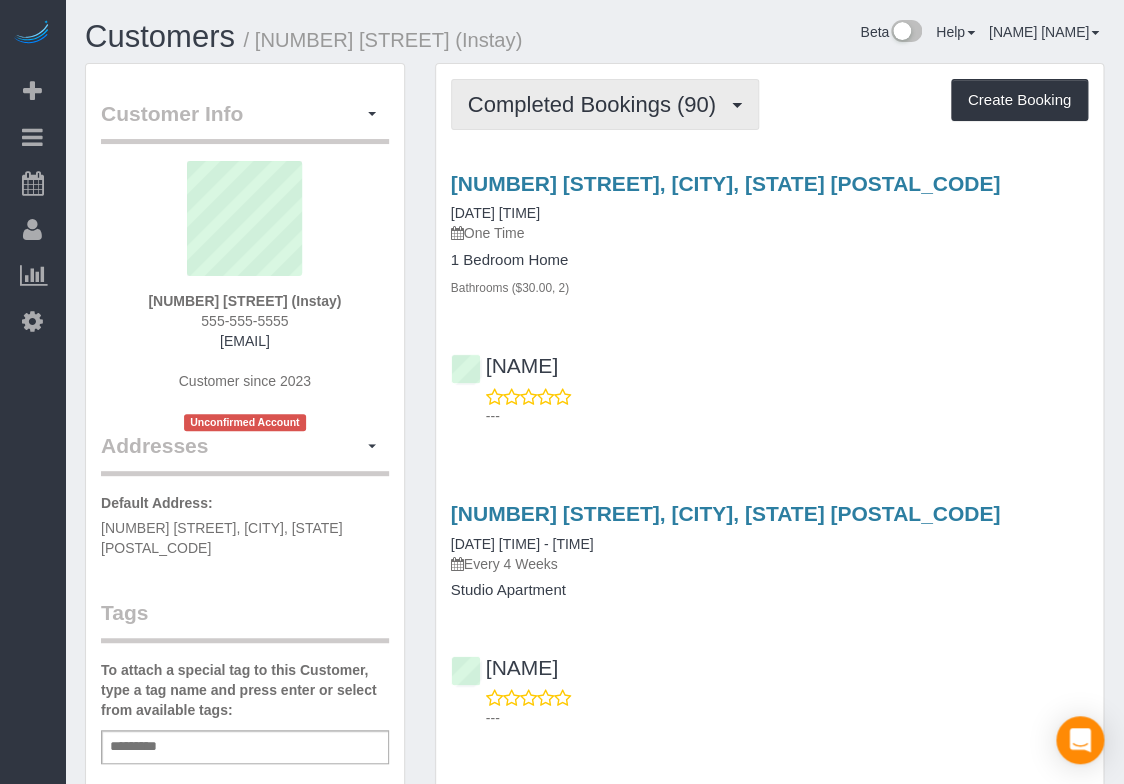 click on "Completed Bookings (90)" at bounding box center (597, 104) 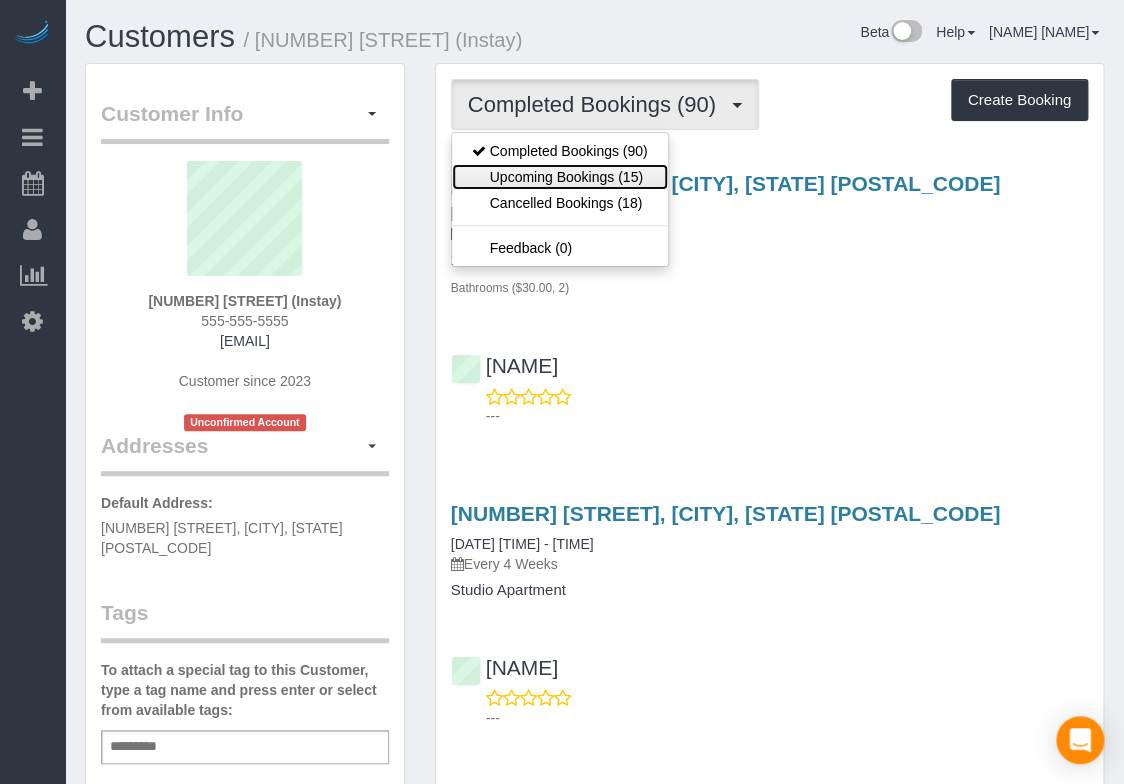 click on "Upcoming Bookings (15)" at bounding box center [560, 177] 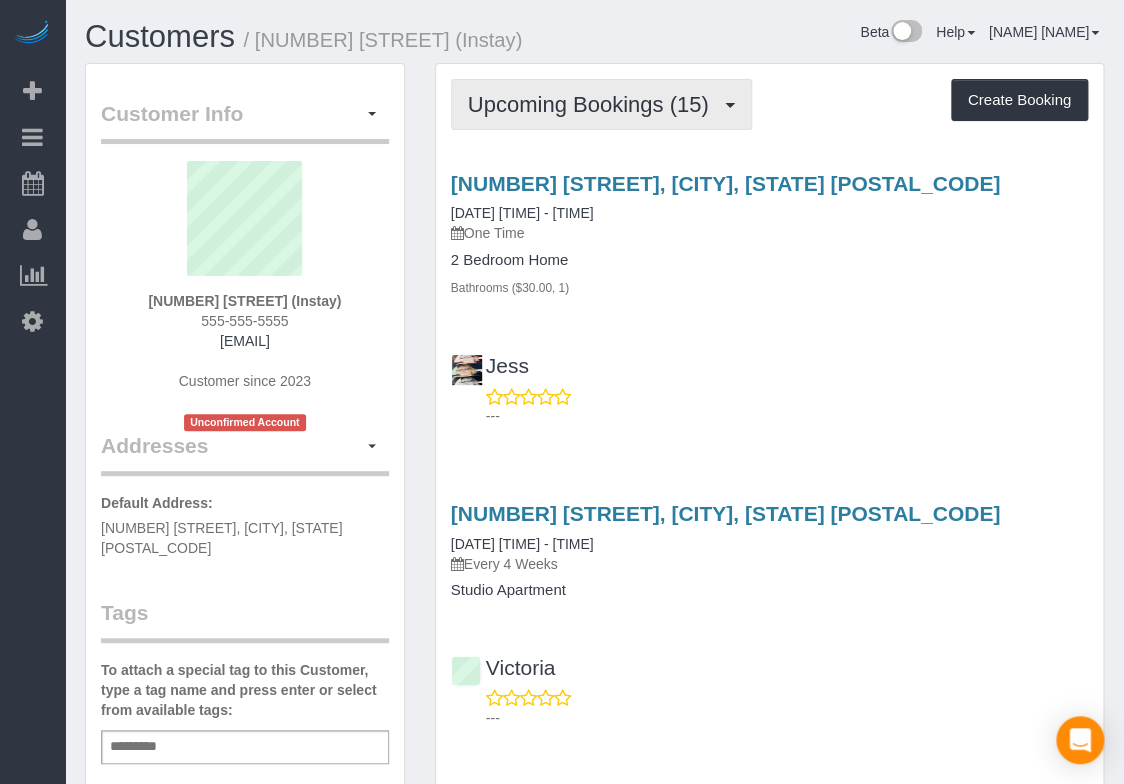 click on "Upcoming Bookings (15)" at bounding box center (593, 104) 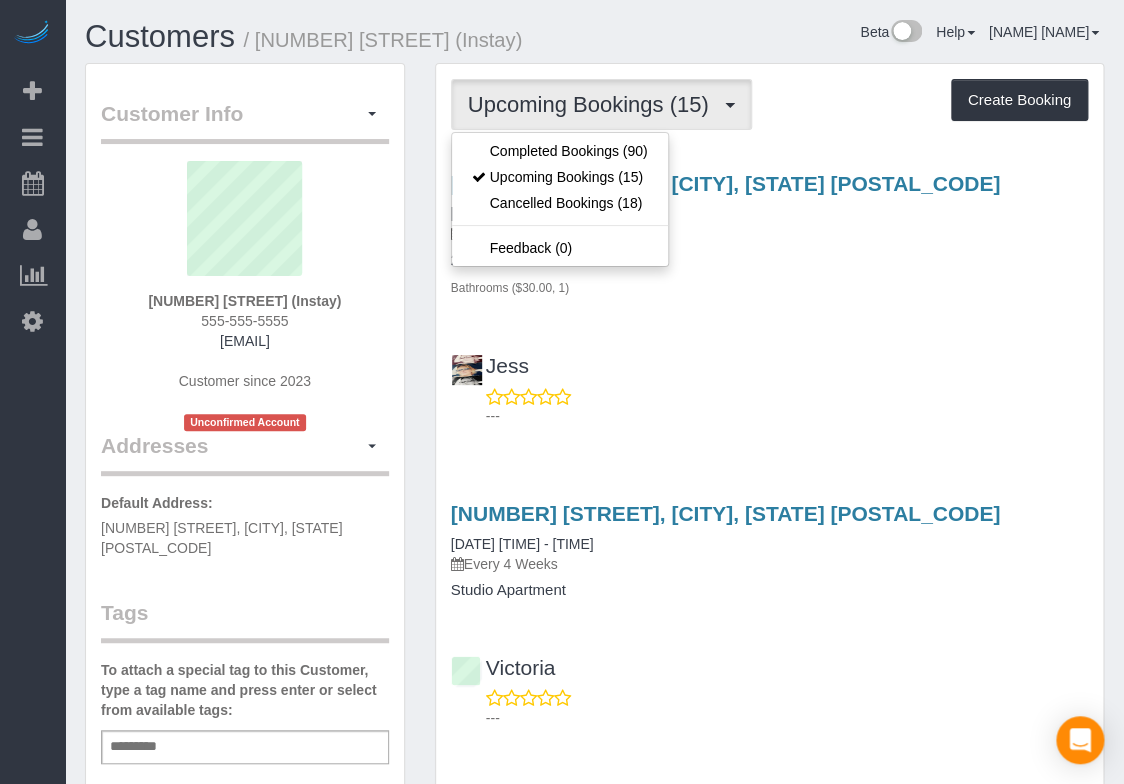 click on "[NUMBER] [STREET], [CITY], [STATE] [POSTAL_CODE]" at bounding box center [769, 183] 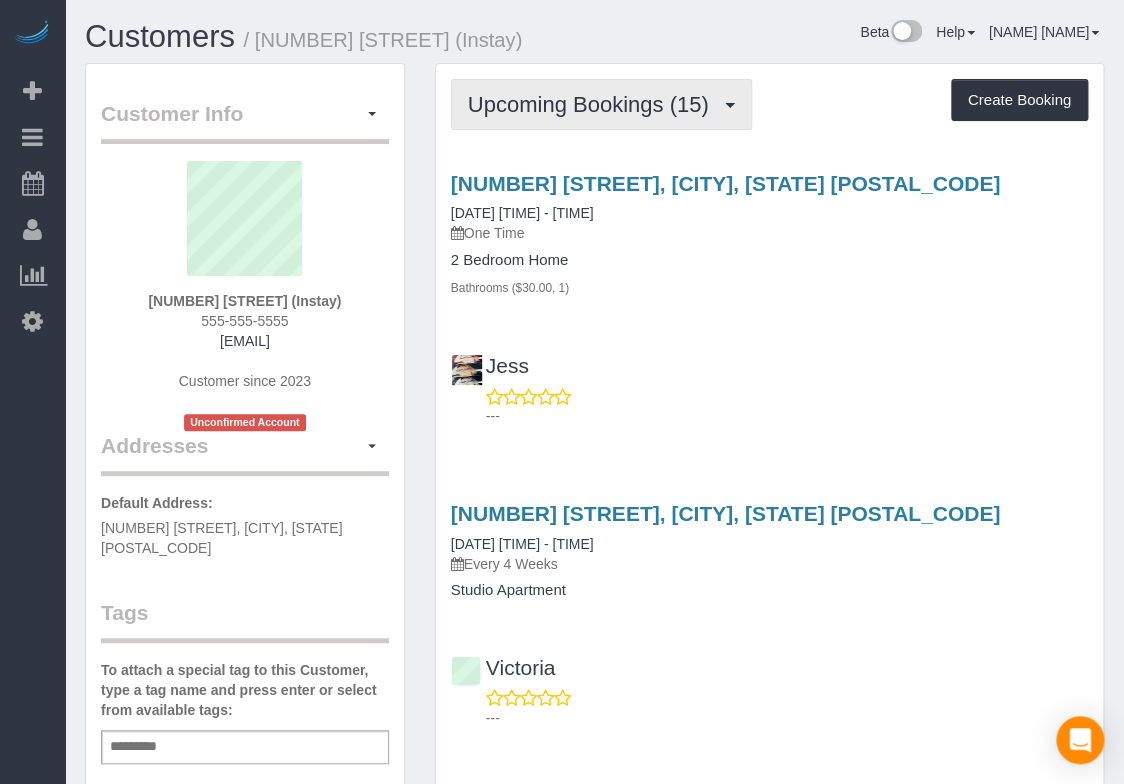 click on "Upcoming Bookings (15)" at bounding box center (593, 104) 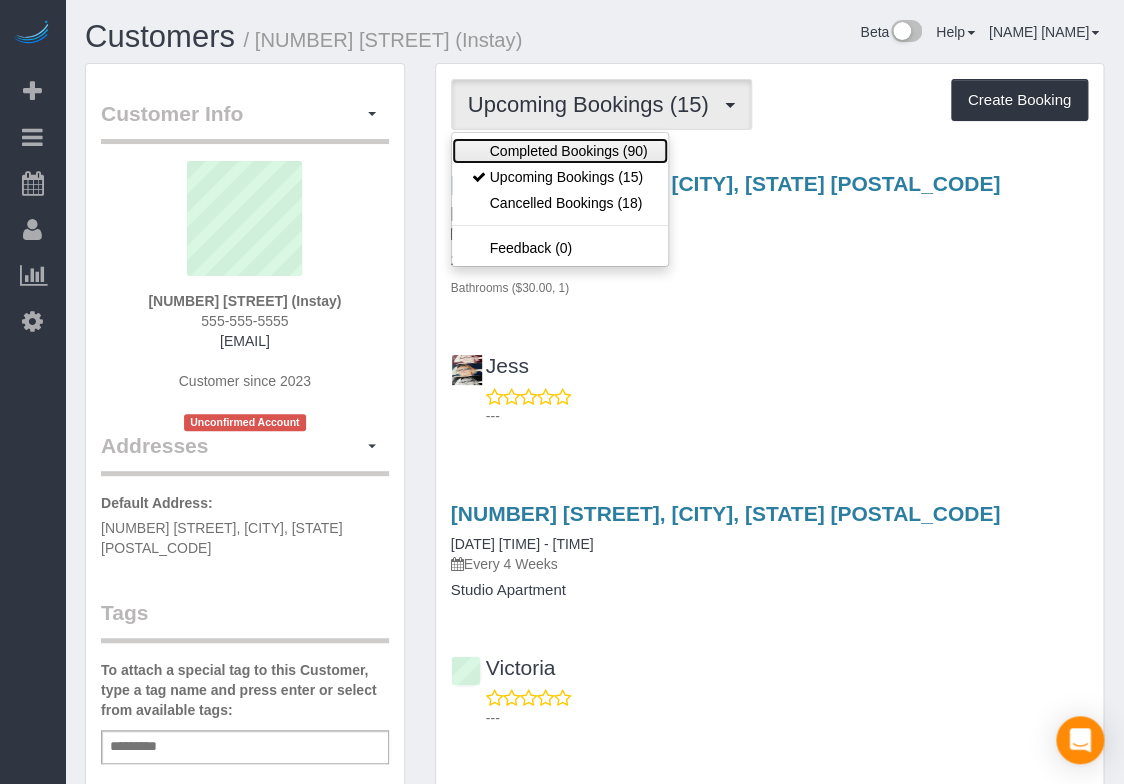 click on "Completed Bookings (90)" at bounding box center (560, 151) 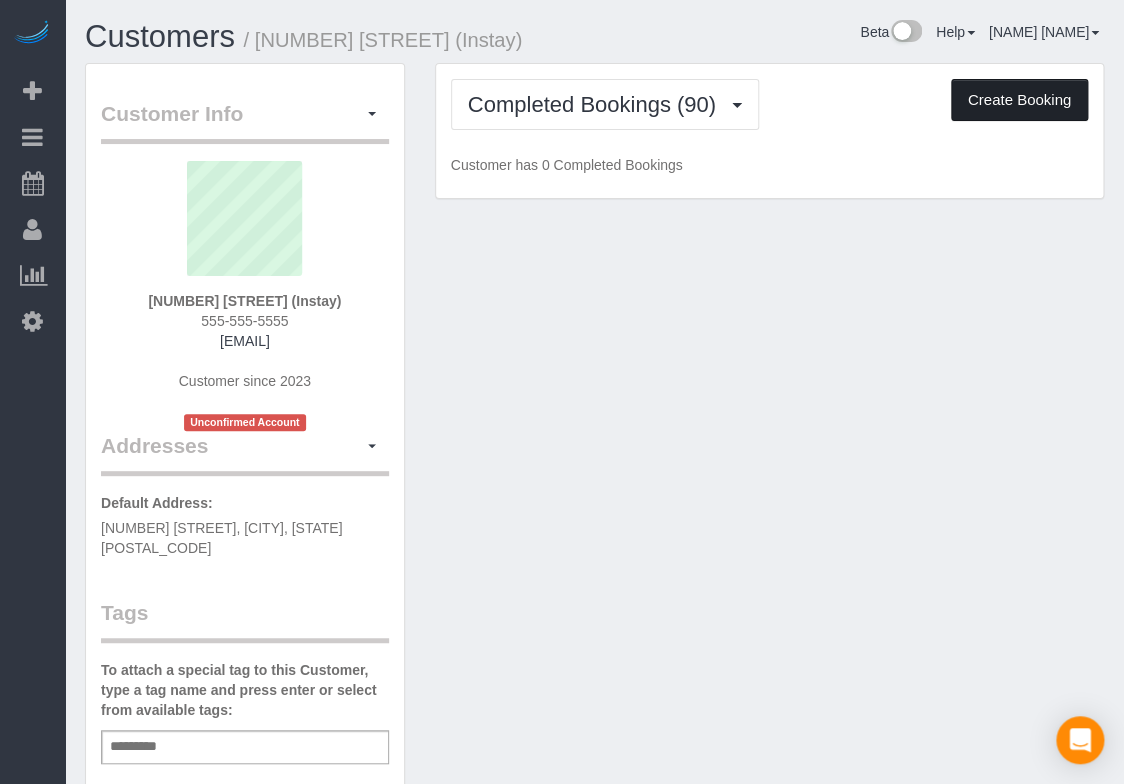click on "Create Booking" at bounding box center (1019, 100) 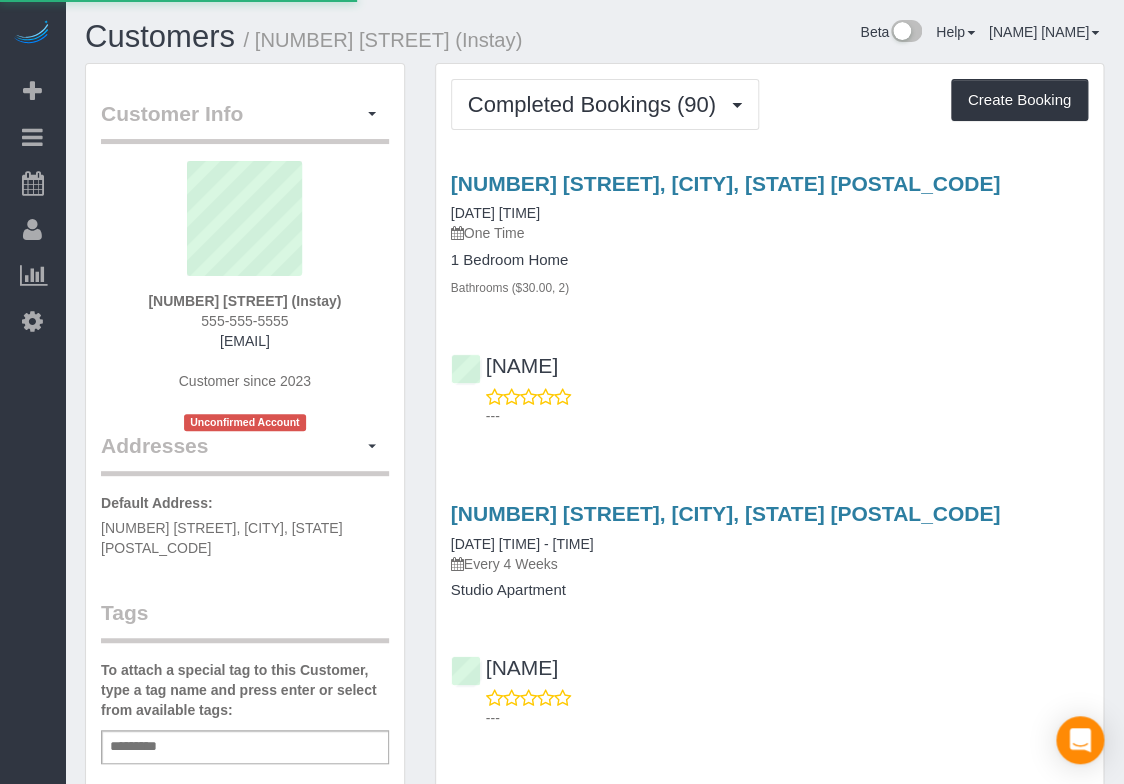 select on "IA" 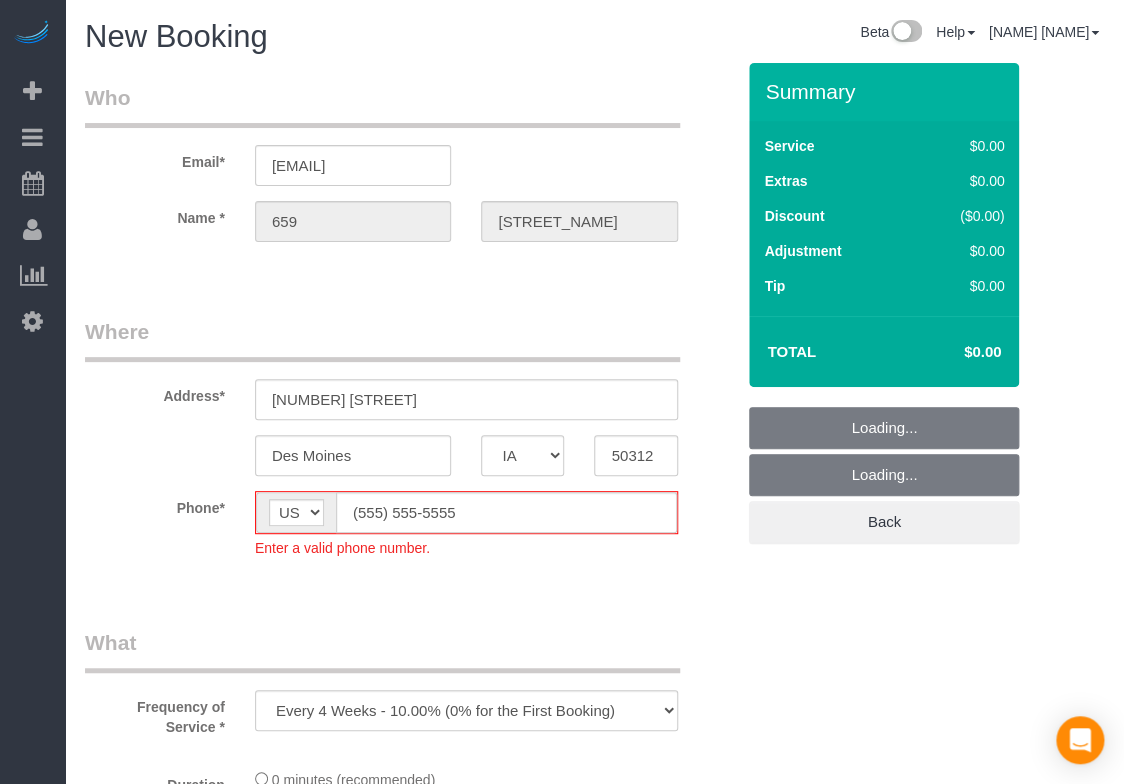 select on "object:6643" 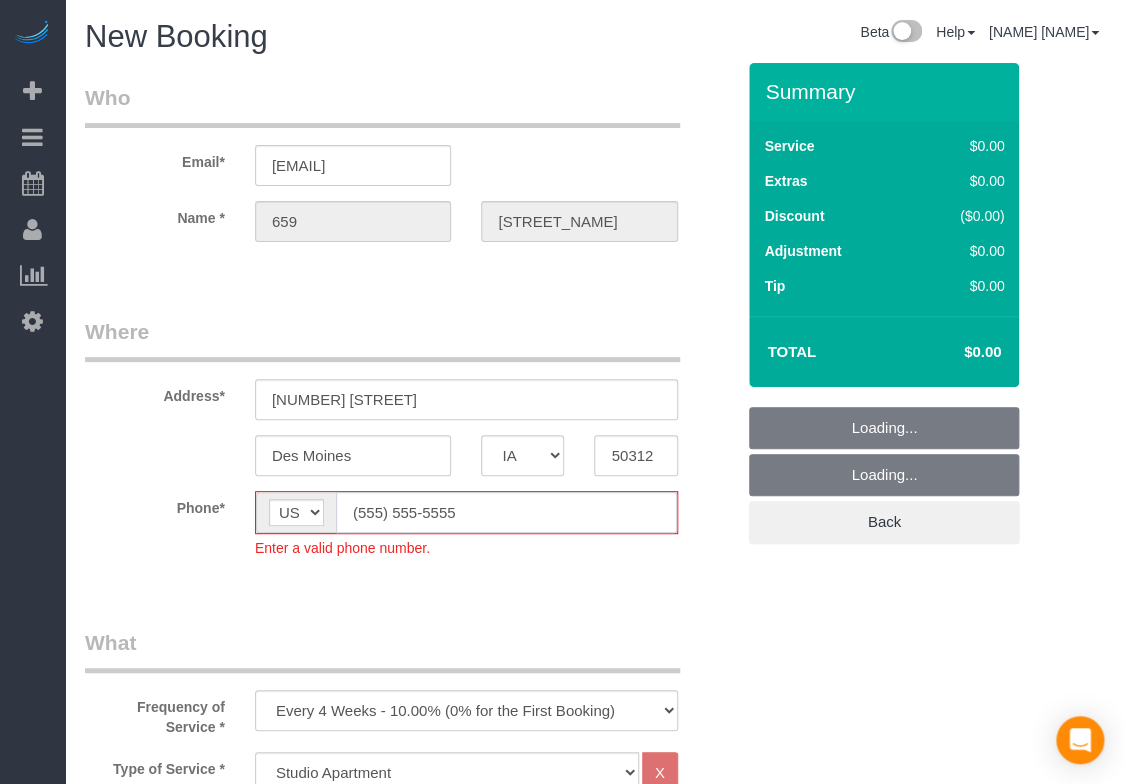 click on "(555) 555-5555" 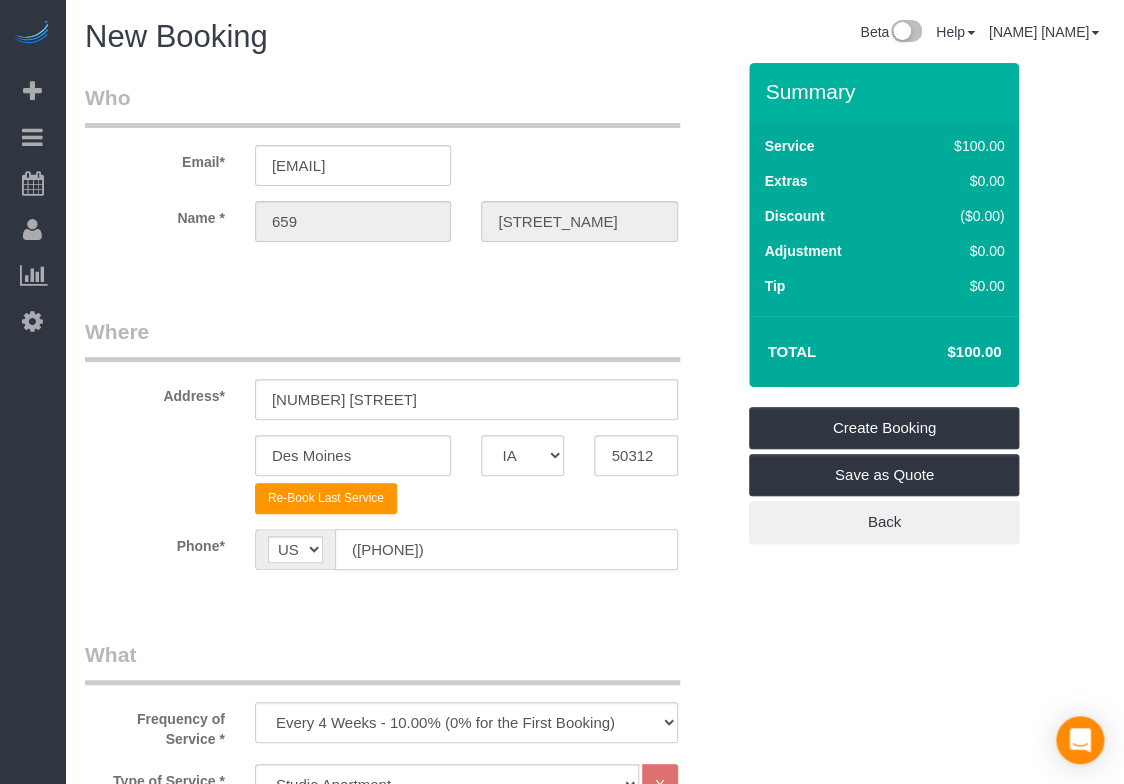 type on "([PHONE])" 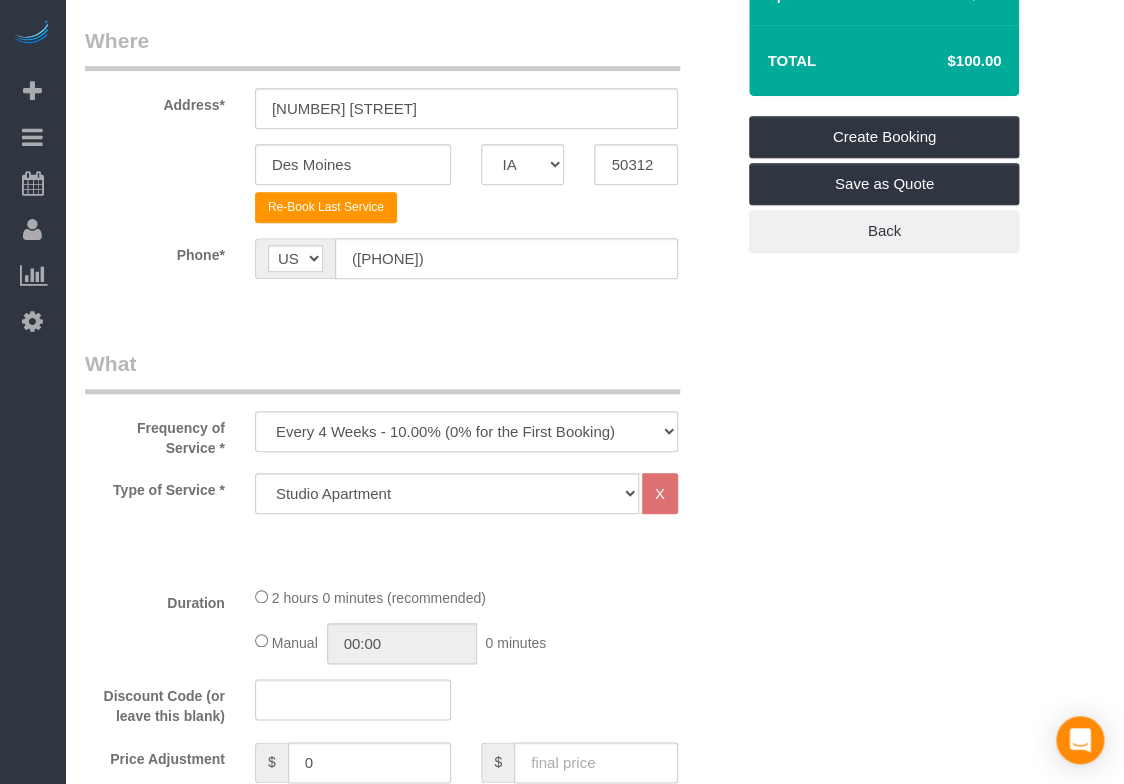 scroll, scrollTop: 333, scrollLeft: 0, axis: vertical 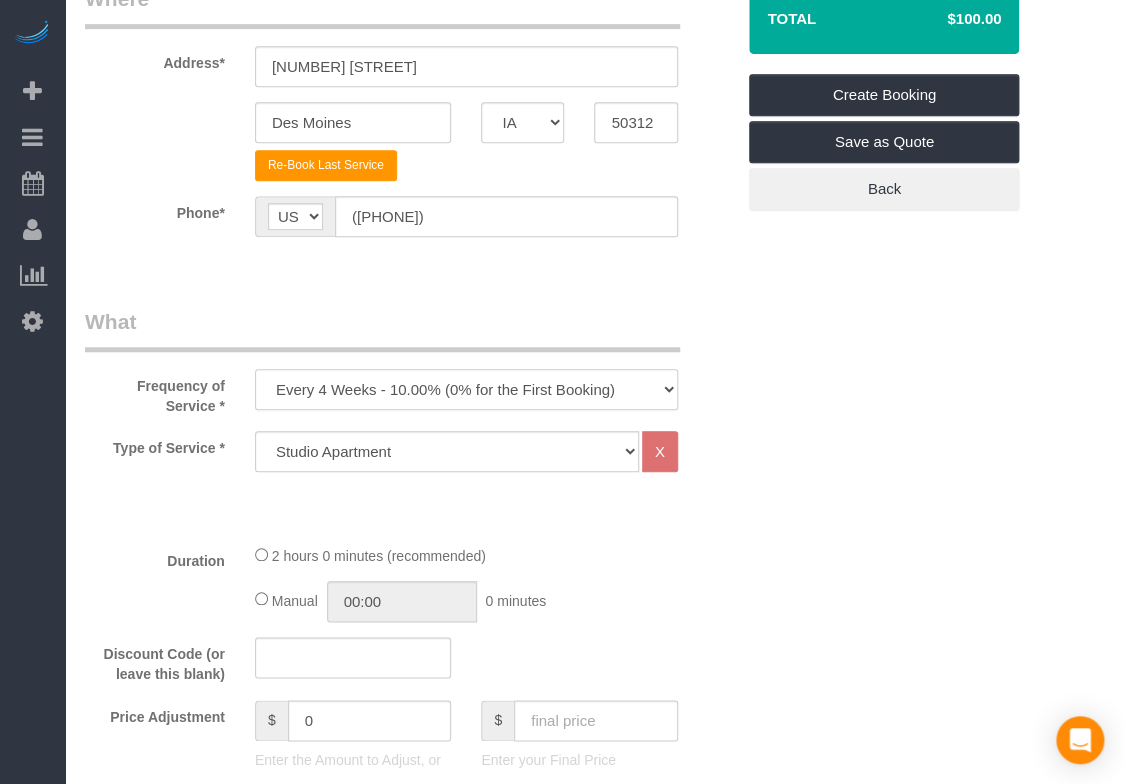 click on "Every 6 Weeks (0% for the First Booking) One Time Every 8 Weeks (0% for the First Booking) Every 4 Weeks - 10.00% (0% for the First Booking) Every 3 Weeks - 12.00% (0% for the First Booking) Every 2 Weeks - 15.00% (0% for the First Booking) Weekly - 20.00% (0% for the First Booking)" at bounding box center [466, 389] 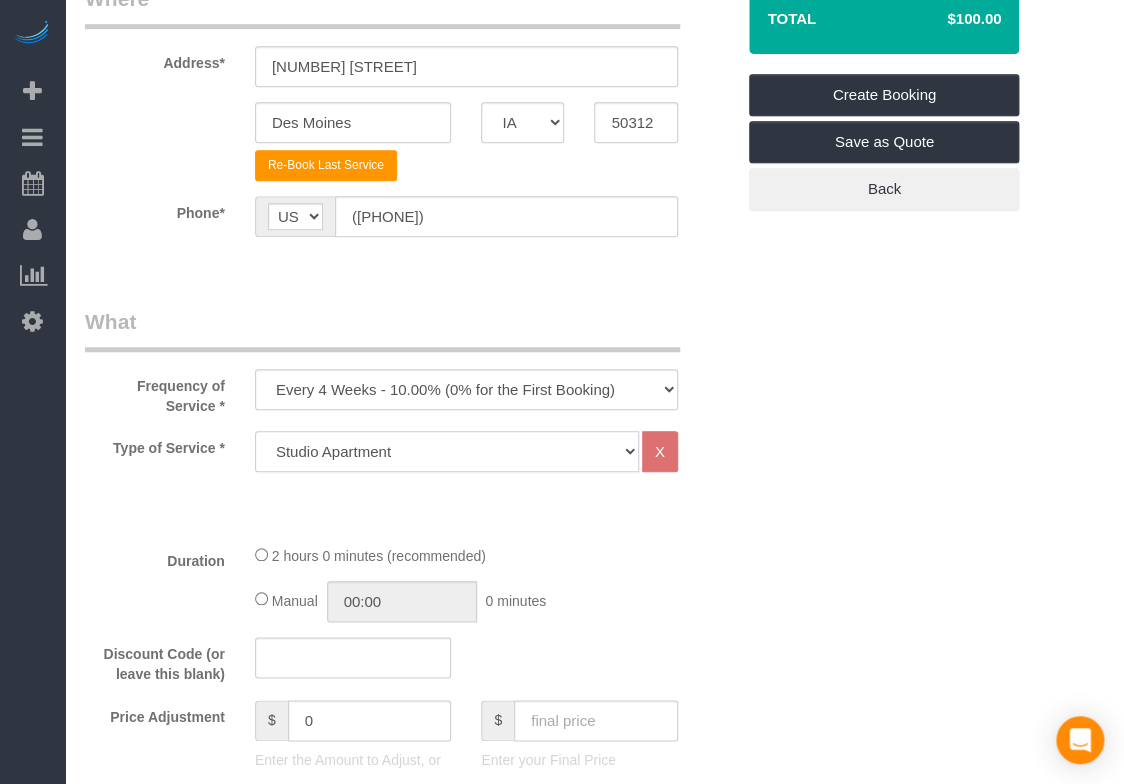 drag, startPoint x: 558, startPoint y: 440, endPoint x: 552, endPoint y: 412, distance: 28.635643 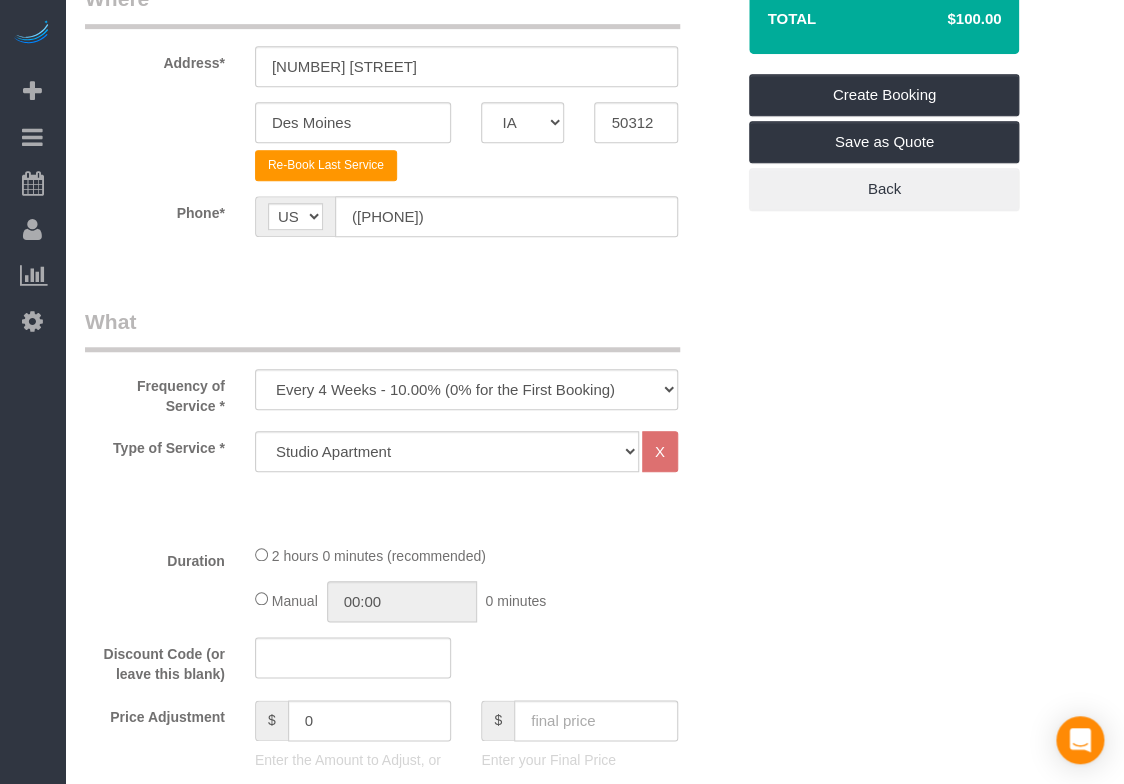 click on "Who
Email*
[EMAIL]
Name *
[NUMBER]
[STREET]
Where
Address*
[NUMBER] [STREET]
[CITY]
AK
AL
AR
AZ
CA
CO
CT
DC
DE
FL
GA
HI
IA
ID
IL
IN
KS
KY
LA
MA
MD
ME
MI
MN
MO
MS
MT
NC
ND
NE" at bounding box center (594, 1096) 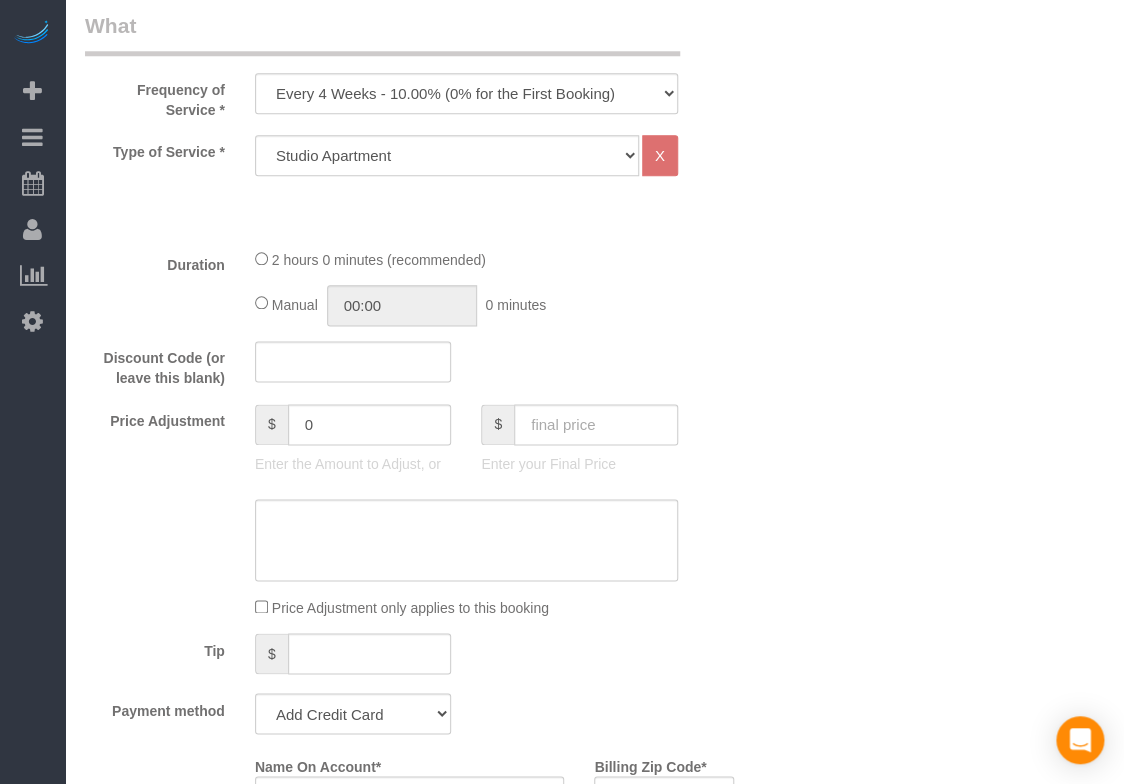 scroll, scrollTop: 777, scrollLeft: 0, axis: vertical 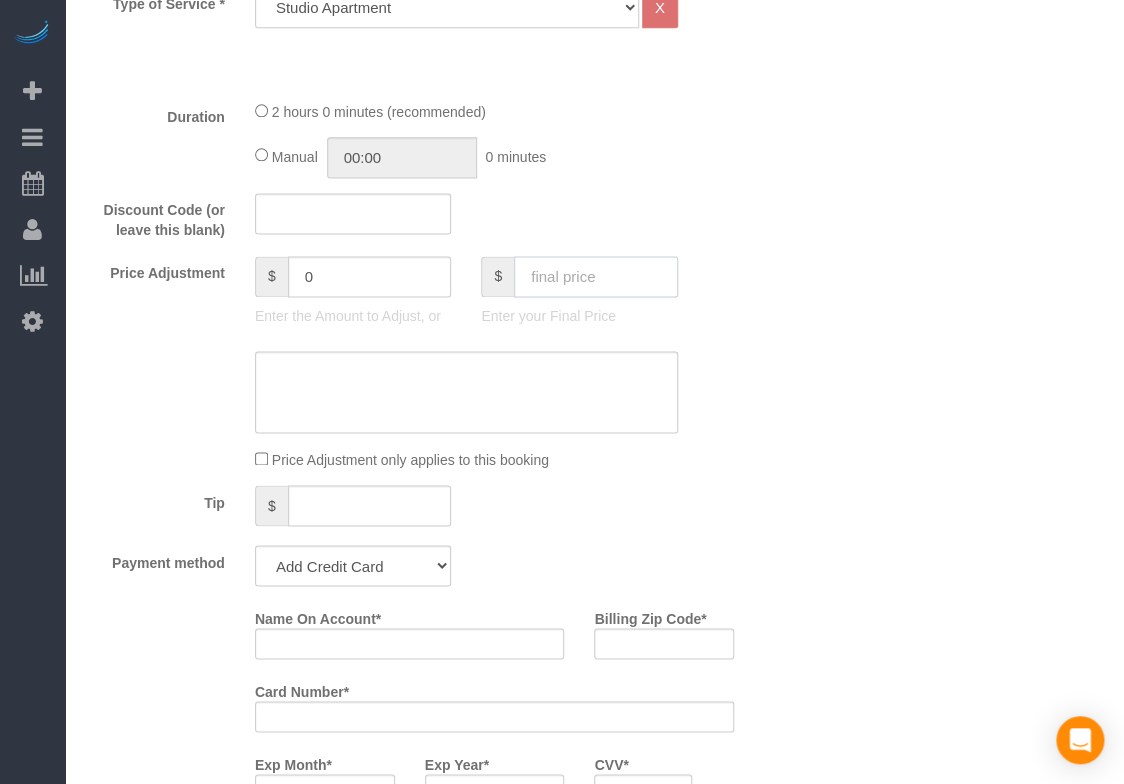 click 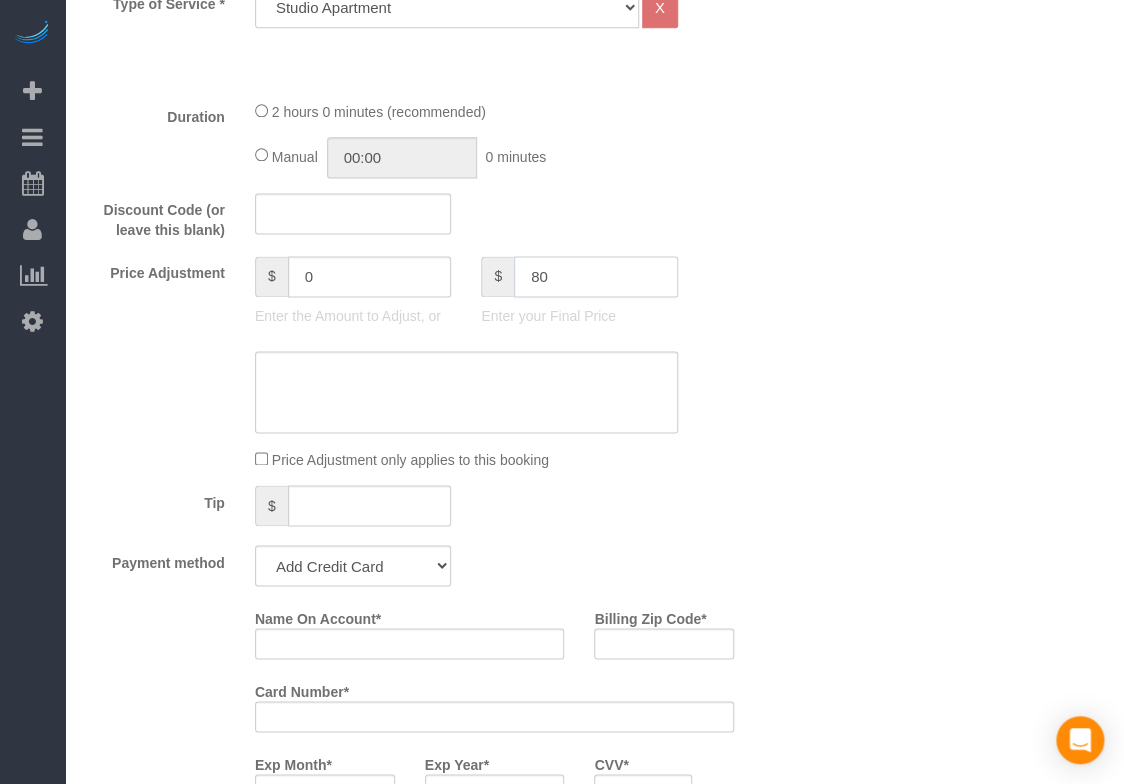 type on "80" 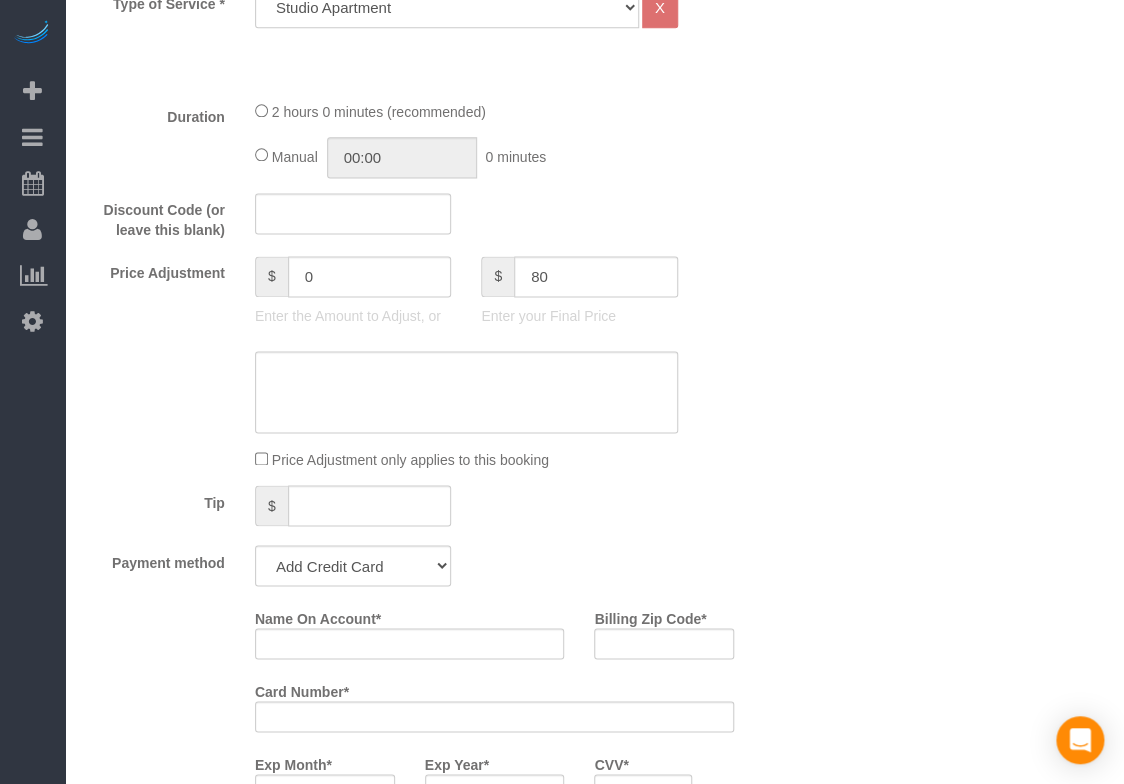 click on "Who
Email*
[EMAIL]
Name *
[NUMBER]
[STREET]
Where
Address*
[NUMBER] [STREET]
[CITY]
AK
AL
AR
AZ
CA
CO
CT
DC
DE
FL
GA
HI
IA
ID
IL
IN
KS
KY
LA
MA
MD
ME
MI
MN
MO
MS
MT
NC
ND
NE" at bounding box center (594, 652) 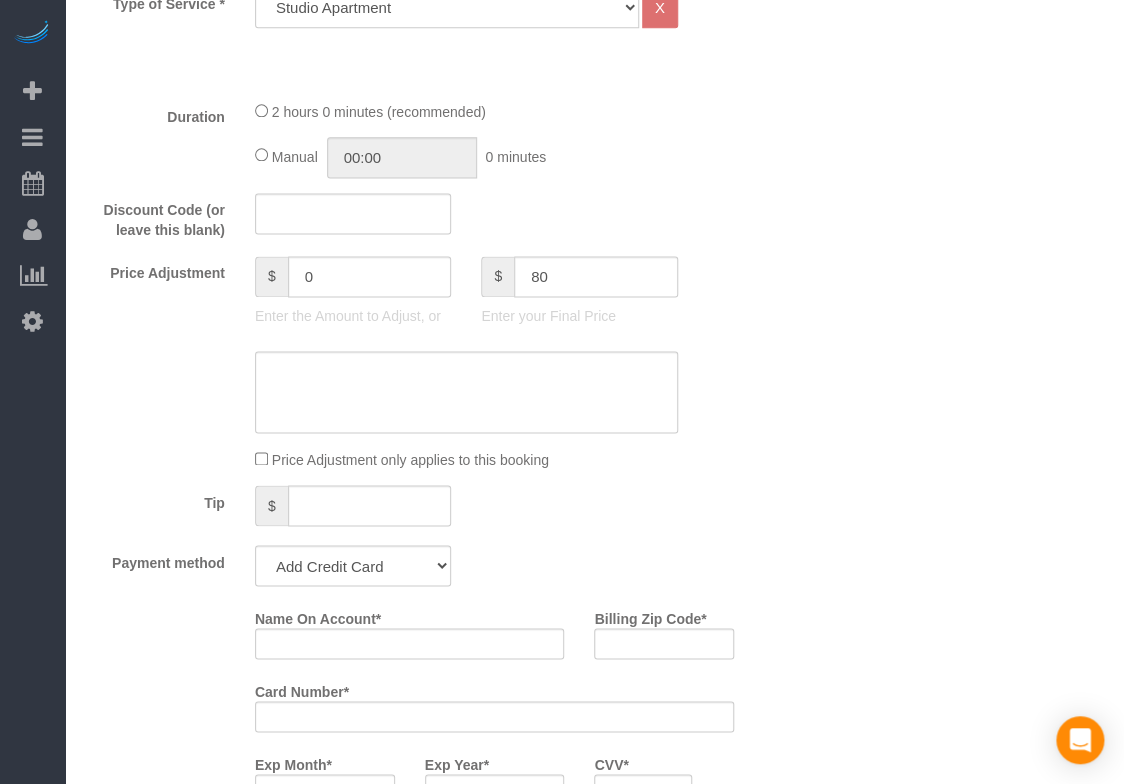 type on "-20" 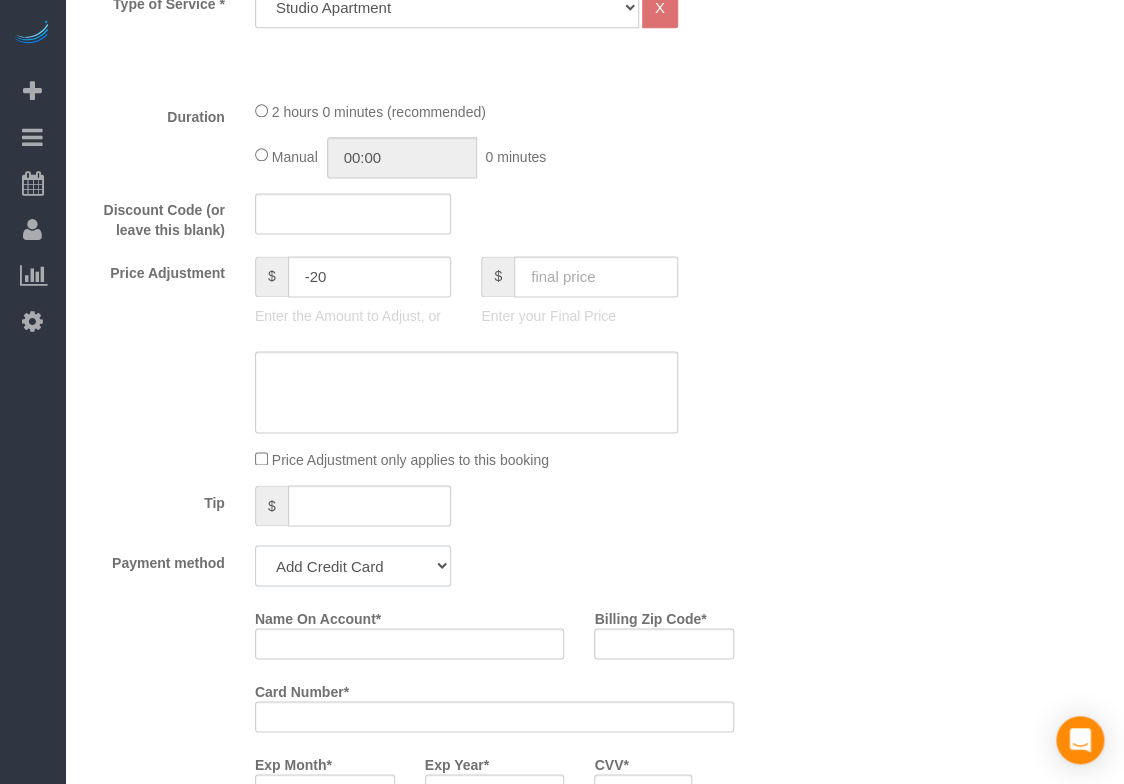 click on "Add Credit Card Cash Check Paypal" 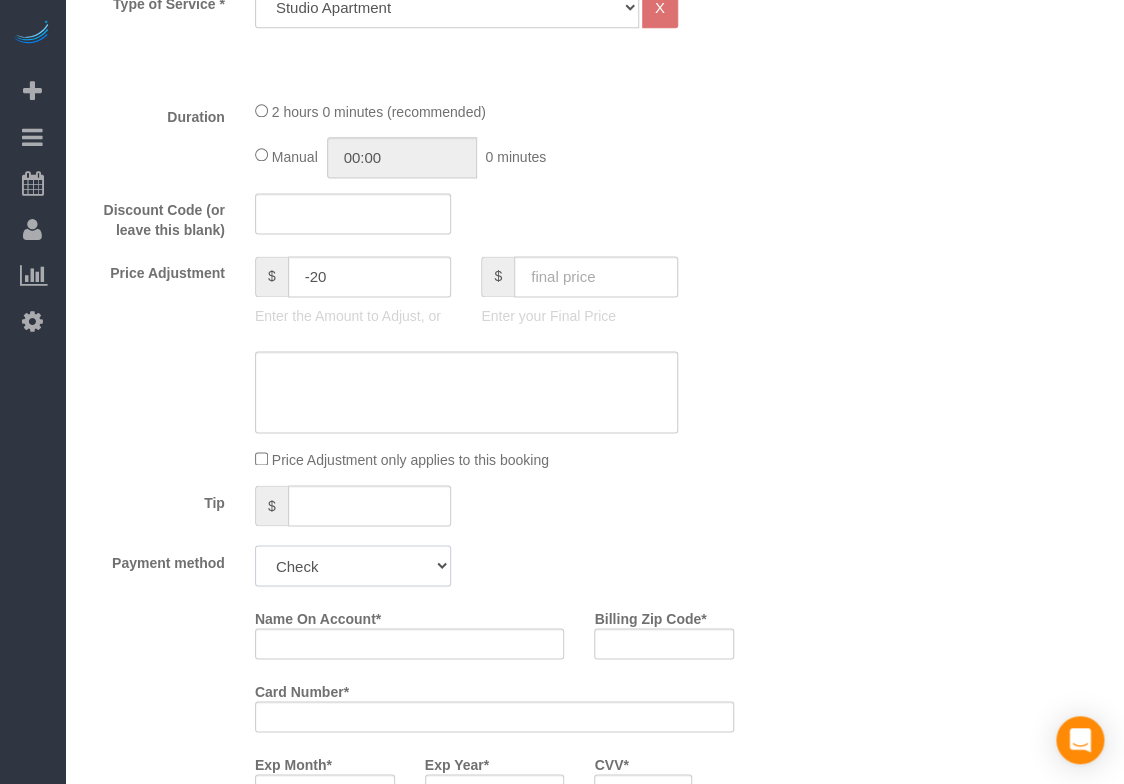 click on "Add Credit Card Cash Check Paypal" 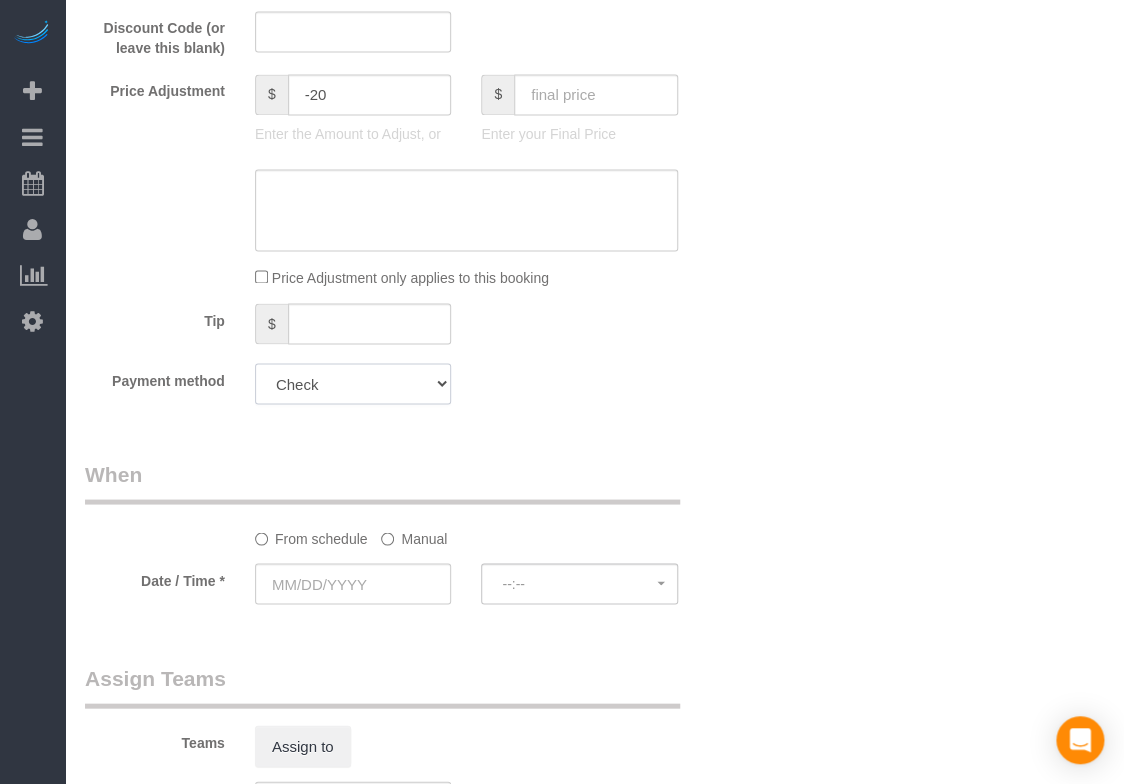 scroll, scrollTop: 1222, scrollLeft: 0, axis: vertical 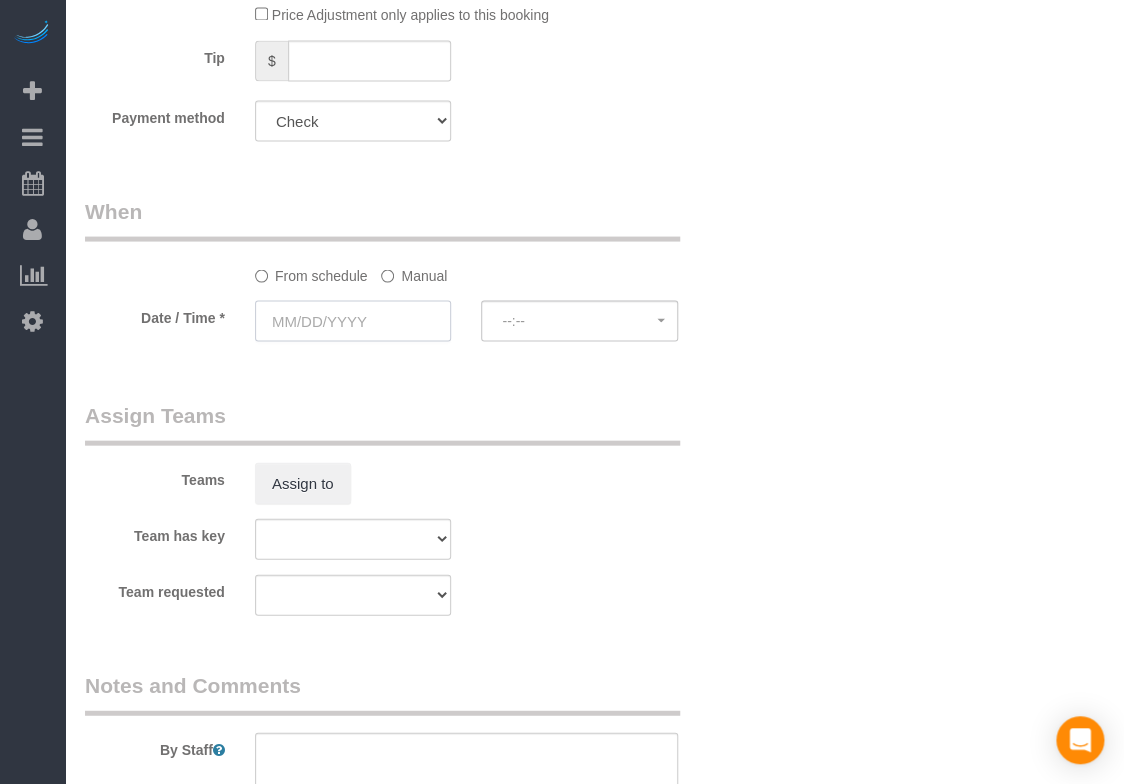 click at bounding box center (353, 320) 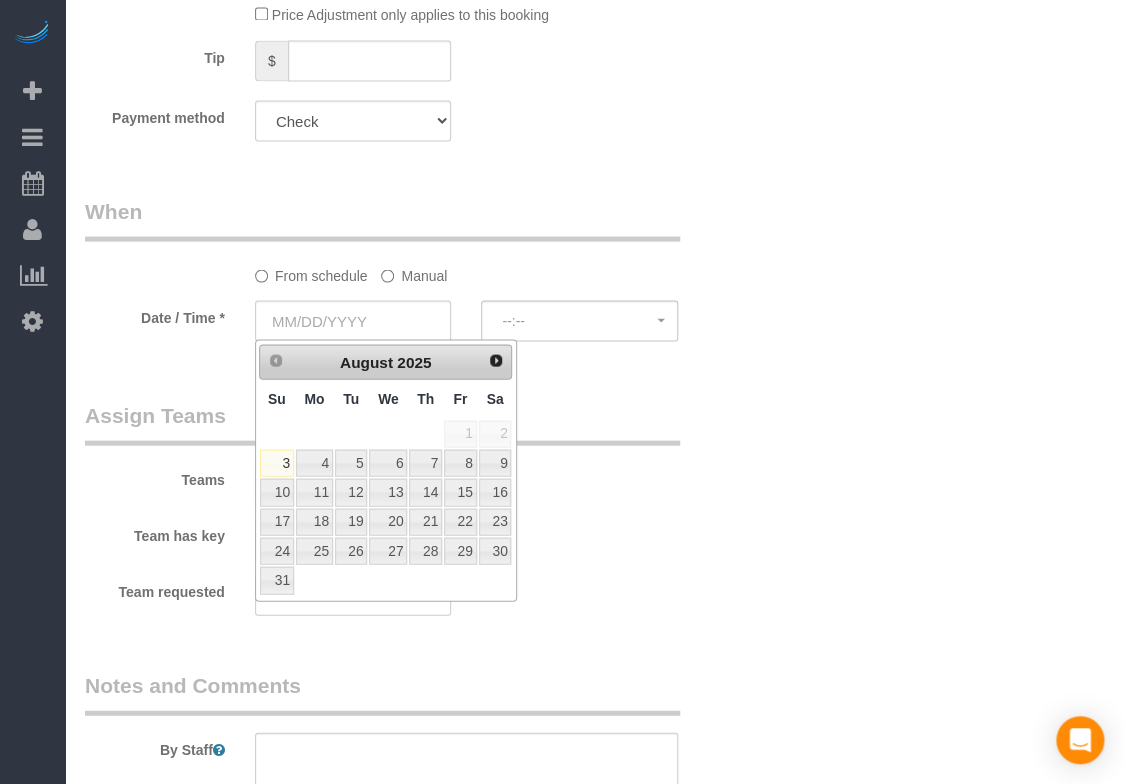 click on "8" at bounding box center [460, 462] 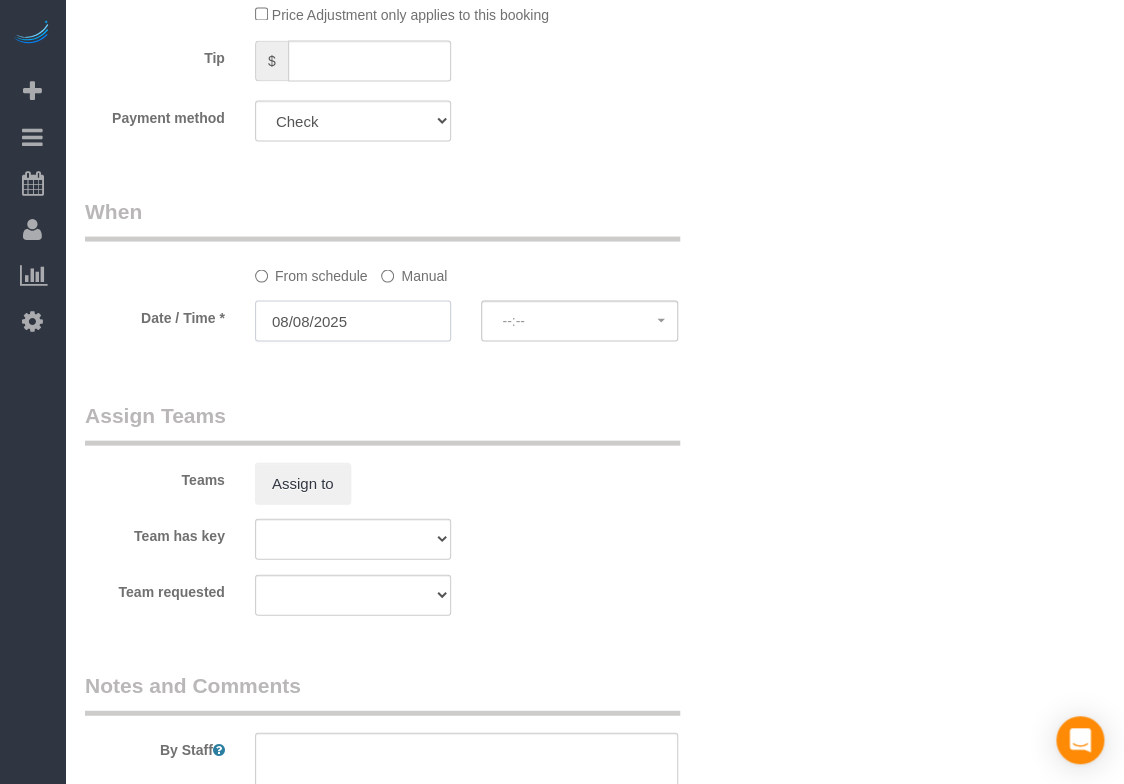 click on "08/08/2025" at bounding box center (353, 320) 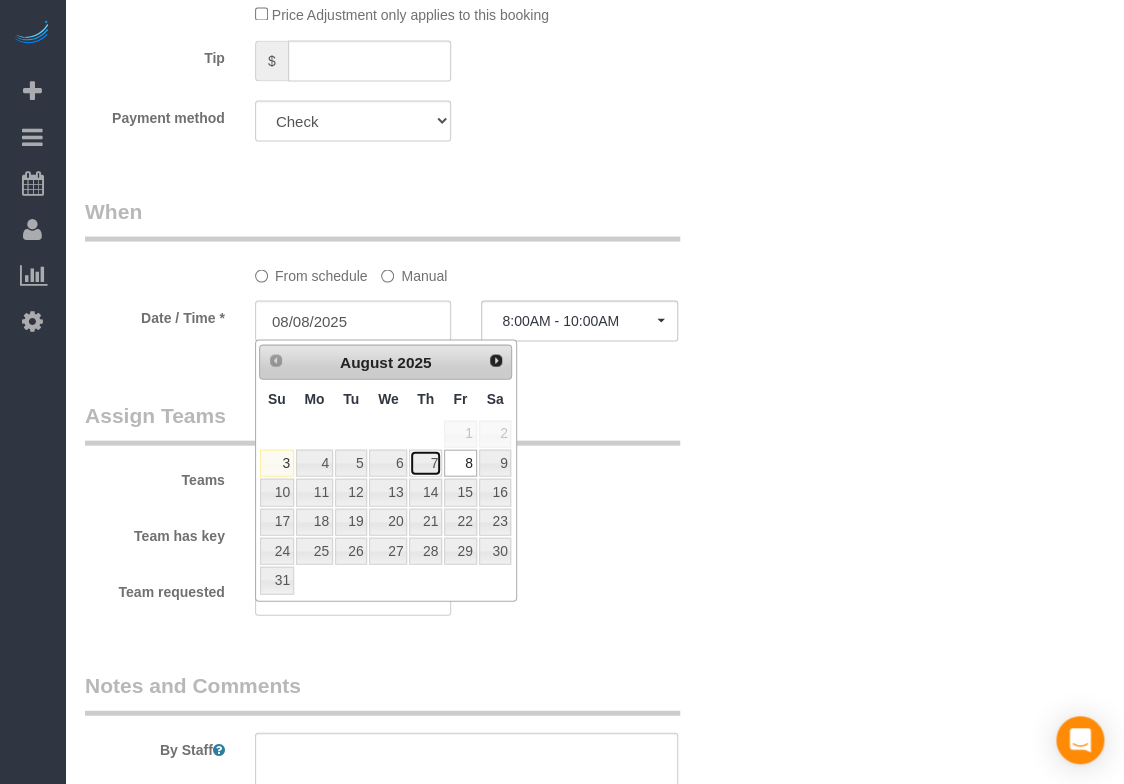click on "7" at bounding box center [425, 462] 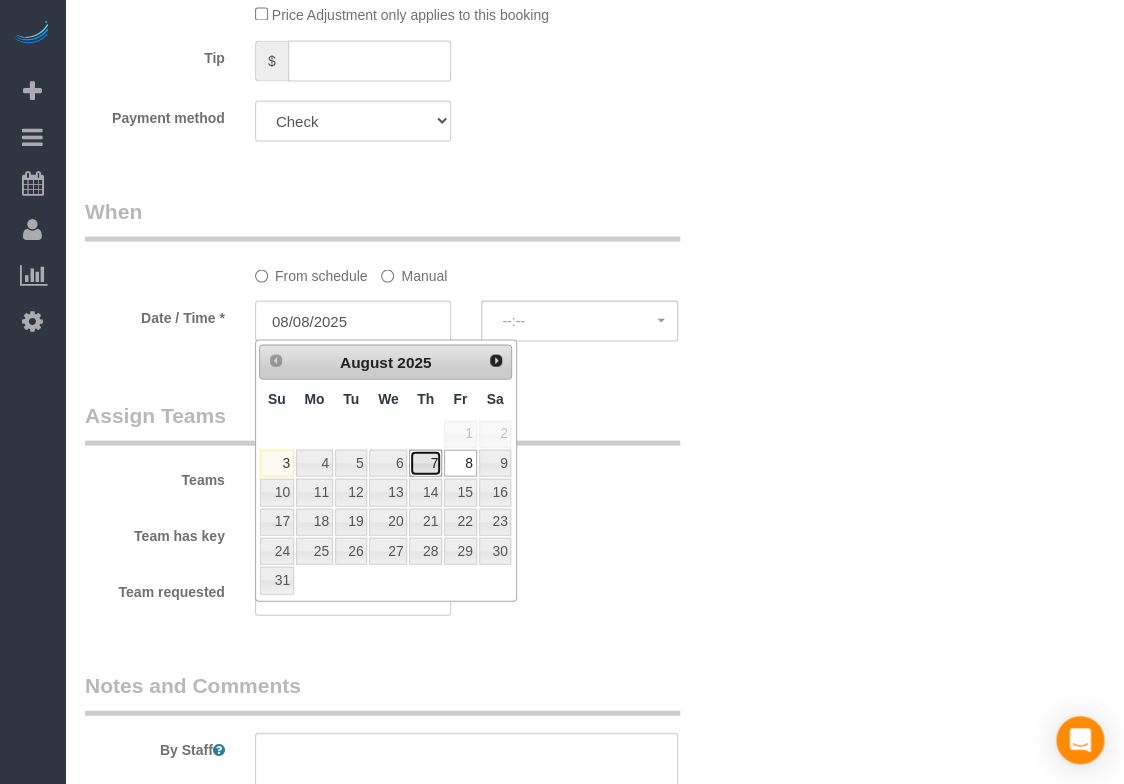 type on "08/07/2025" 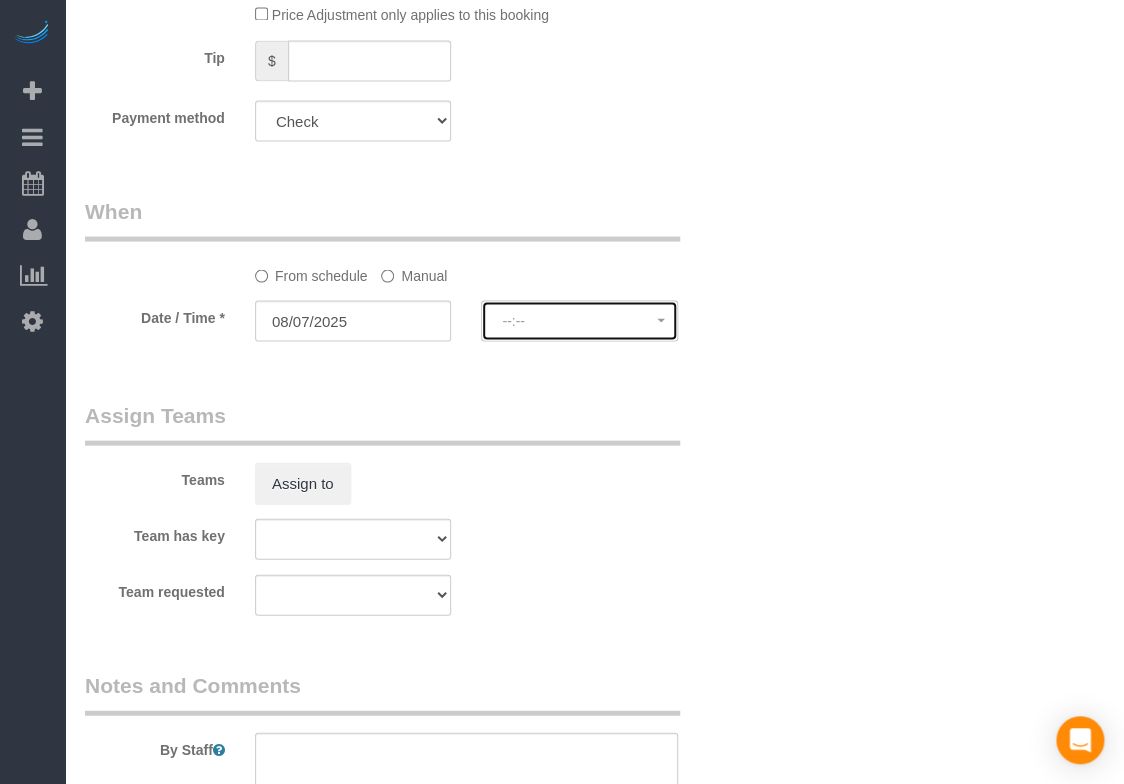 click on "--:--" 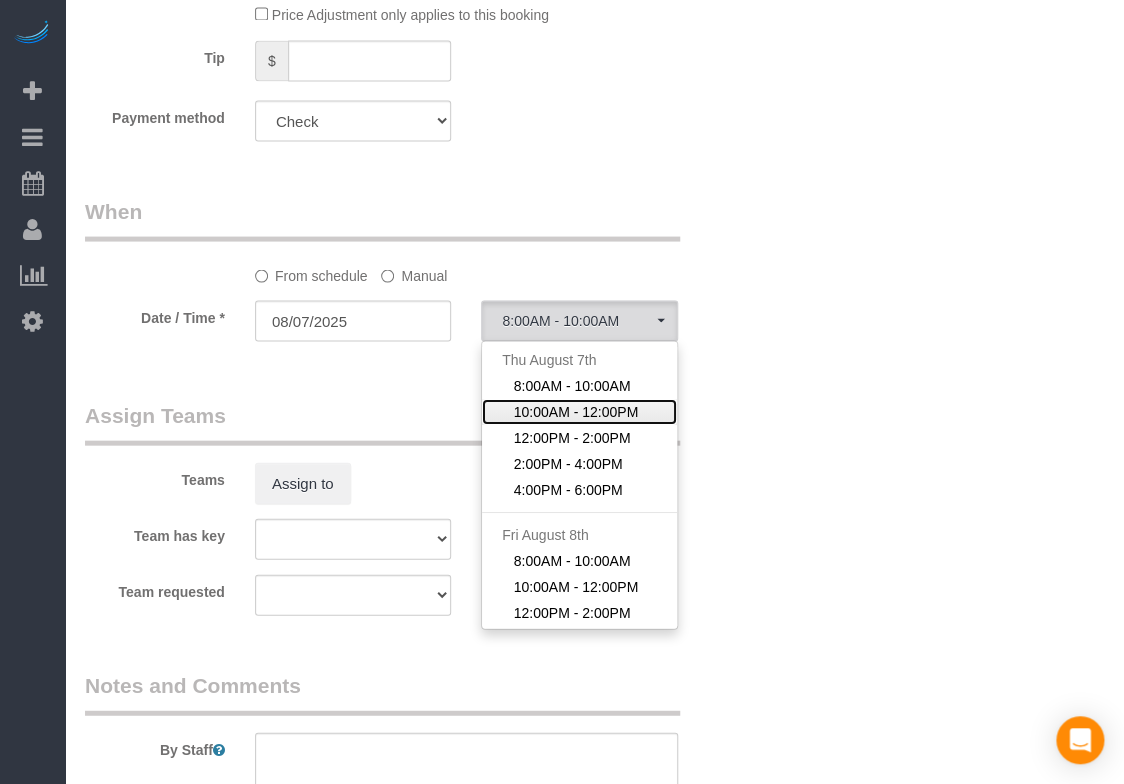 click on "10:00AM - 12:00PM" 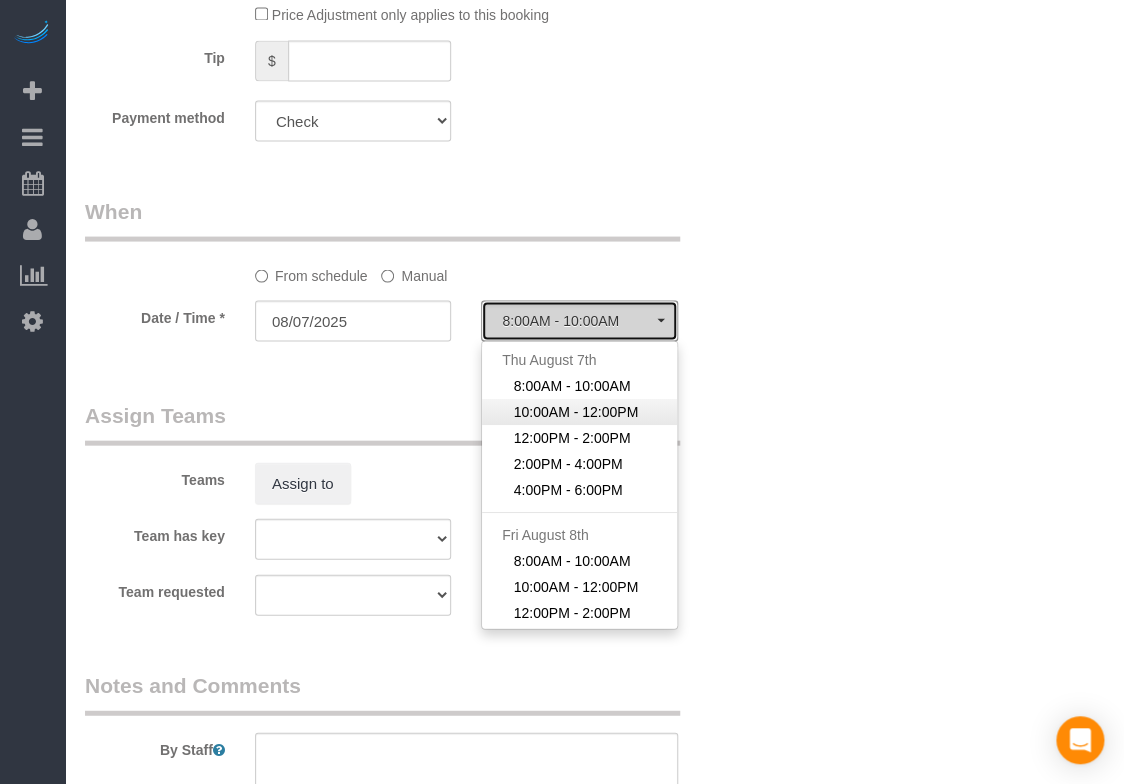 select on "spot73" 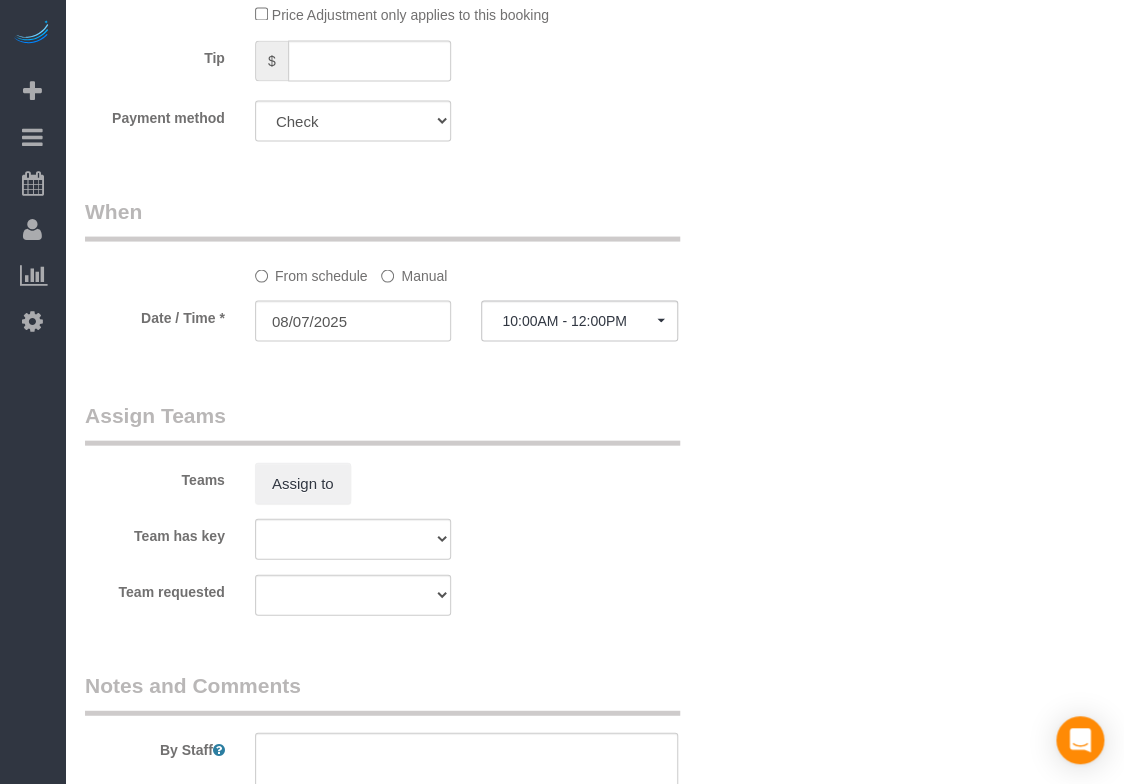 click on "Manual" 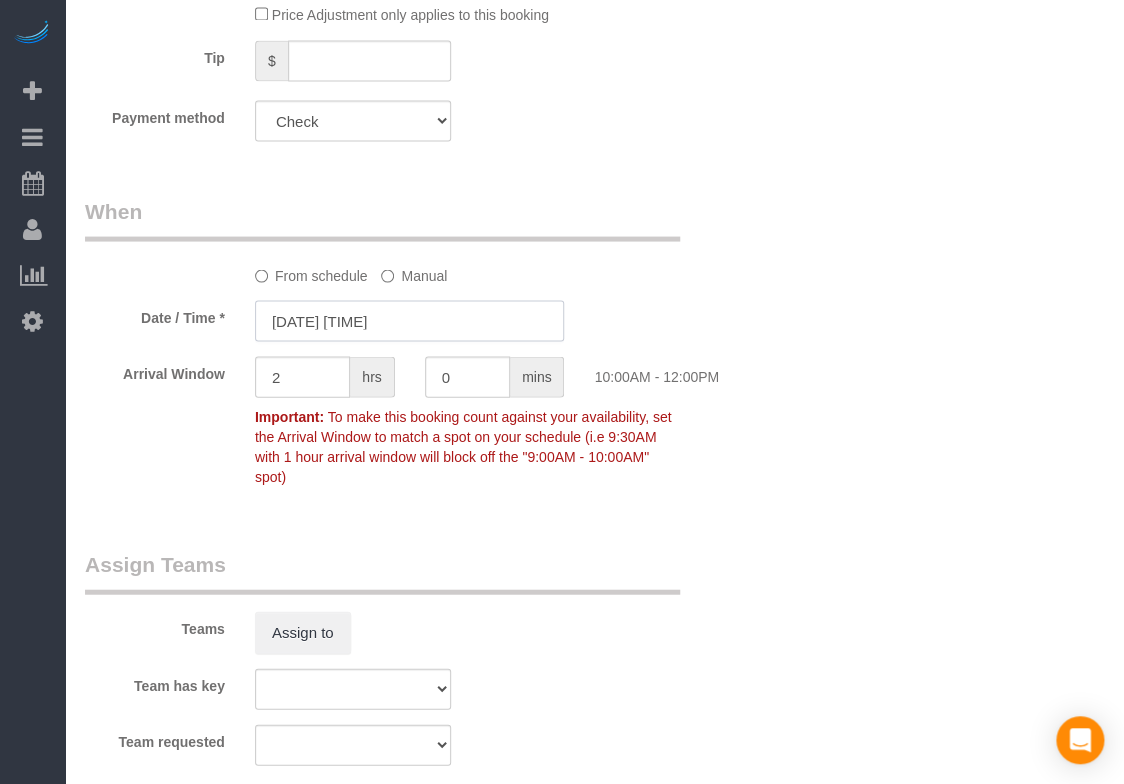 click on "[DATE] [TIME]" at bounding box center [410, 320] 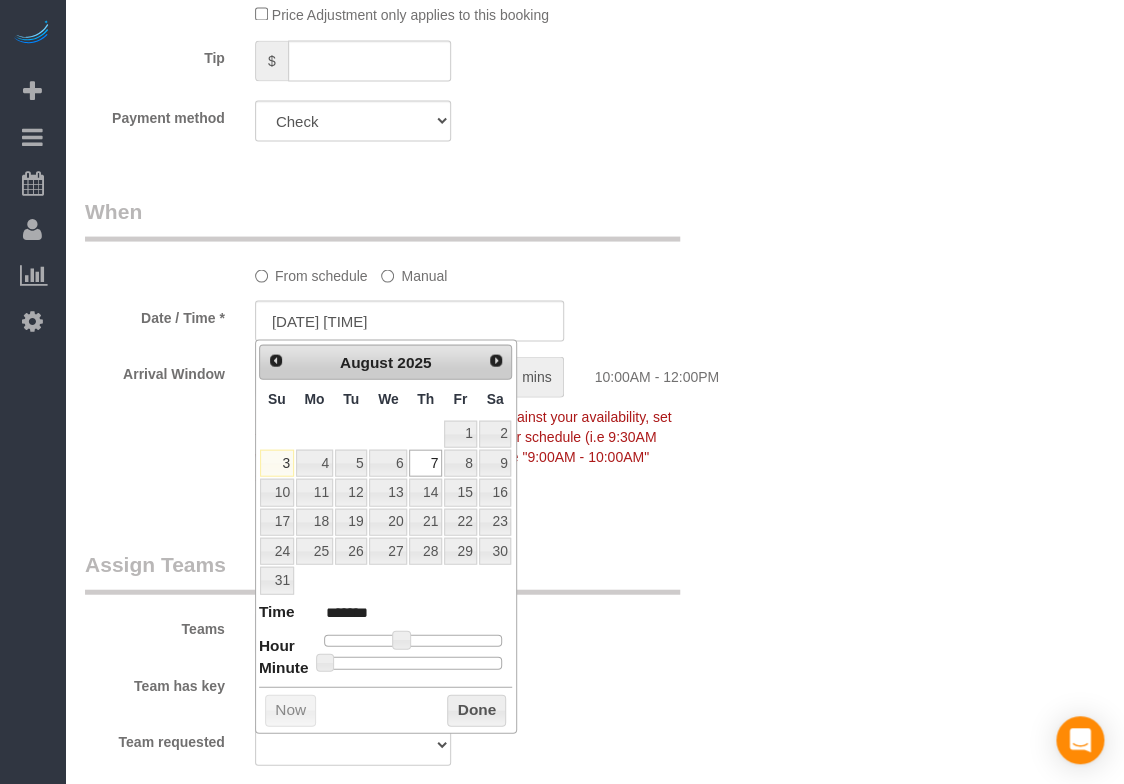 click on "Who
Email*
[EMAIL]
Name *
[NUMBER]
[STREET]
Where
Address*
[NUMBER] [STREET]
[CITY]
AK
AL
AR
AZ
CA
CO
CT
DC
DE
FL
GA
HI
IA
ID
IL
IN
KS
KY
LA
MA
MD
ME
MI
MN
MO
MS
MT
NC
ND
NE" at bounding box center [594, 115] 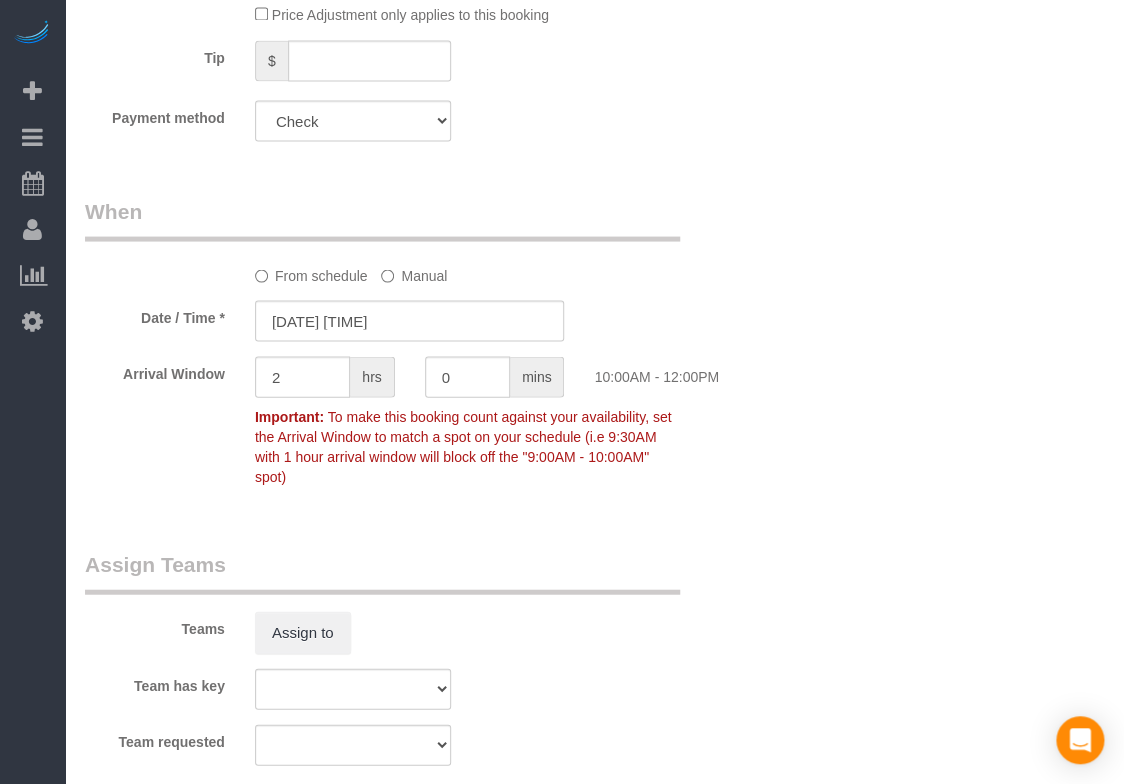 click on "Who
Email*
[EMAIL]
Name *
[NUMBER]
[STREET]
Where
Address*
[NUMBER] [STREET]
[CITY]
AK
AL
AR
AZ
CA
CO
CT
DC
DE
FL
GA
HI
IA
ID
IL
IN
KS
KY
LA
MA
MD
ME
MI
MN
MO
MS
MT
NC
ND
NE" at bounding box center [594, 115] 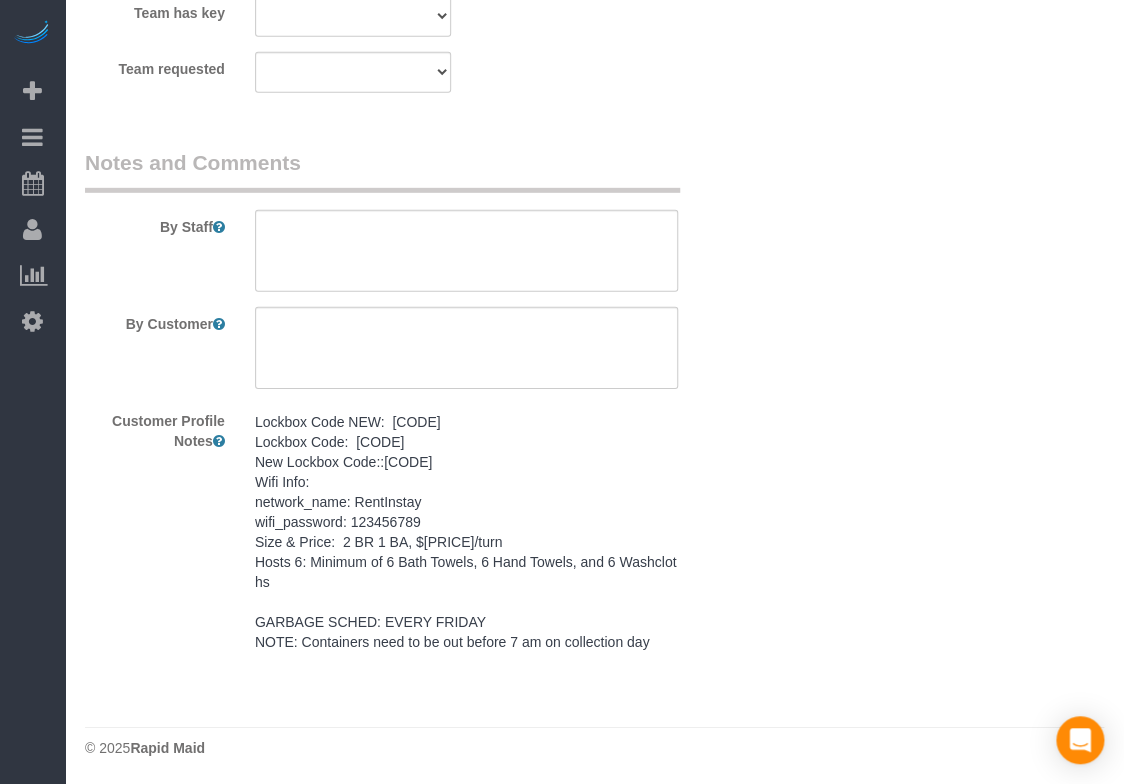 drag, startPoint x: 616, startPoint y: 510, endPoint x: 600, endPoint y: 503, distance: 17.464249 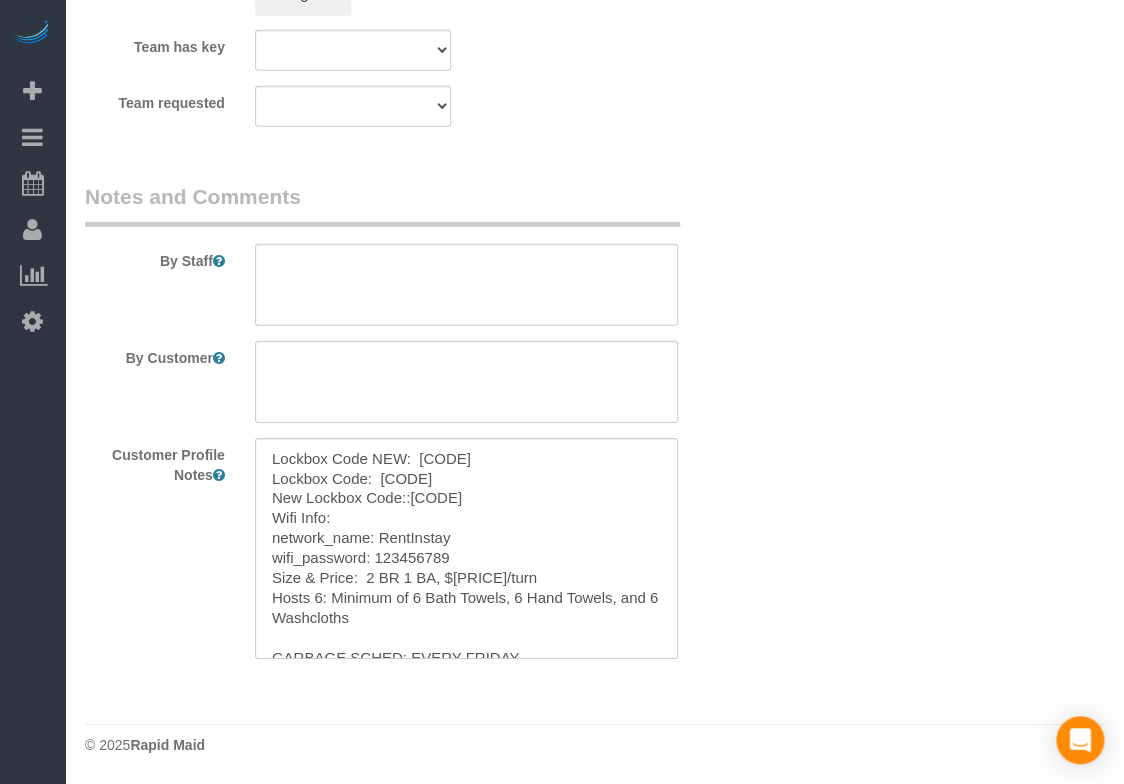 scroll, scrollTop: 1856, scrollLeft: 0, axis: vertical 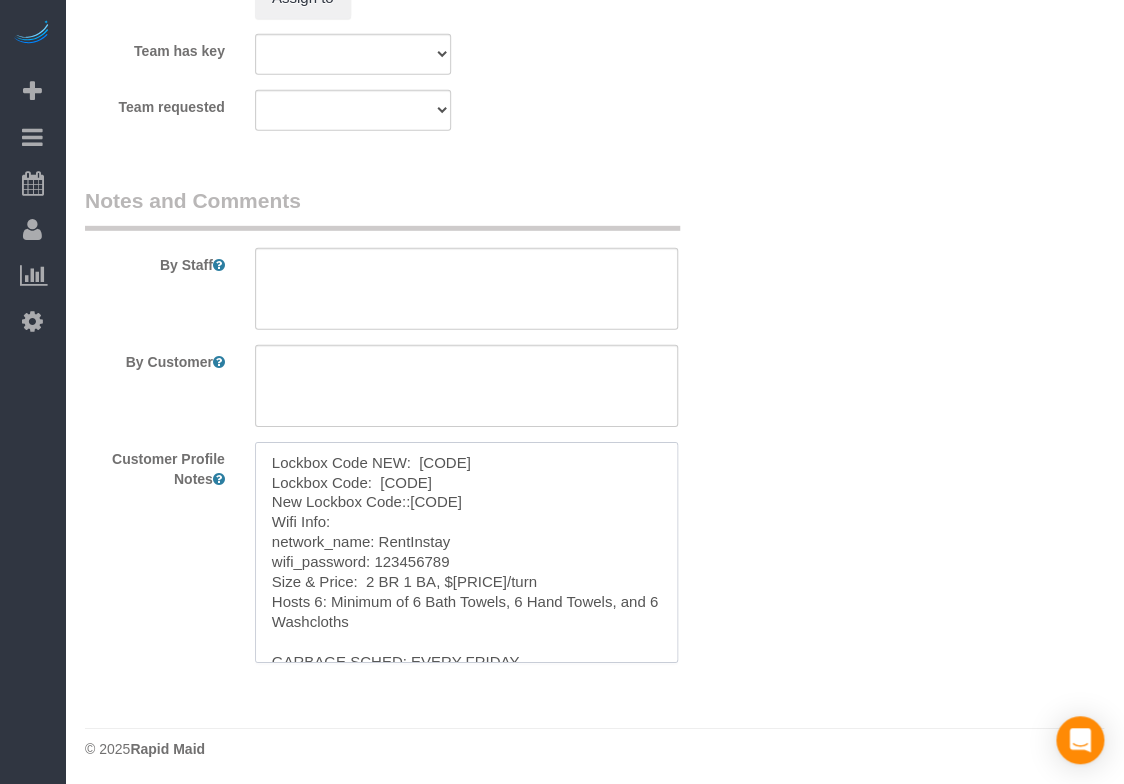 click on "Lockbox Code NEW:  [CODE]
Lockbox Code:  [CODE]
New Lockbox Code::[CODE]
Wifi Info:
network_name: RentInstay
wifi_password: 123456789
Size & Price:  2 BR 1 BA, $[PRICE]/turn
Hosts 6: Minimum of 6 Bath Towels, 6 Hand Towels, and 6 Washcloths
GARBAGE SCHED: EVERY FRIDAY
NOTE: Containers need to be out before 7 am on collection day" at bounding box center [466, 552] 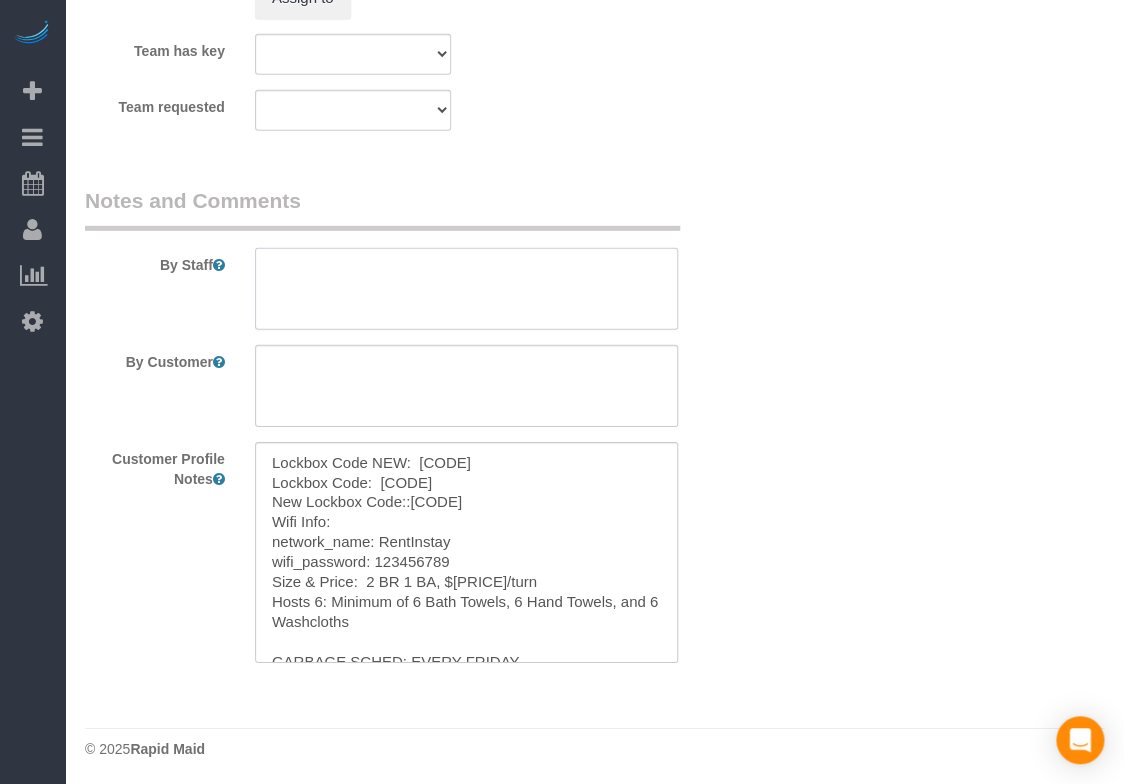 click at bounding box center (466, 289) 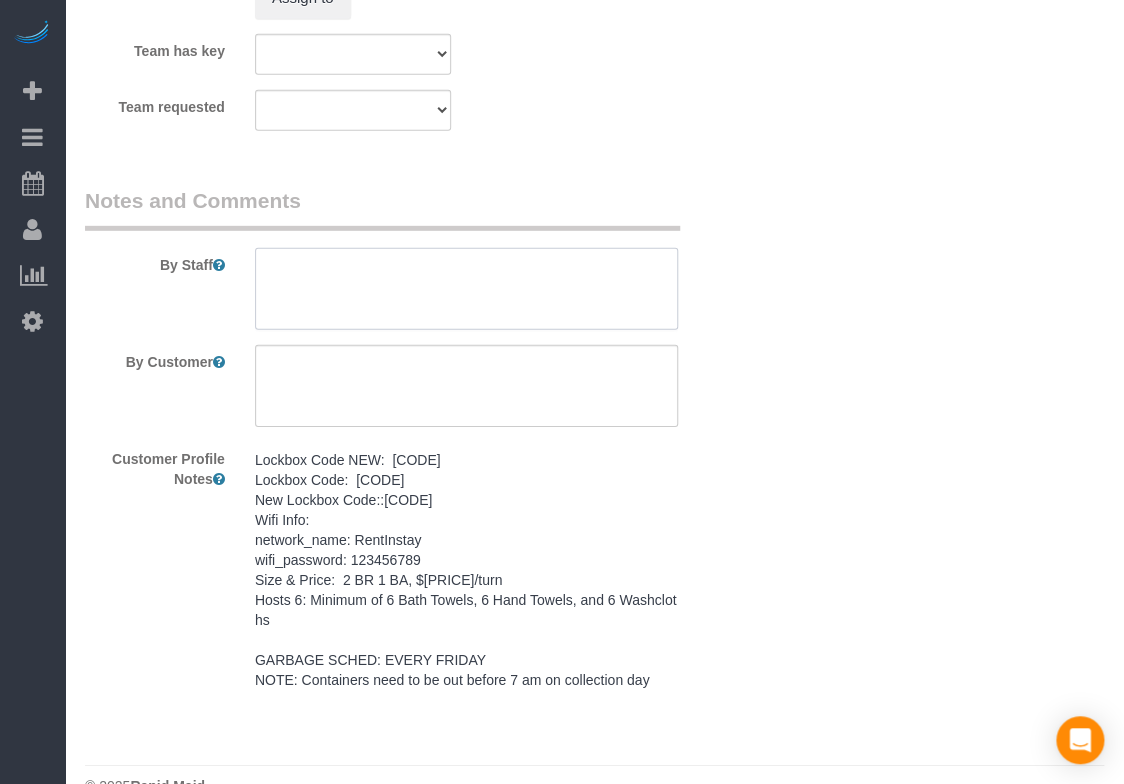 paste on "Lockbox Code NEW:  [CODE]
Lockbox Code:  [CODE]
New Lockbox Code::[CODE]
Wifi Info:
network_name: RentInstay
wifi_password: 123456789
Size & Price:  2 BR 1 BA, $[PRICE]/turn
Hosts 6: Minimum of 6 Bath Towels, 6 Hand Towels, and 6 Washcloths
GARBAGE SCHED: EVERY FRIDAY
NOTE: Containers need to be out before 7 am on collection day" 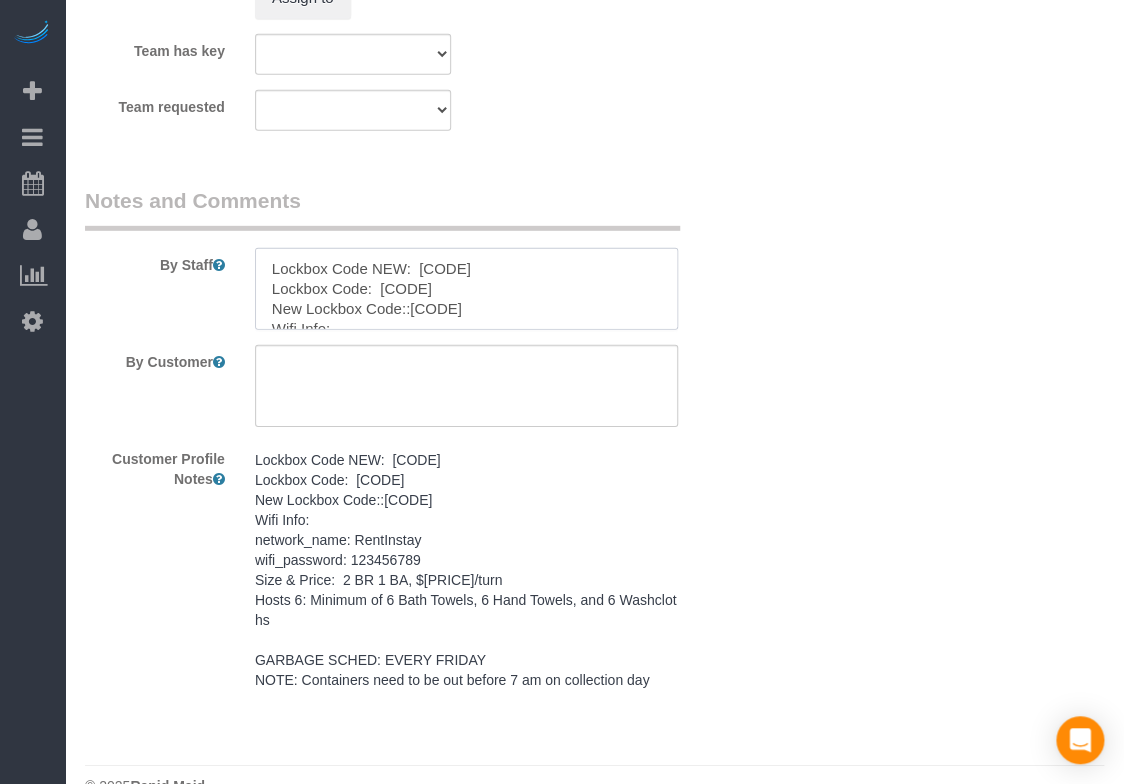 scroll, scrollTop: 187, scrollLeft: 0, axis: vertical 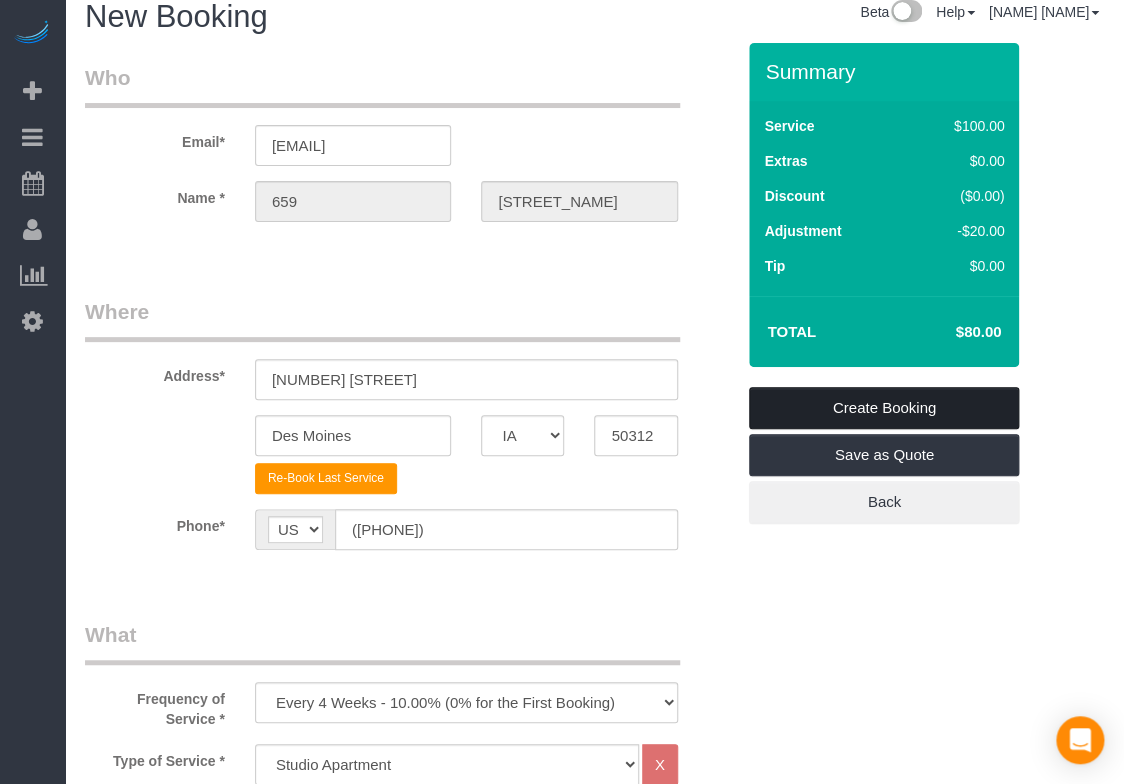 type on "Lockbox Code NEW:  [CODE]
Lockbox Code:  [CODE]
New Lockbox Code::[CODE]
Wifi Info:
network_name: RentInstay
wifi_password: 123456789
Size & Price:  2 BR 1 BA, $[PRICE]/turn
Hosts 6: Minimum of 6 Bath Towels, 6 Hand Towels, and 6 Washcloths
GARBAGE SCHED: EVERY FRIDAY
NOTE: Containers need to be out before 7 am on collection day" 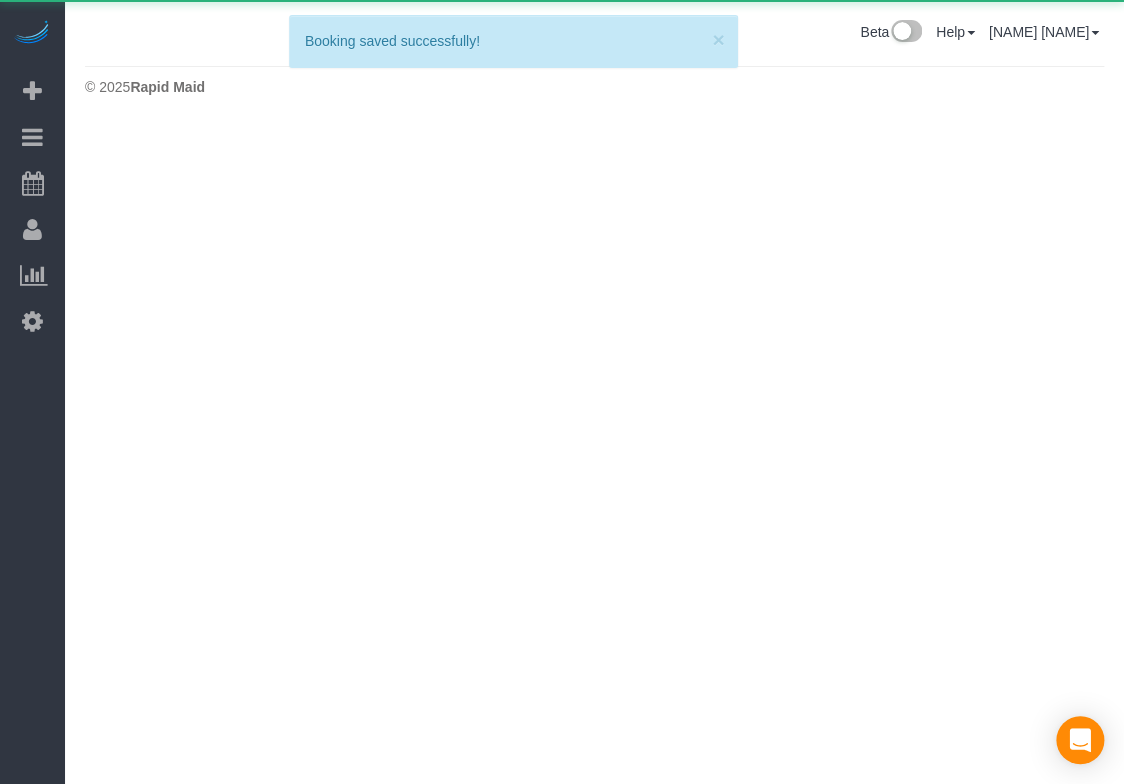 scroll, scrollTop: 0, scrollLeft: 0, axis: both 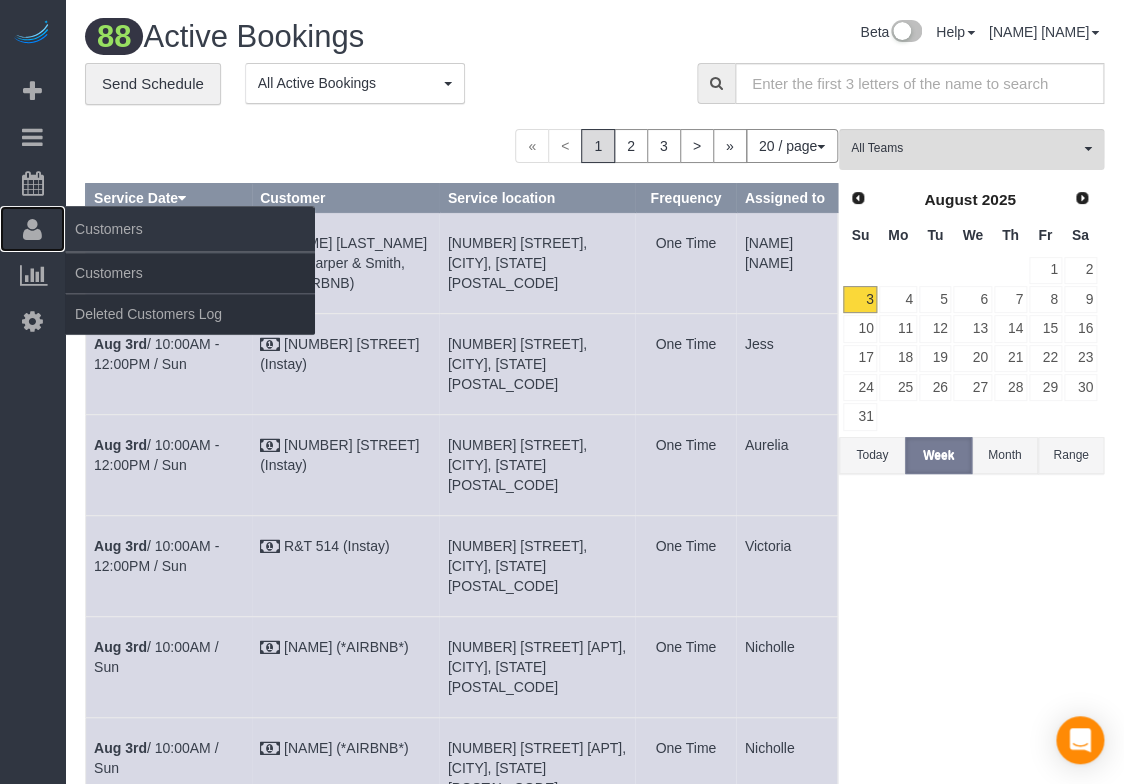 click at bounding box center (32, 229) 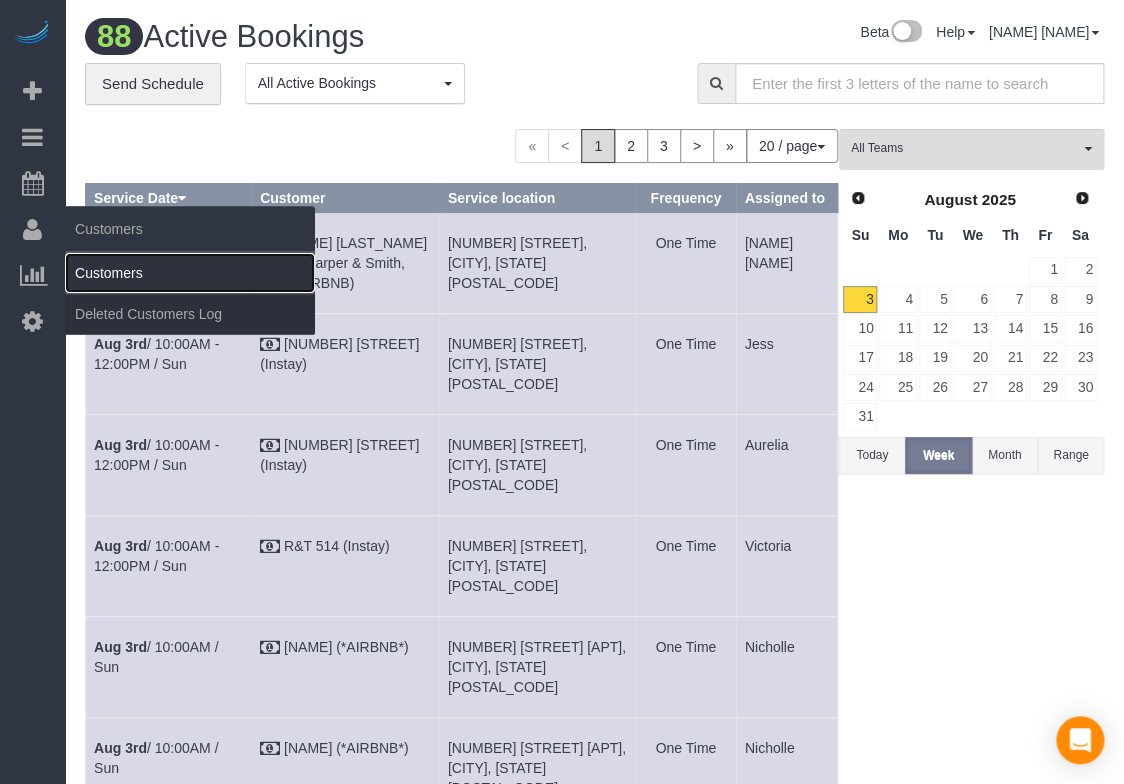 click on "Customers" at bounding box center [190, 273] 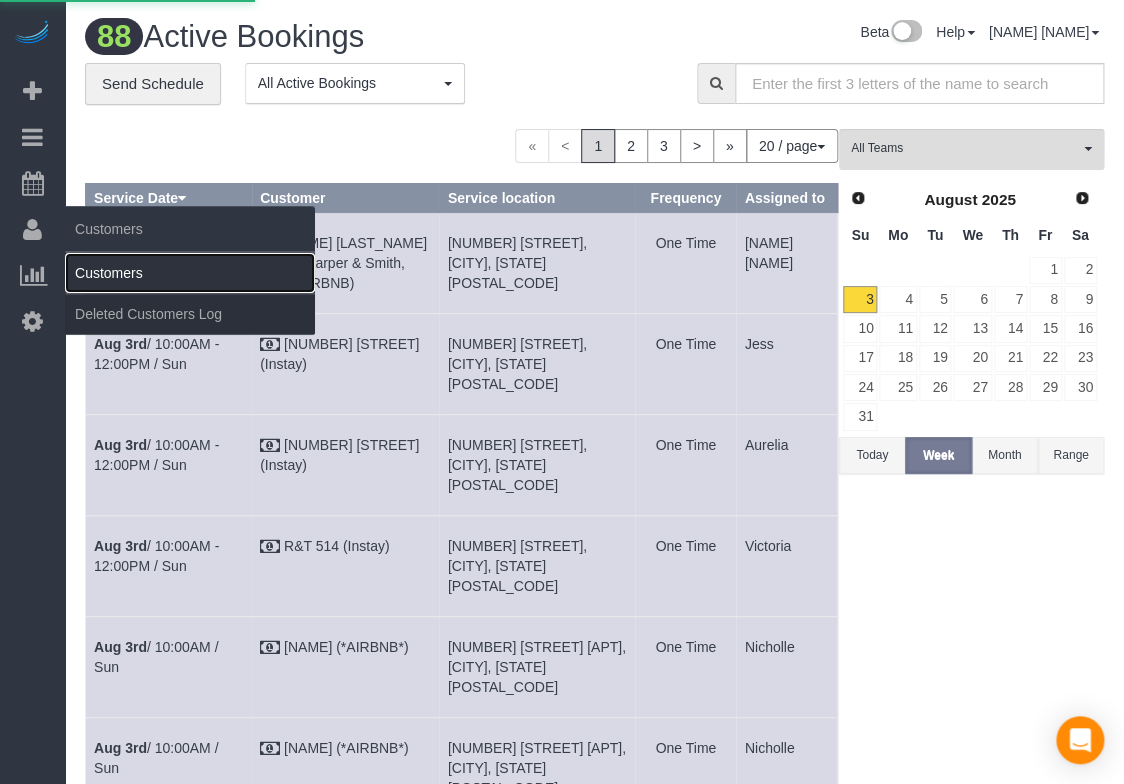 click on "Customers" at bounding box center [190, 273] 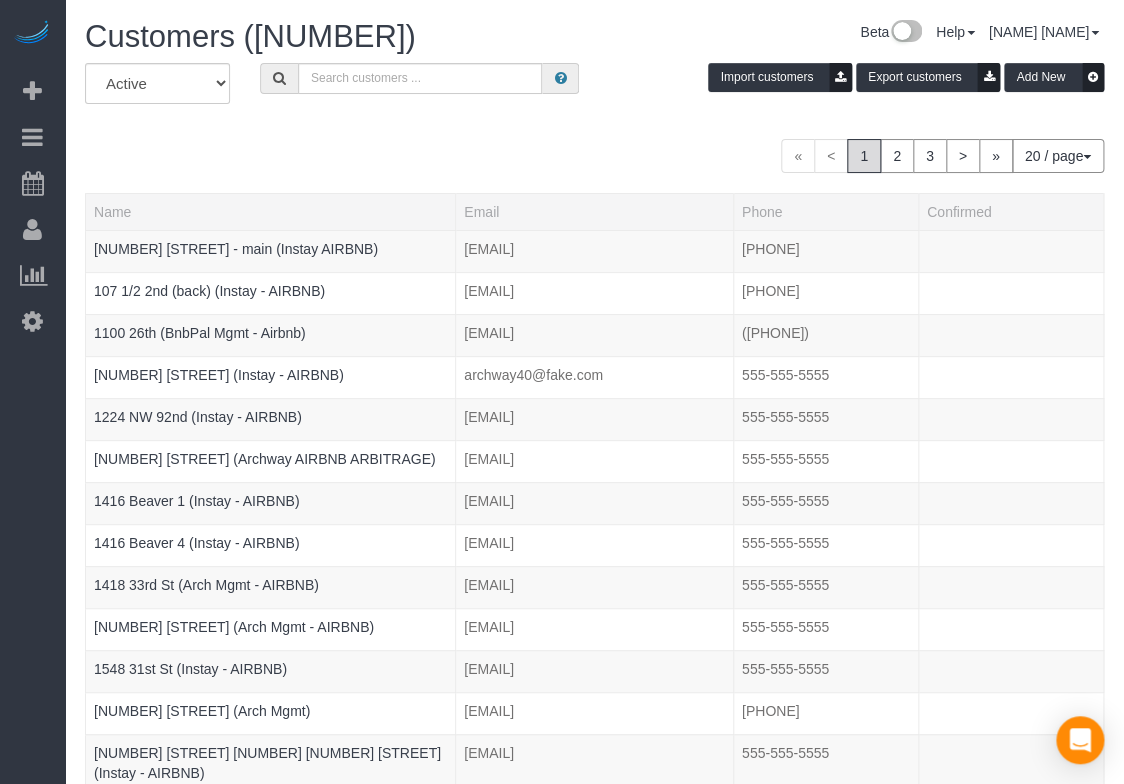 drag, startPoint x: 370, startPoint y: 116, endPoint x: 376, endPoint y: 96, distance: 20.880613 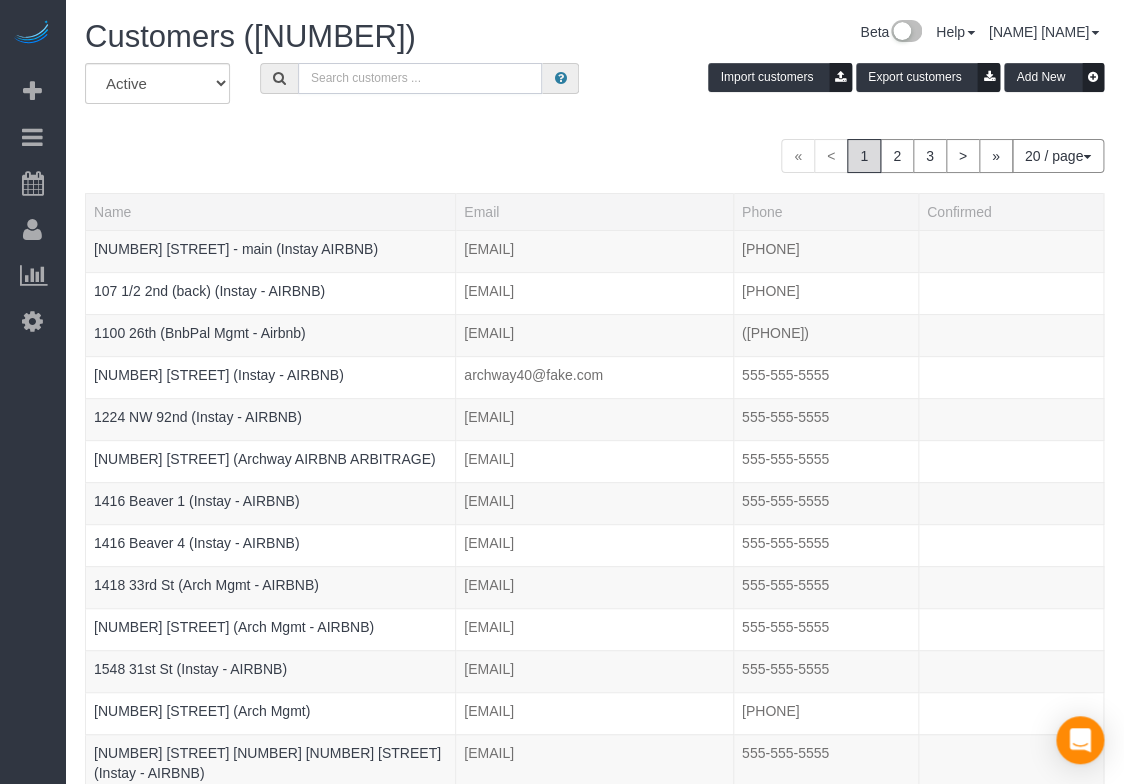 click at bounding box center (420, 78) 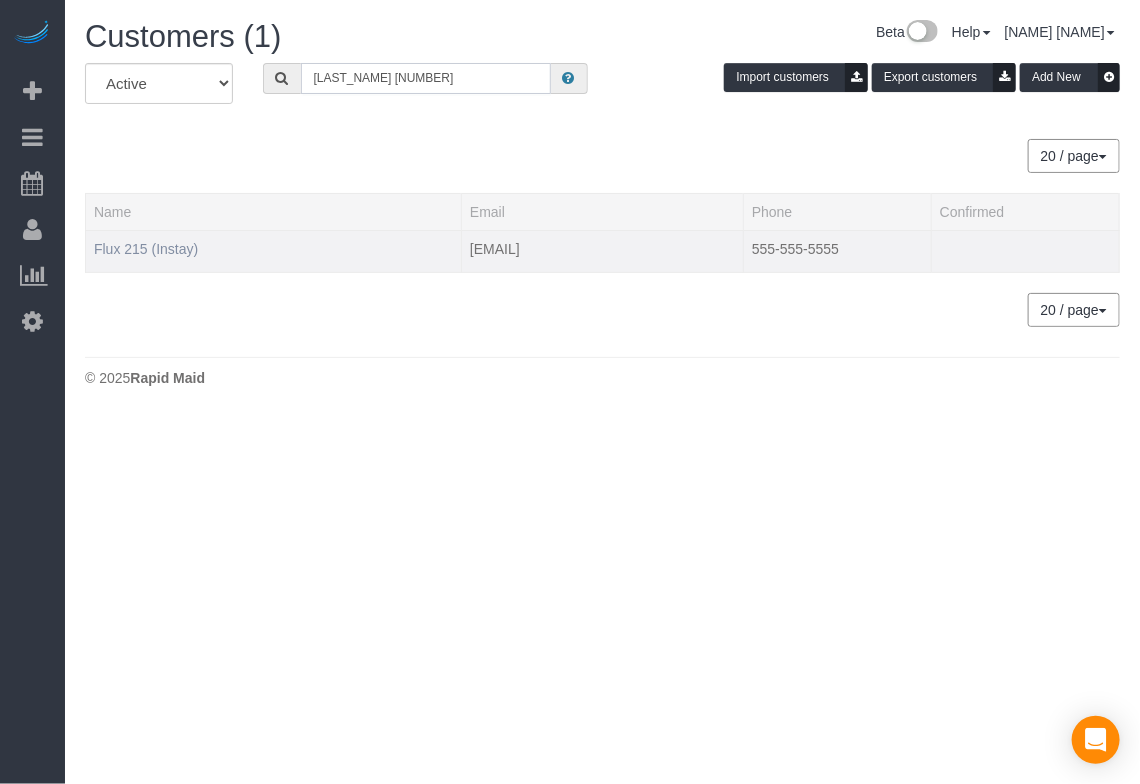 type on "[LAST_NAME] [NUMBER]" 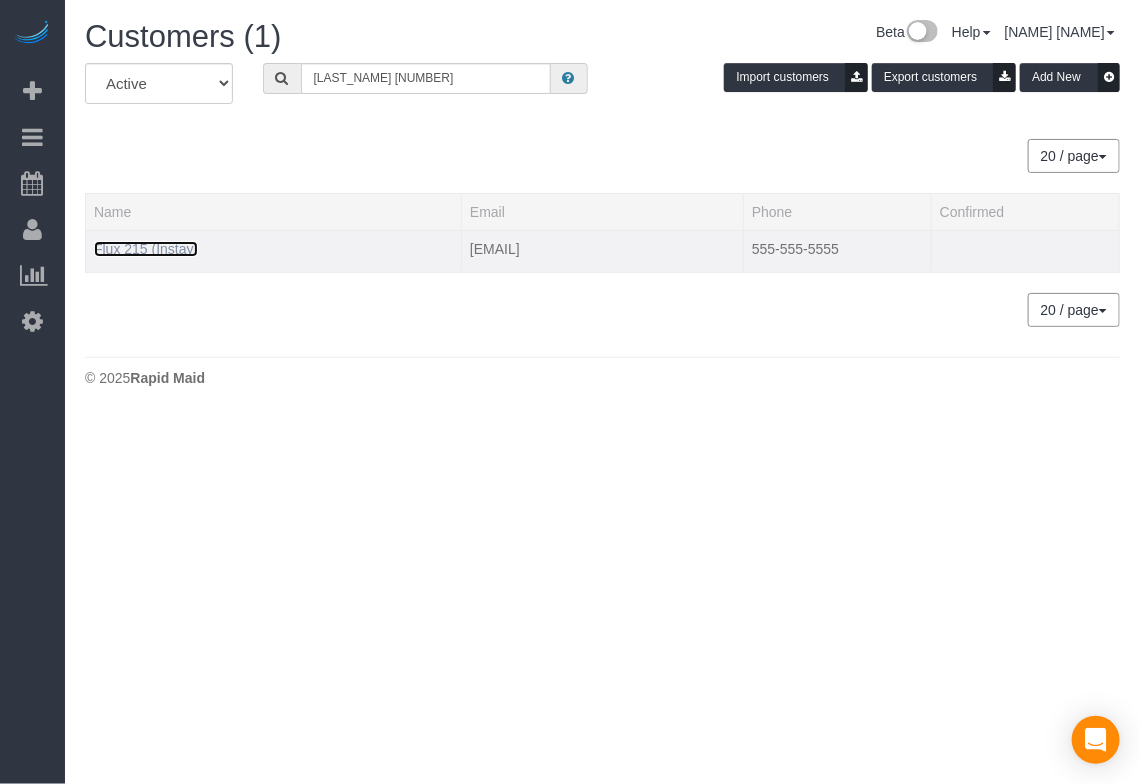 click on "Flux 215 (Instay)" at bounding box center [146, 249] 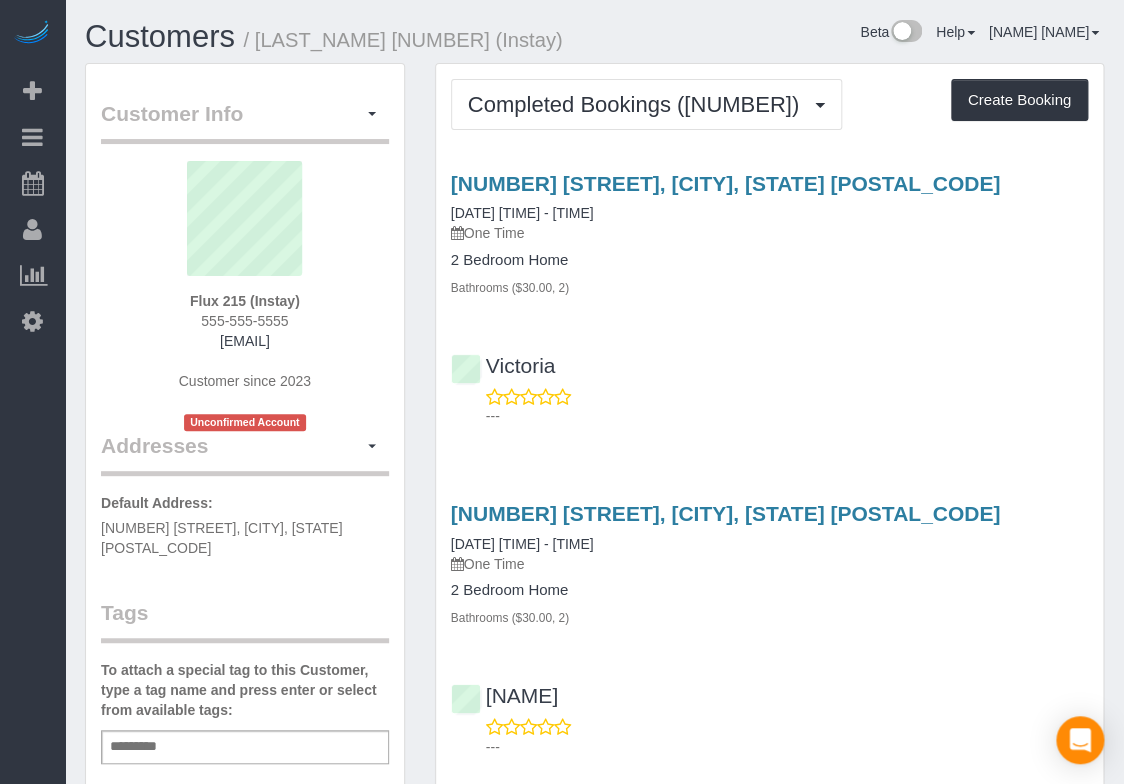 drag, startPoint x: 830, startPoint y: 67, endPoint x: 854, endPoint y: 18, distance: 54.56189 